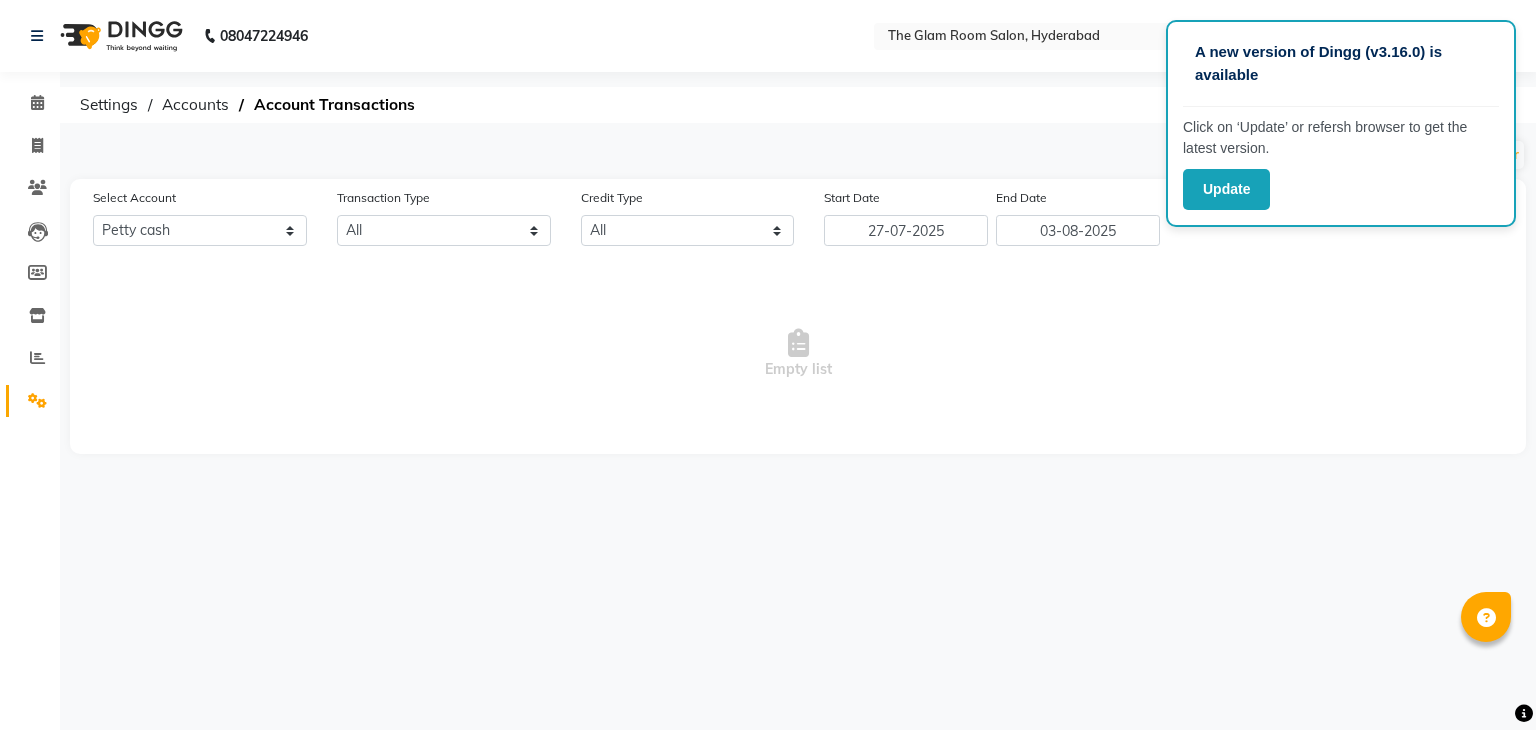 select on "6616" 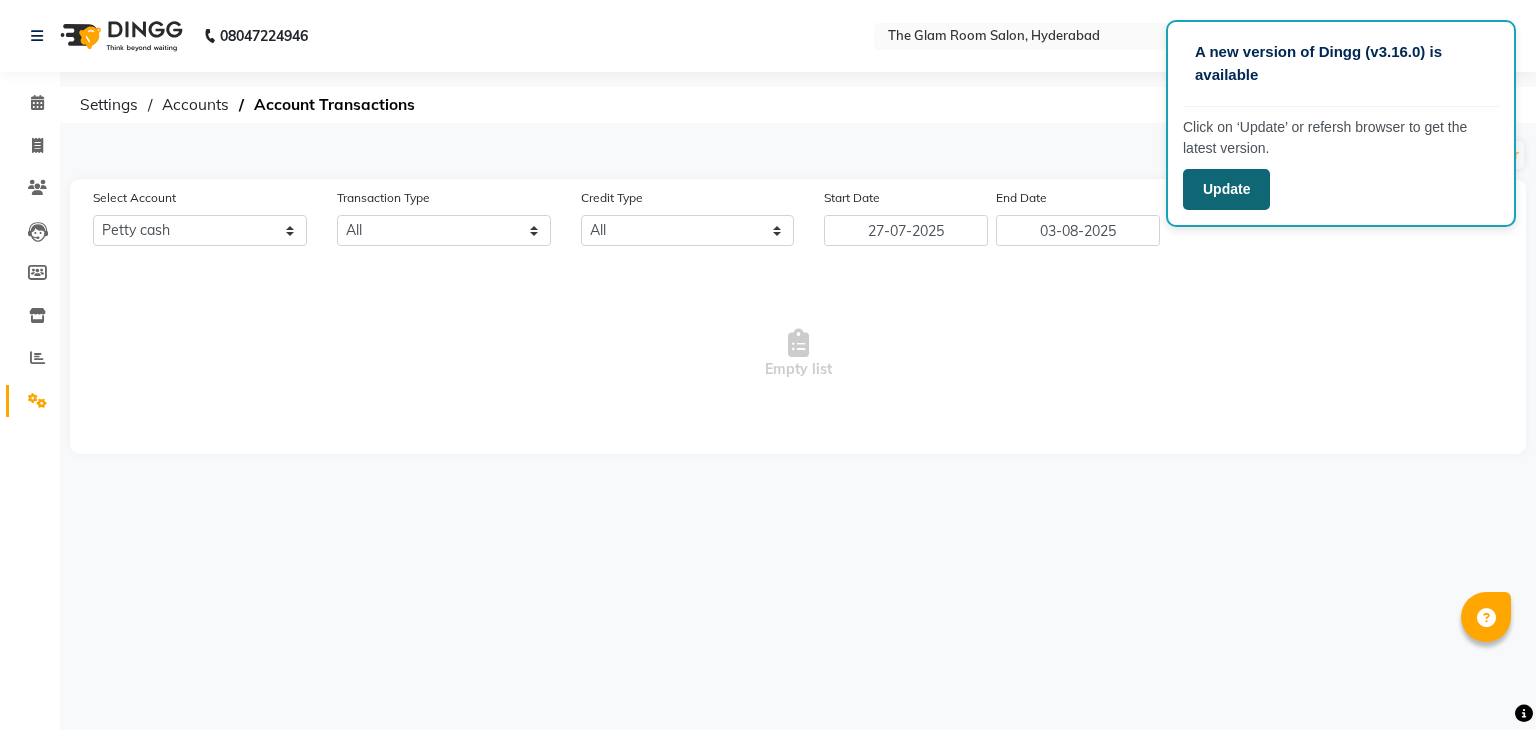 scroll, scrollTop: 0, scrollLeft: 0, axis: both 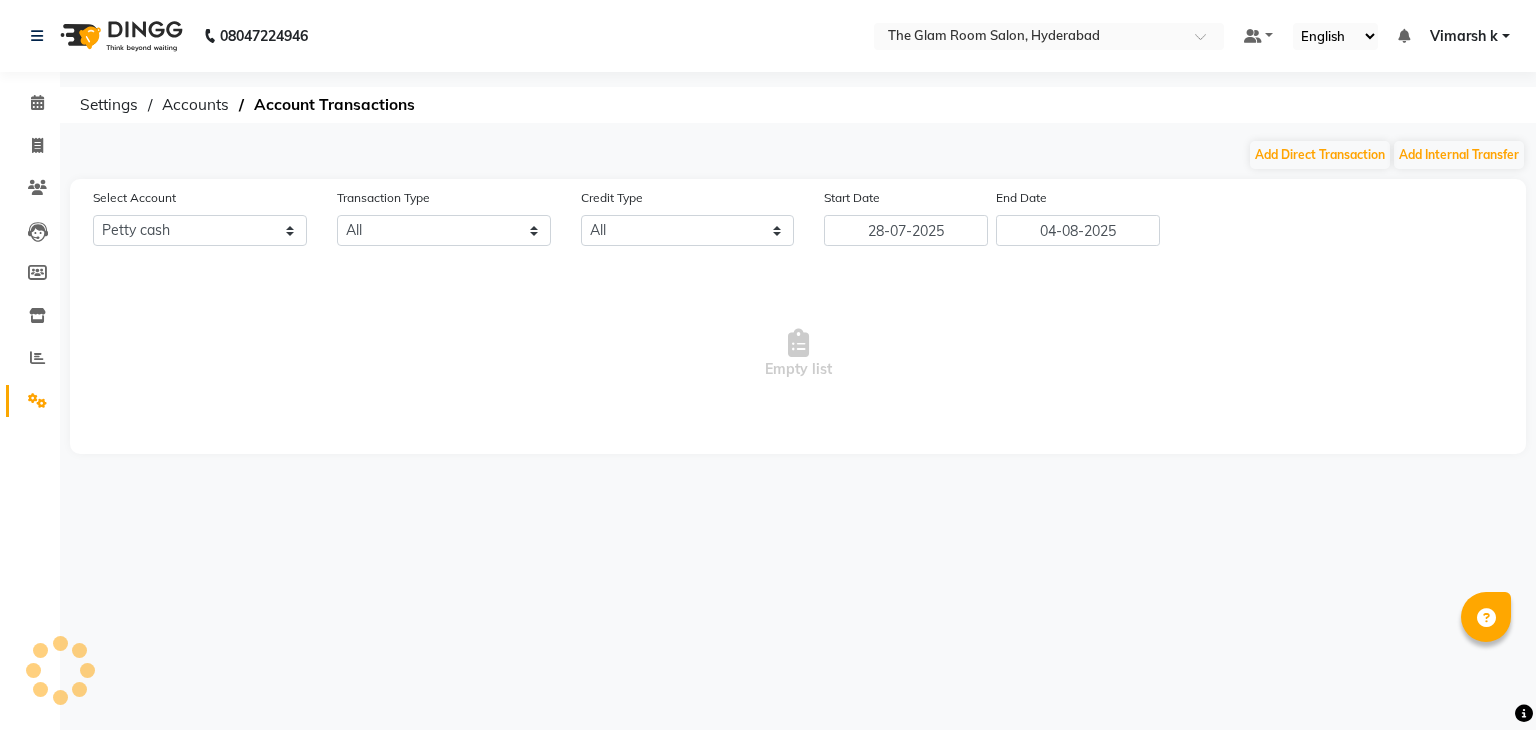select on "6616" 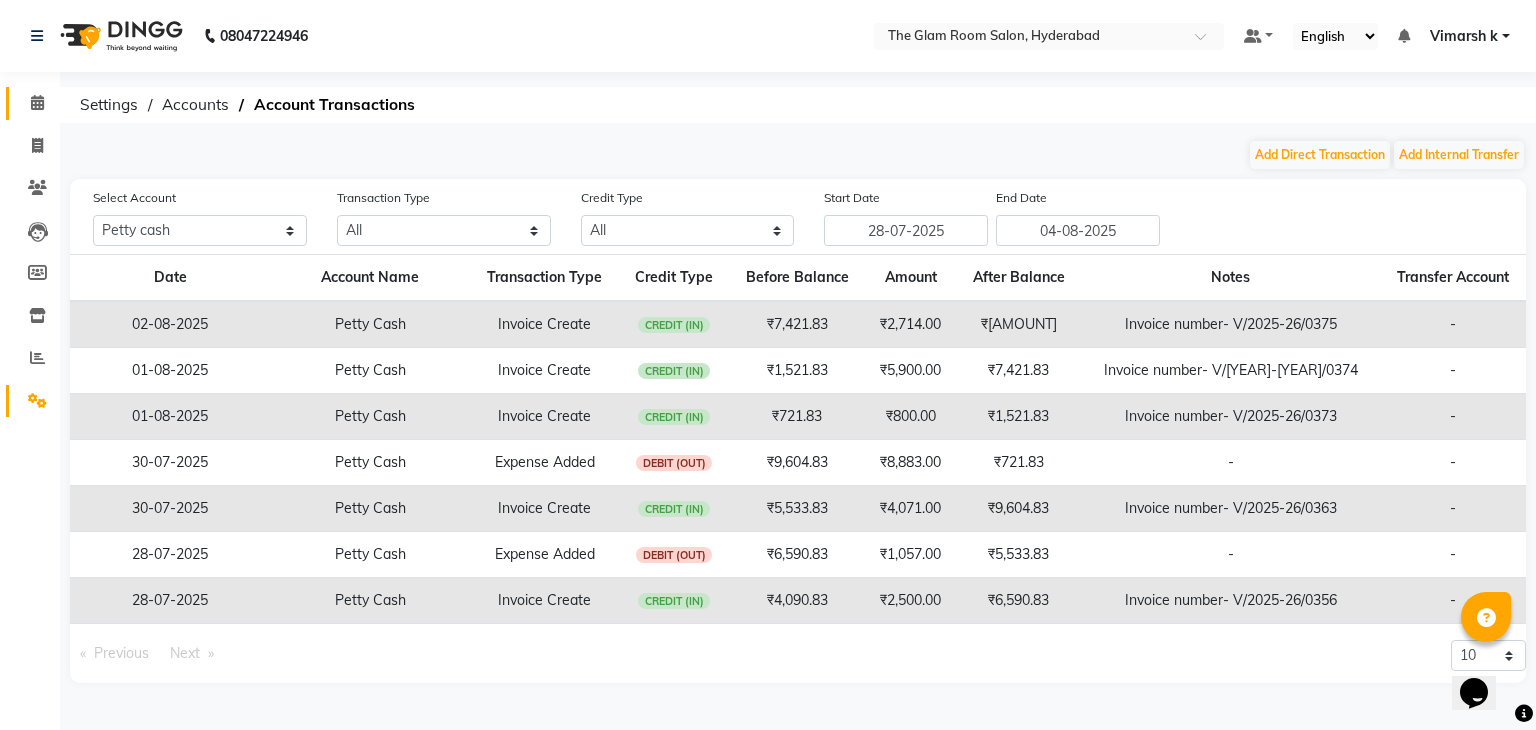 scroll, scrollTop: 0, scrollLeft: 0, axis: both 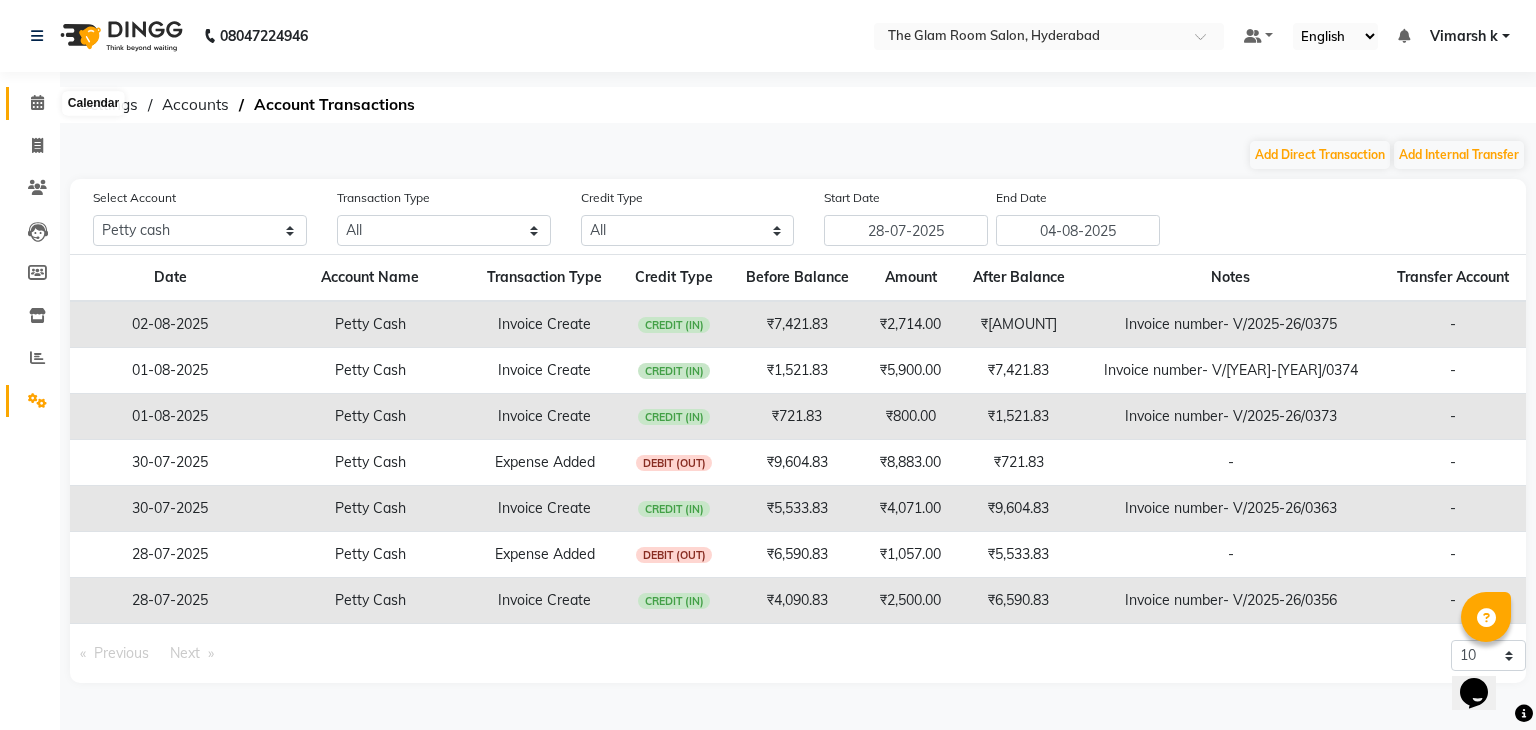 click 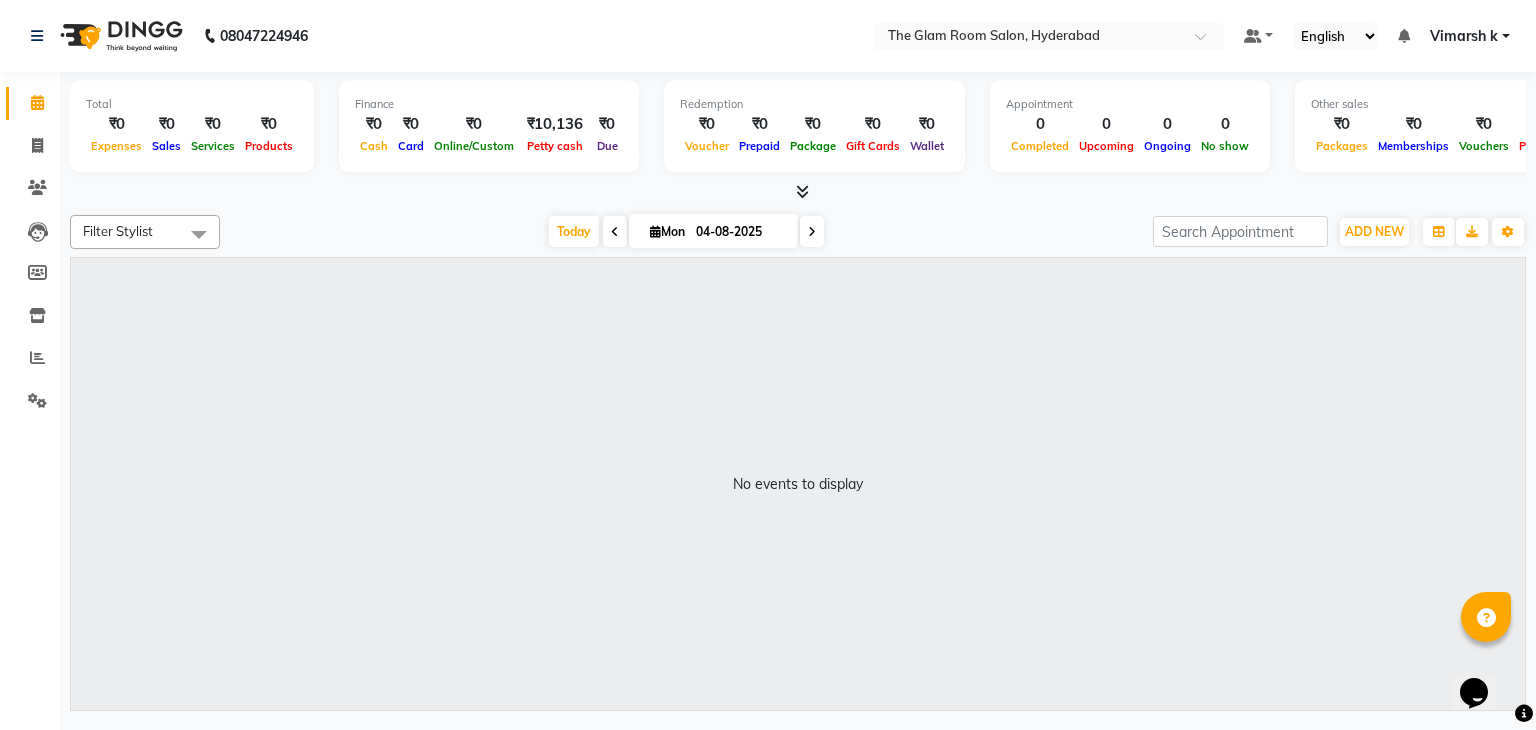 click on "08047224946 Select Location × The Glam Room Salon, Hyderabad Default Panel My Panel English ENGLISH Español العربية मराठी हिंदी ગુજરાતી தமிழ் 中文 Notifications nothing to show Vimarsh k Manage Profile Change Password Sign out  Version:3.16.0" 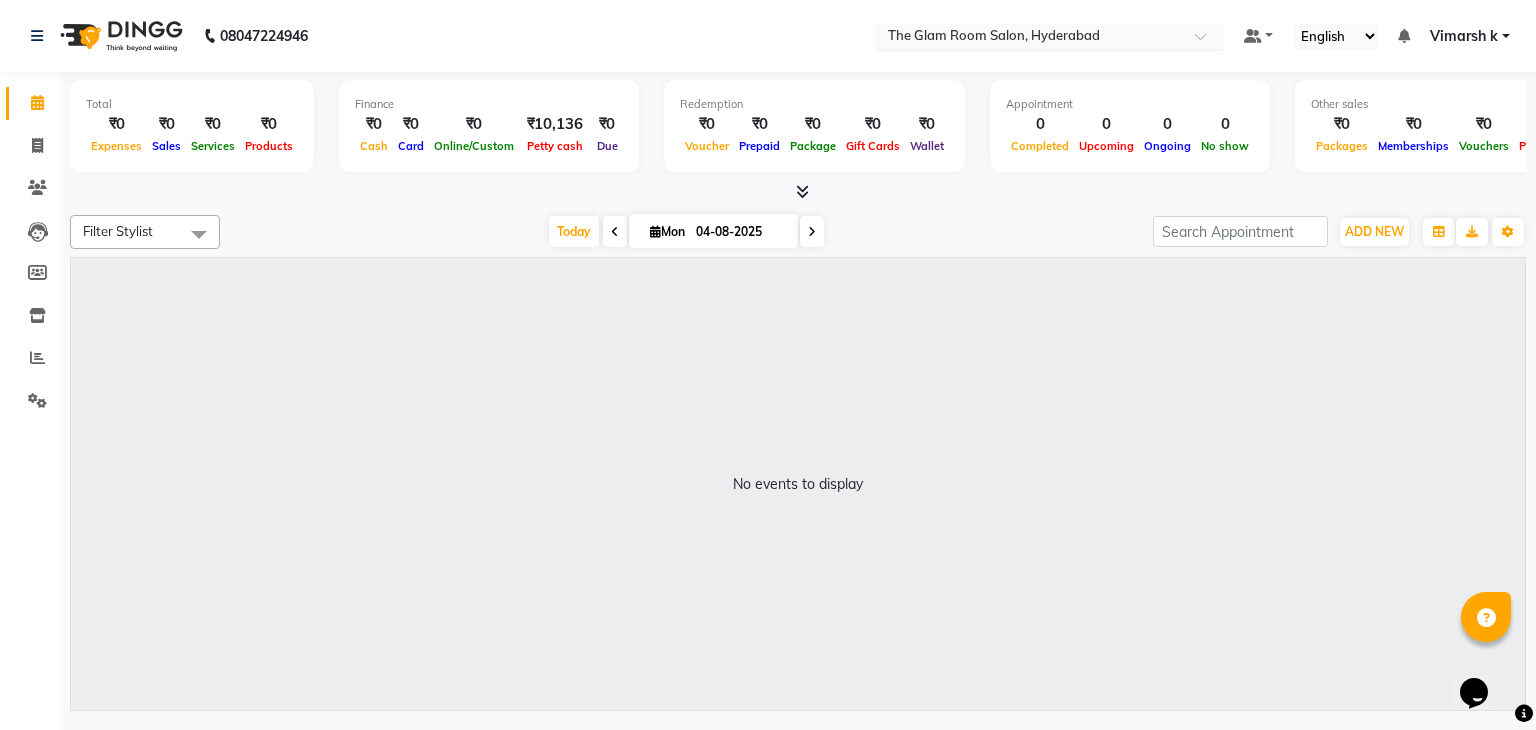 click at bounding box center (1029, 38) 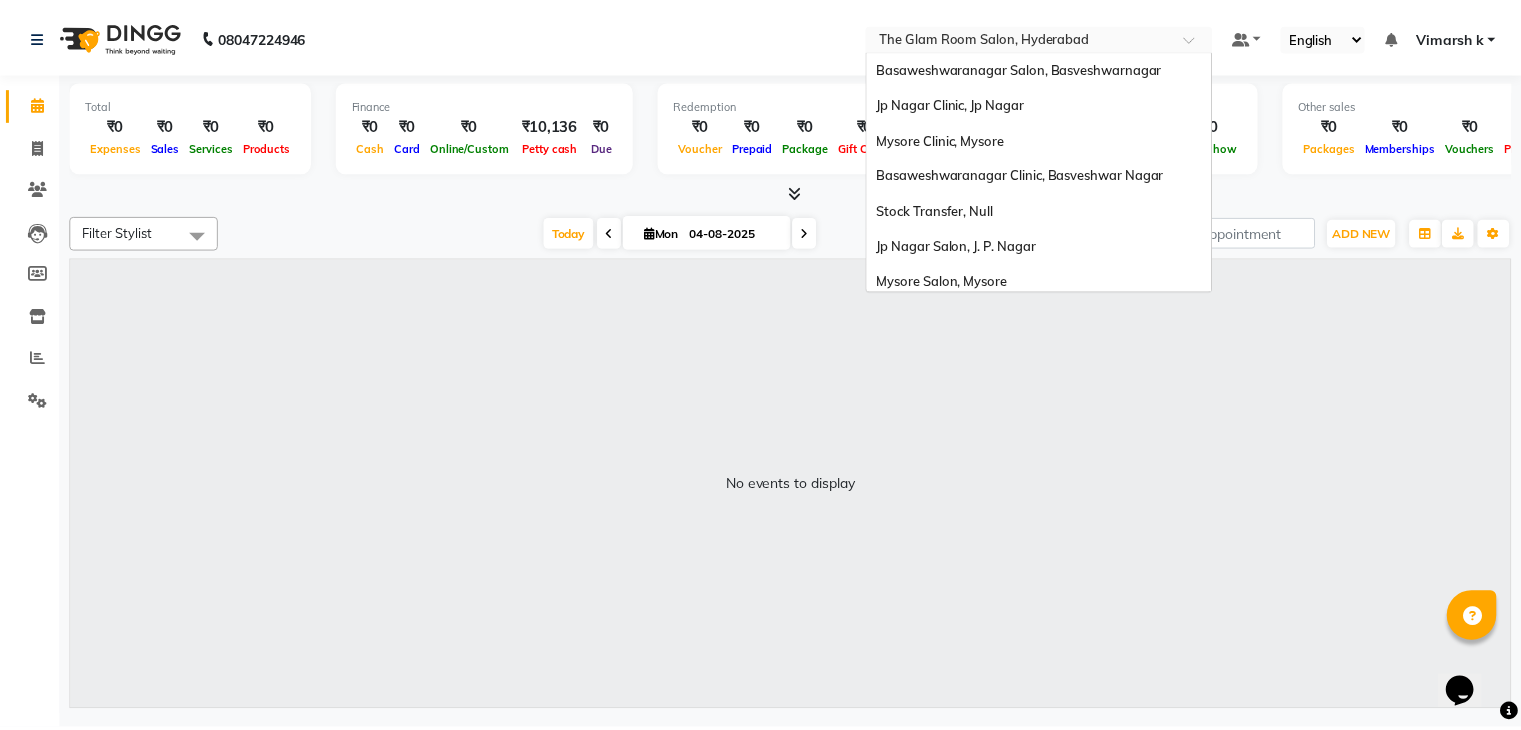 scroll, scrollTop: 79, scrollLeft: 0, axis: vertical 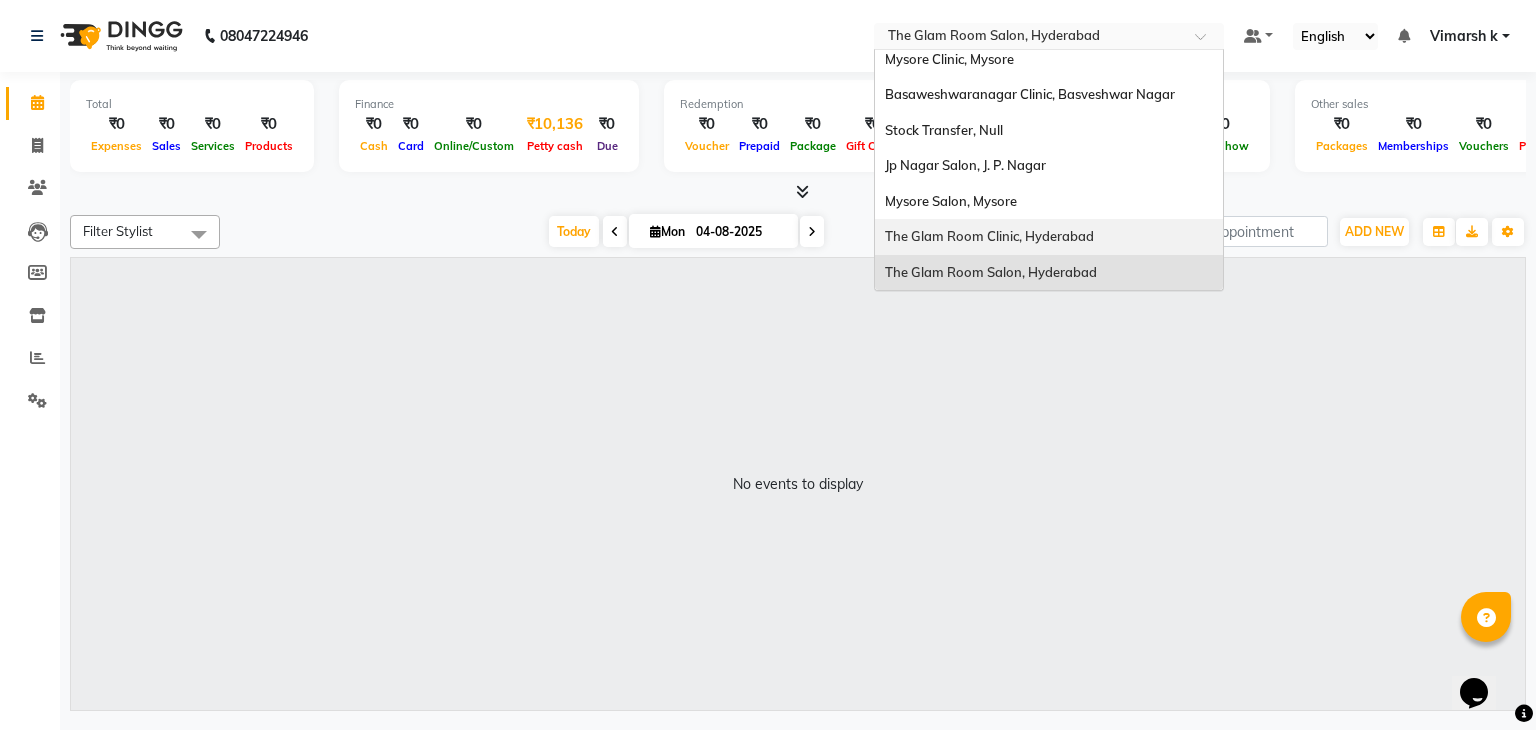 click on "₹10,136" at bounding box center [555, 124] 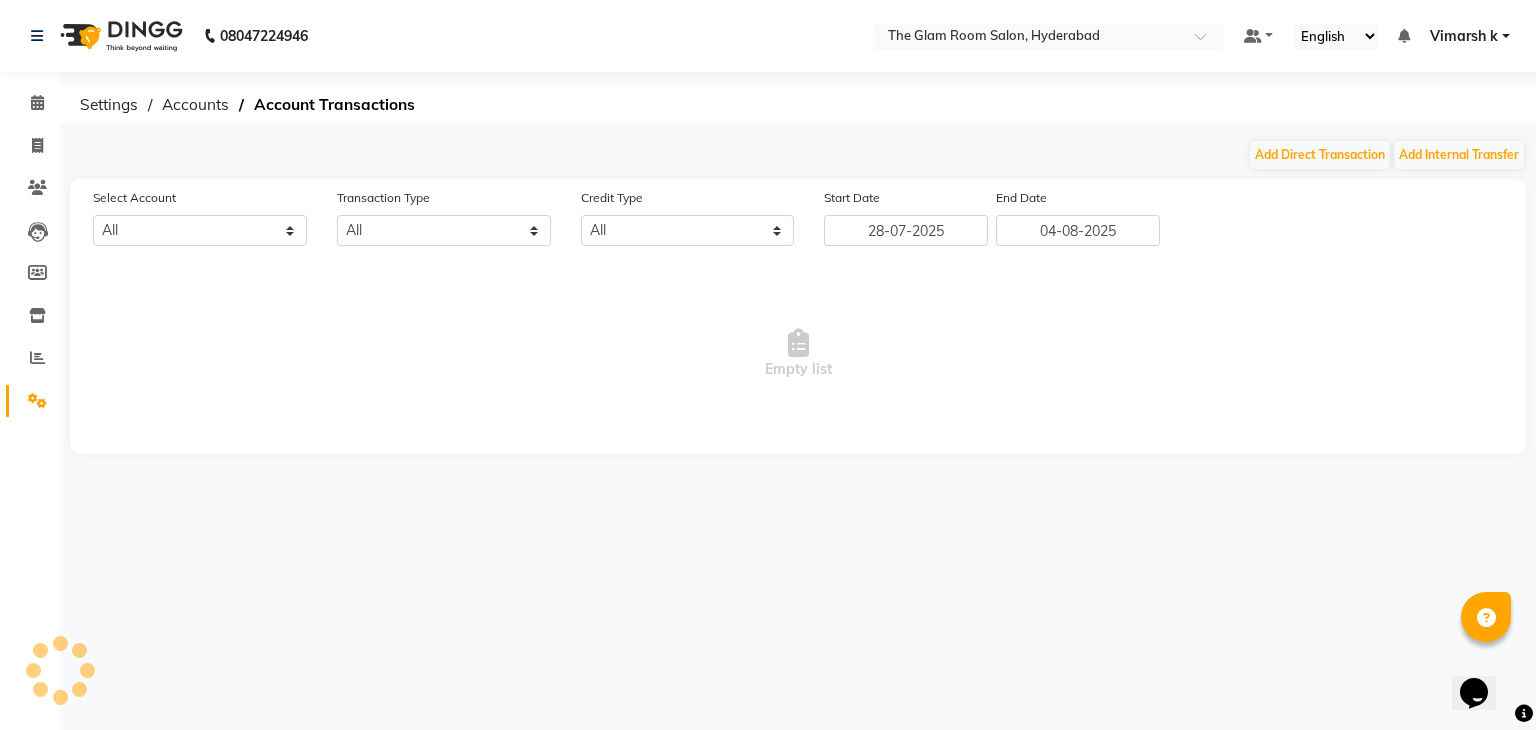 select on "6616" 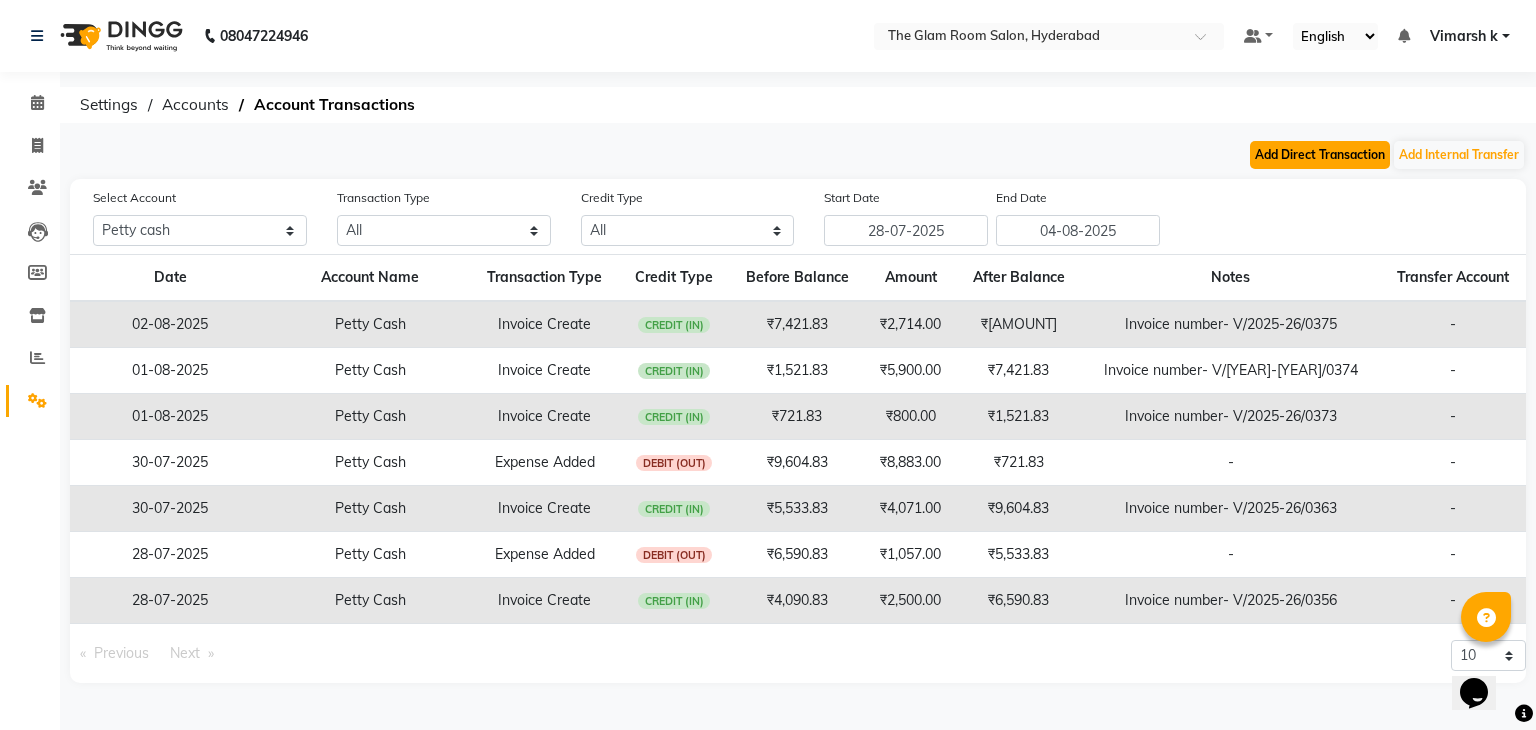 click on "Add Direct Transaction" 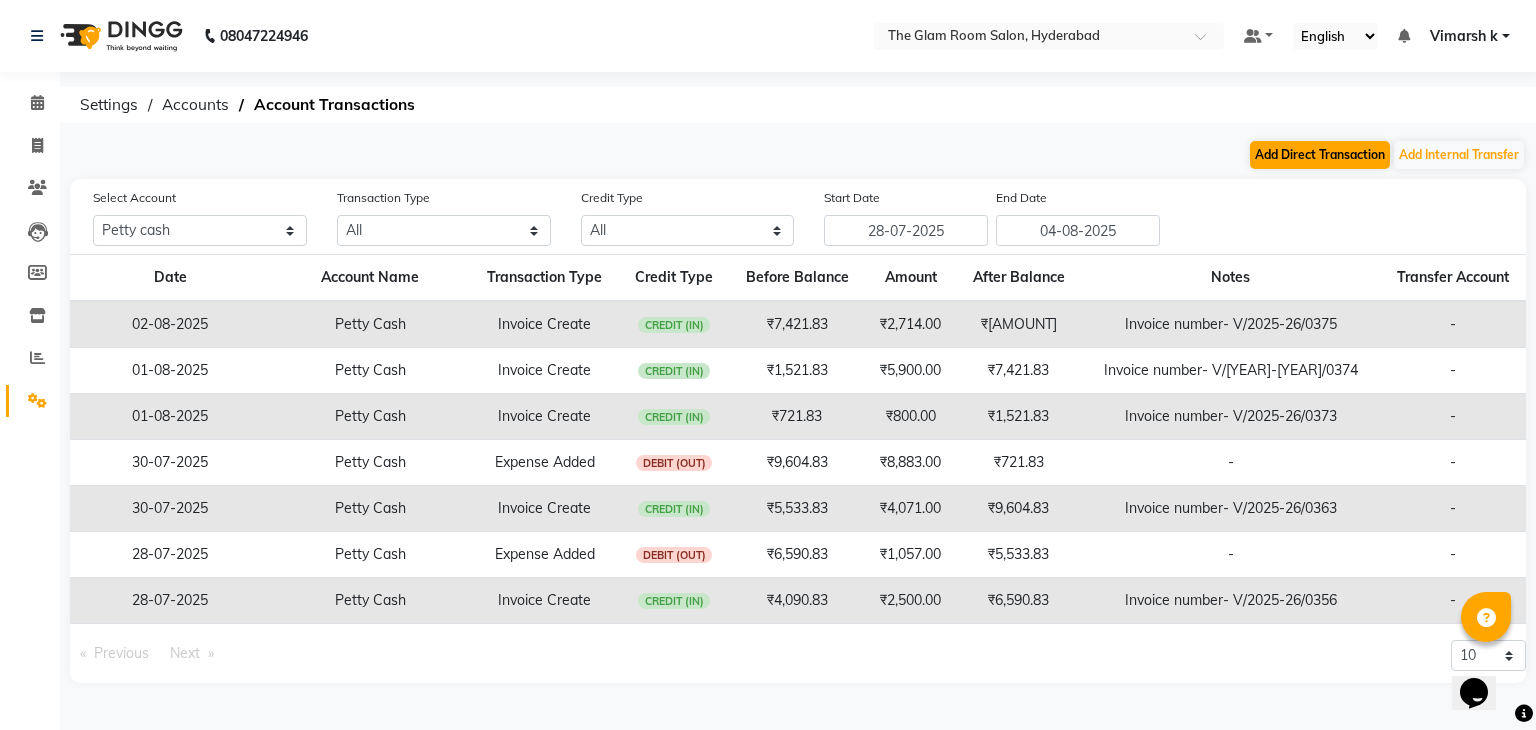select on "direct" 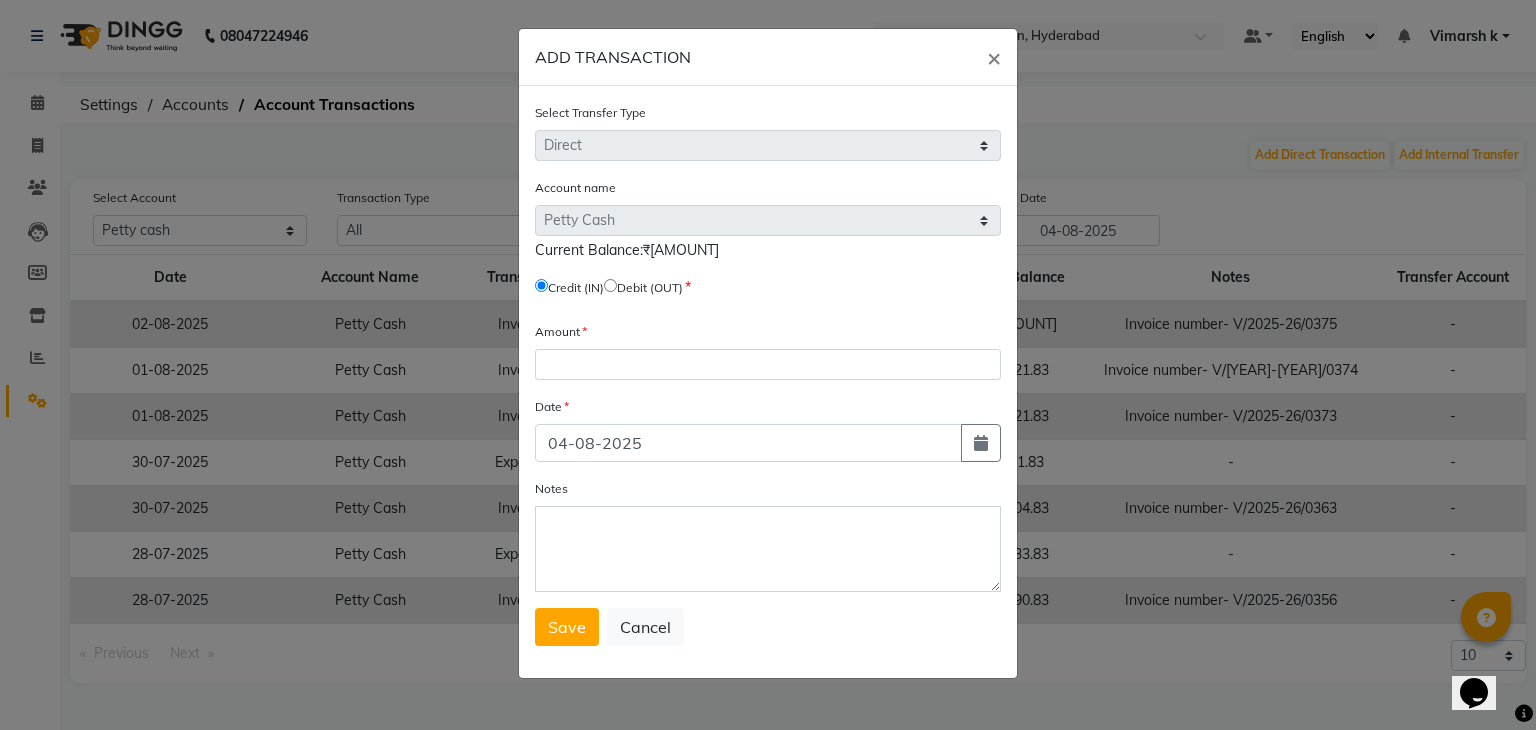 click 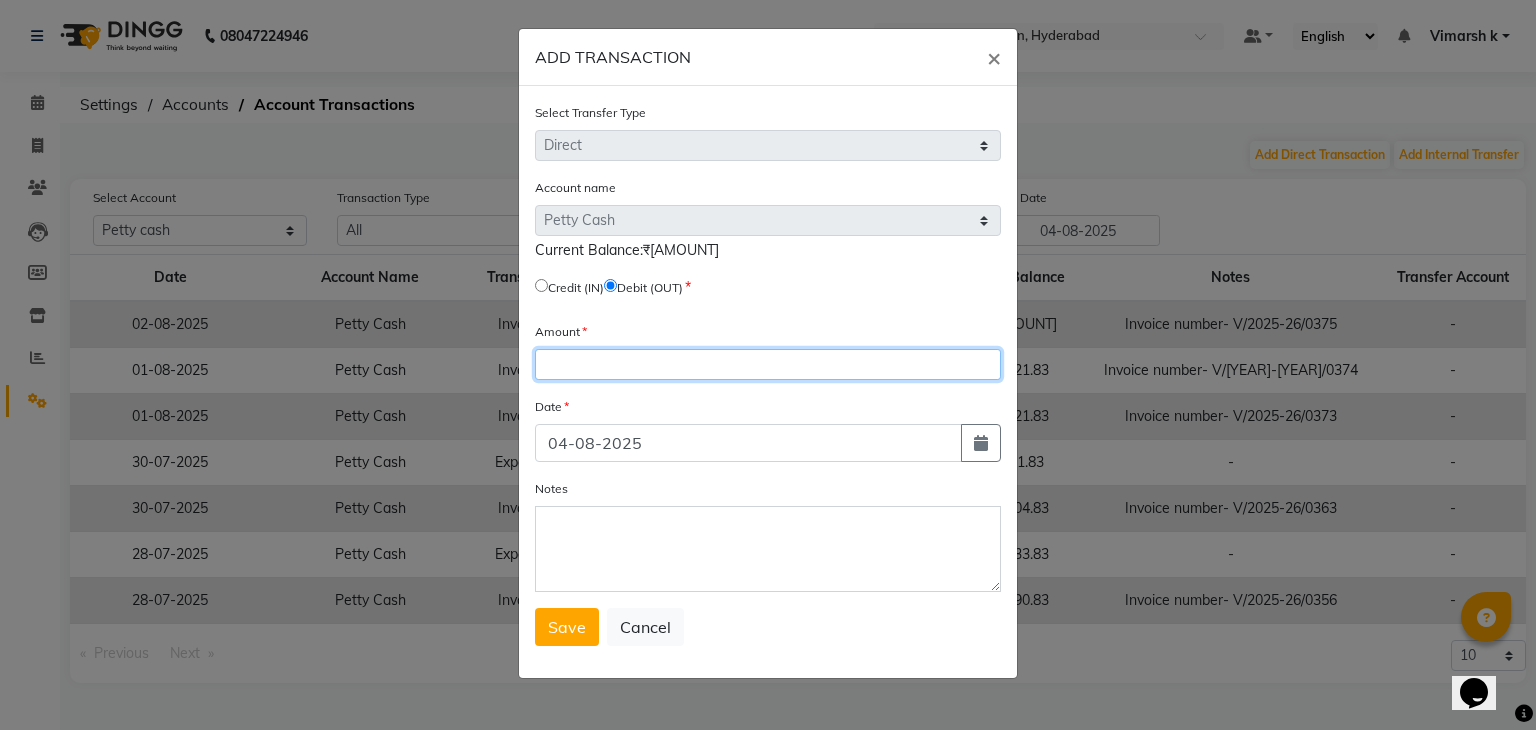 click 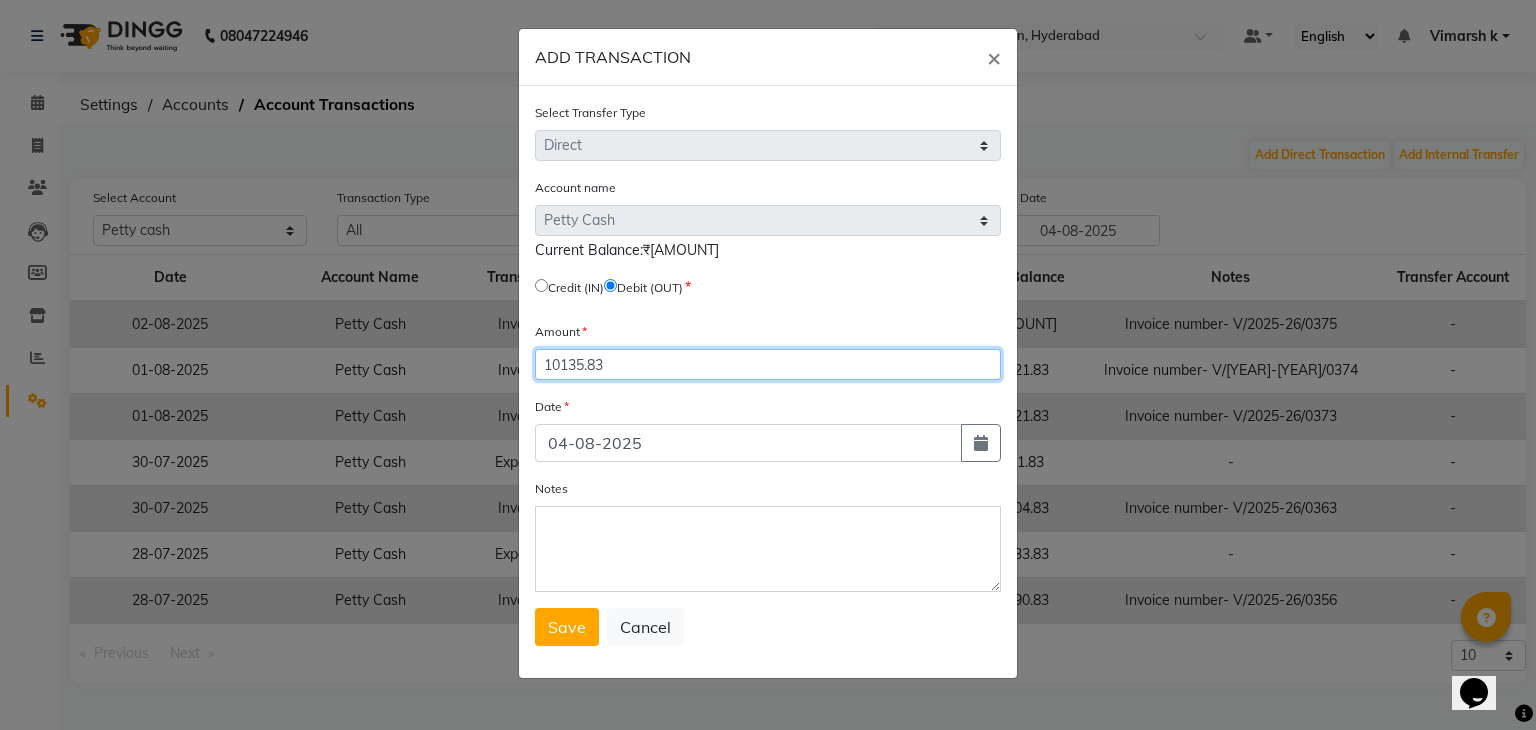 type on "10135.83" 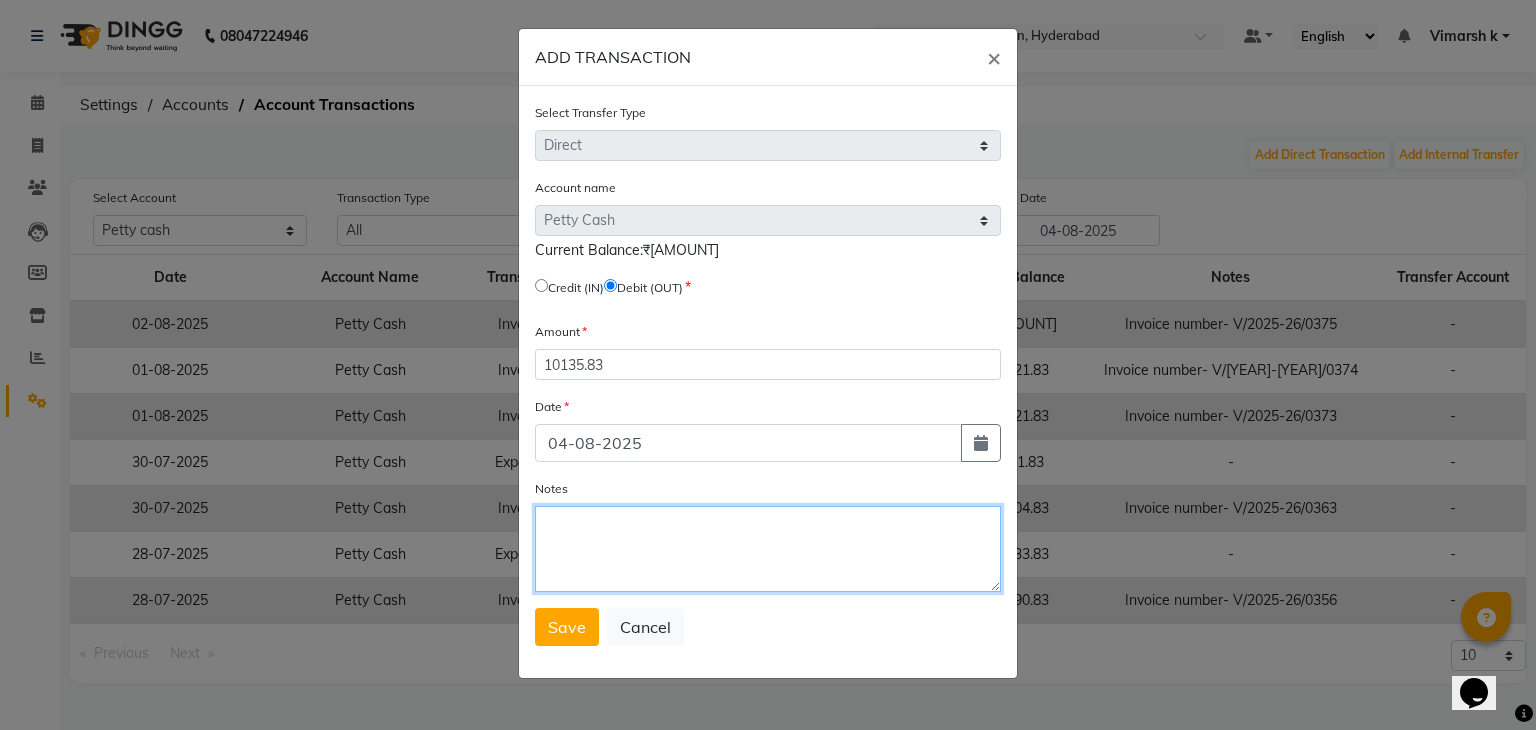 click on "Notes" at bounding box center (768, 549) 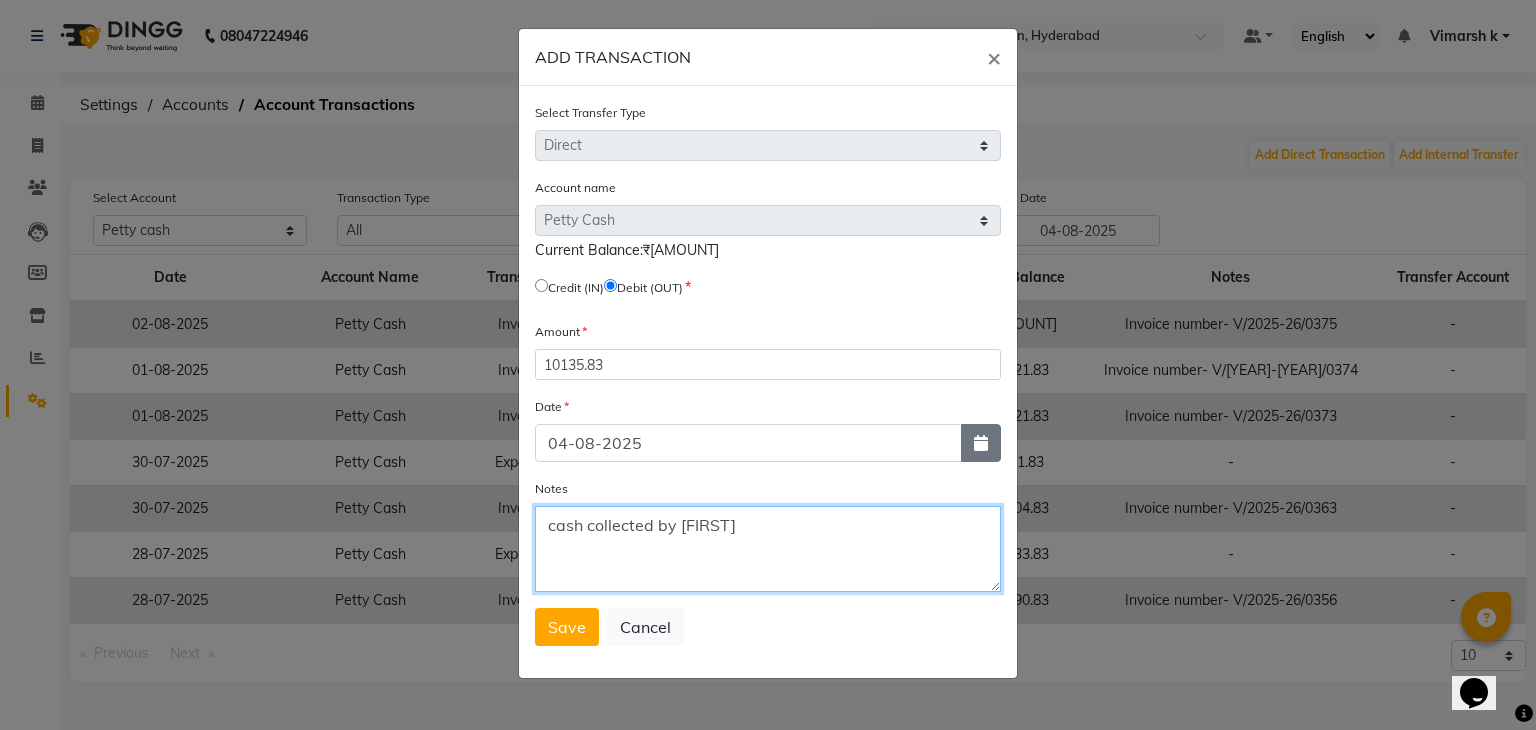type on "cash collected by jayshree" 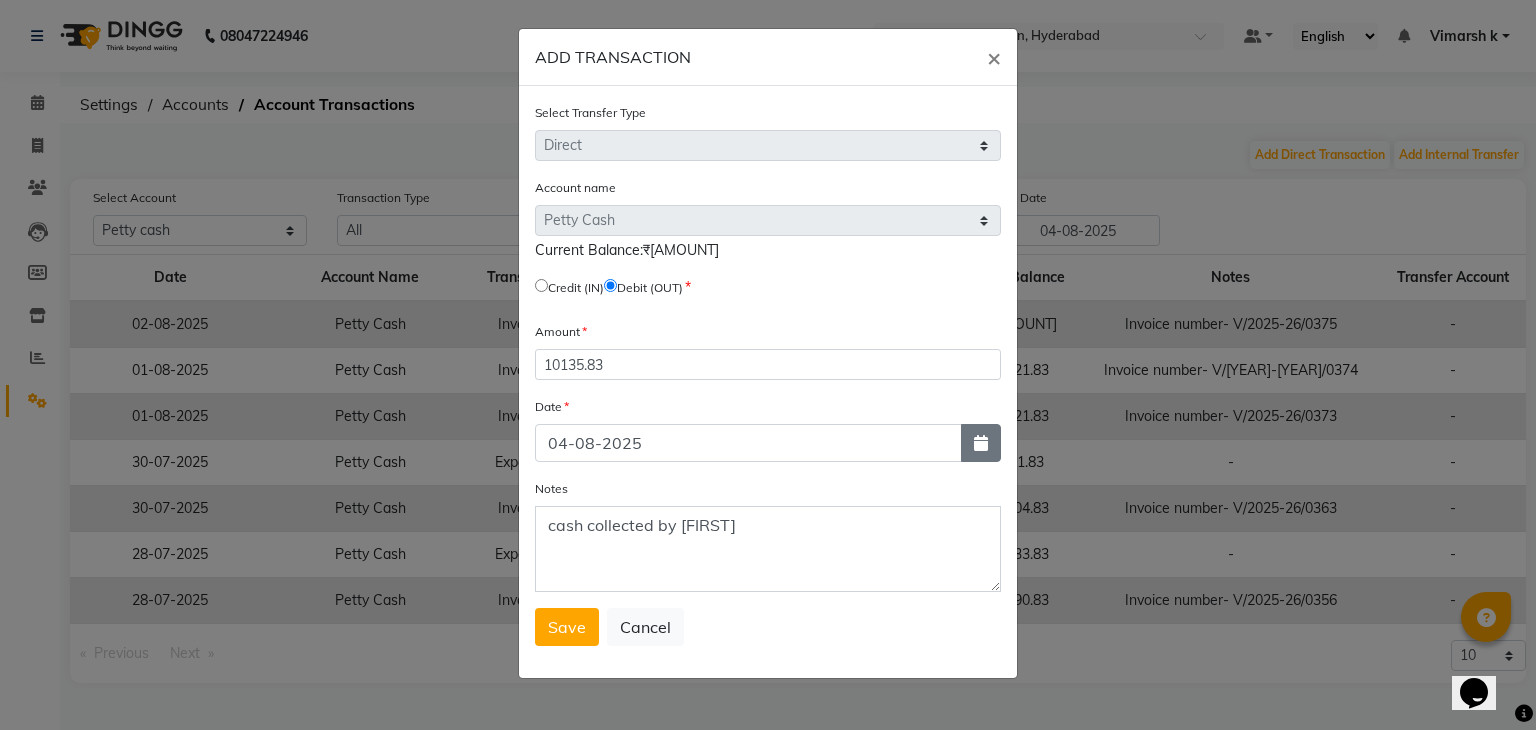 click 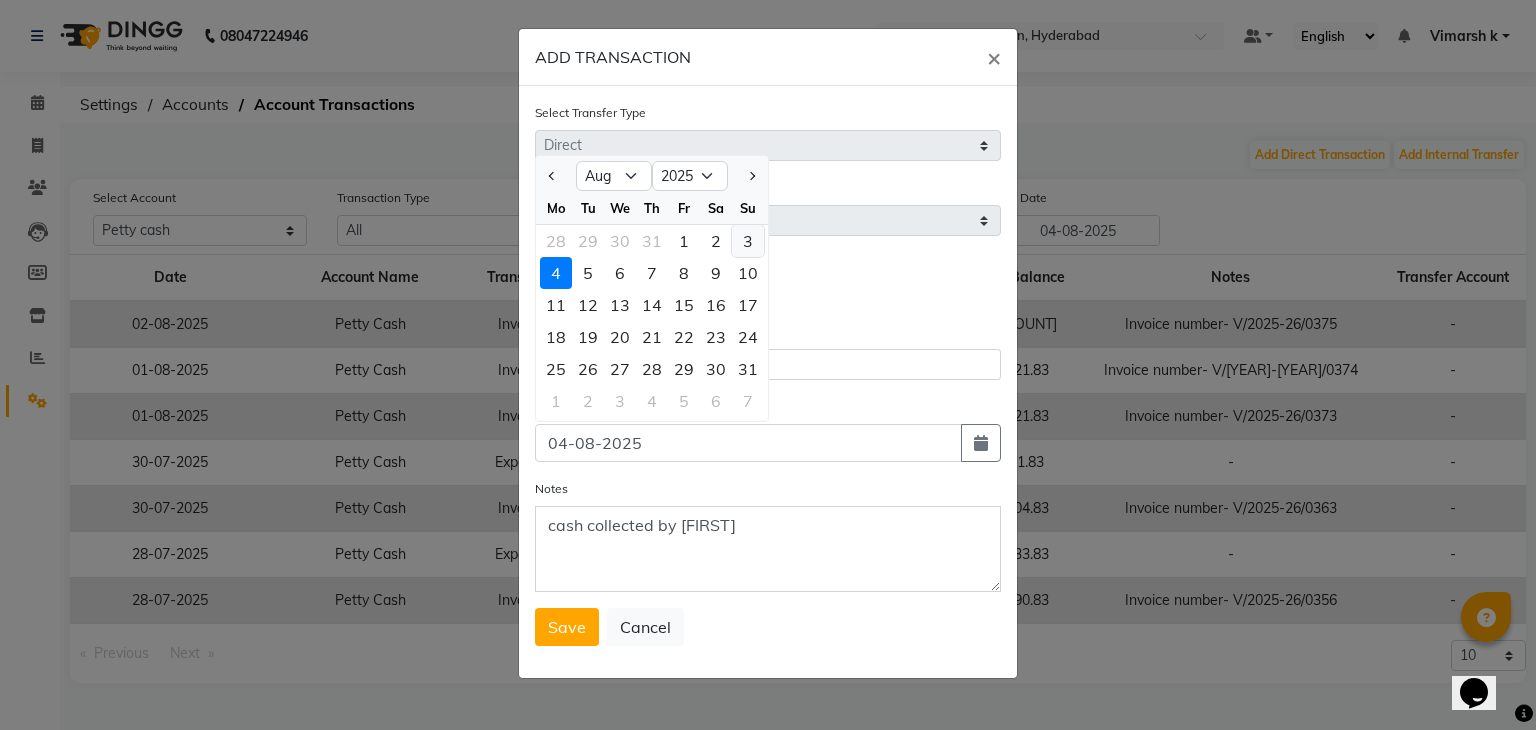 click on "3" 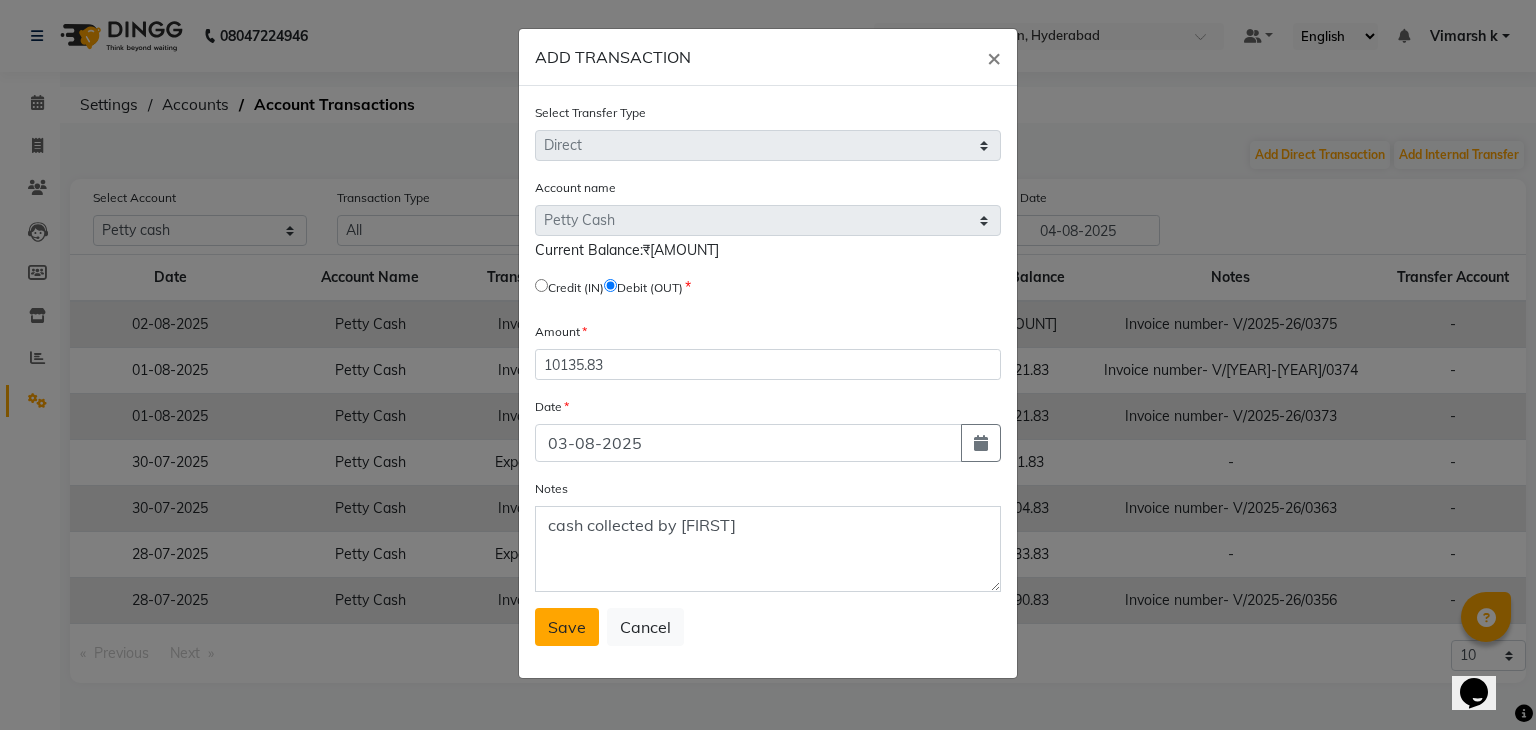 click on "Save" at bounding box center [567, 627] 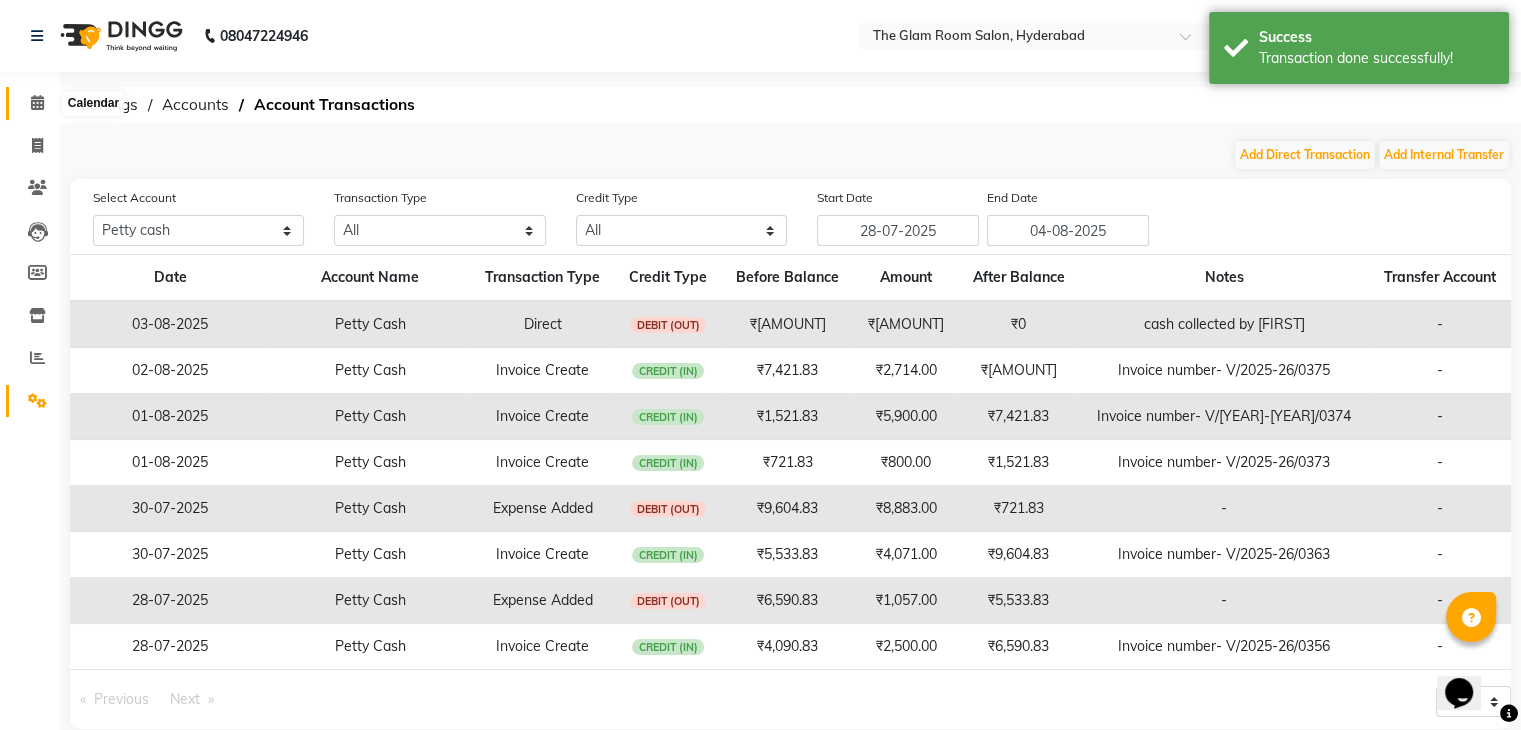 click 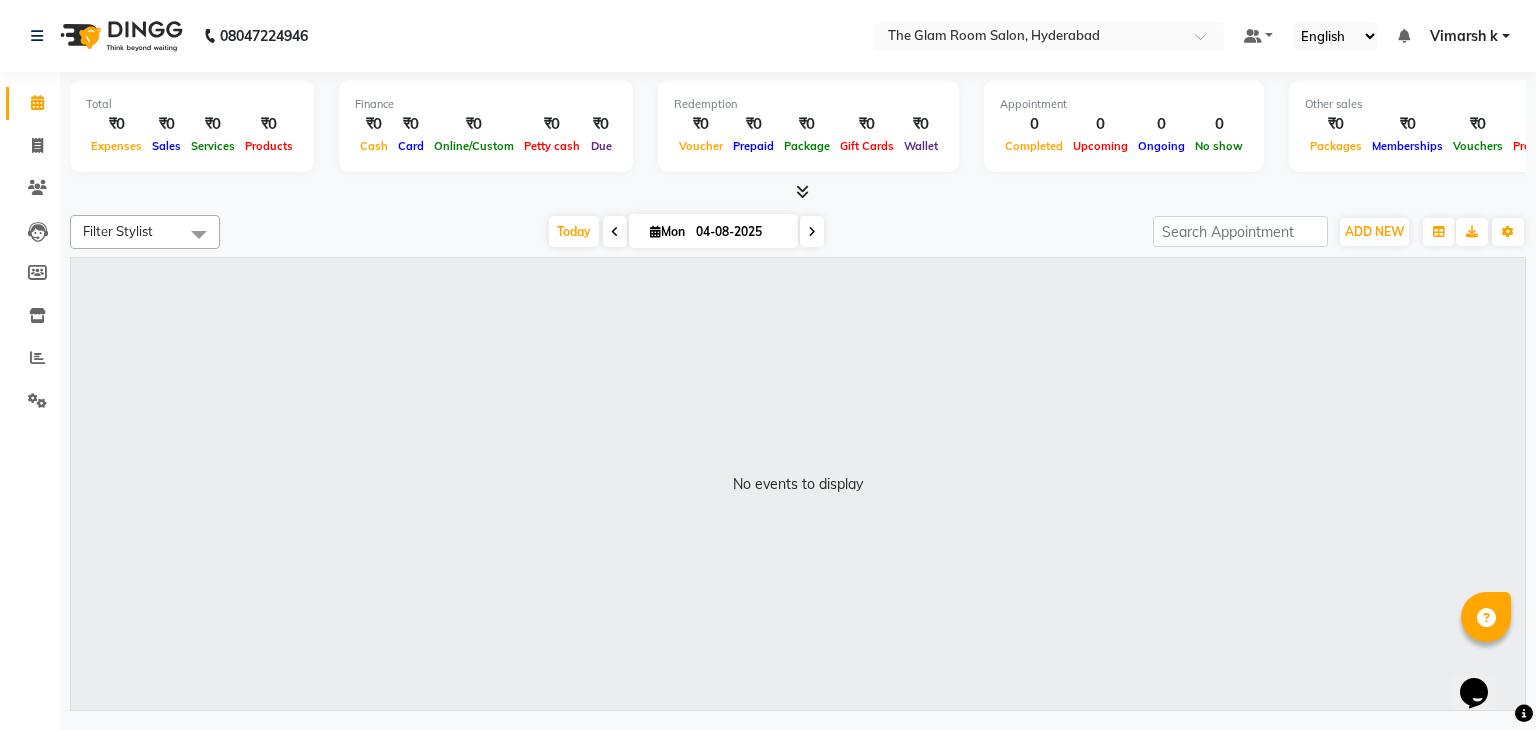 click on "08047224946 Select Location × The Glam Room Salon, Hyderabad Default Panel My Panel English ENGLISH Español العربية मराठी हिंदी ગુજરાતી தமிழ் 中文 Notifications nothing to show Vimarsh k Manage Profile Change Password Sign out  Version:3.16.0" 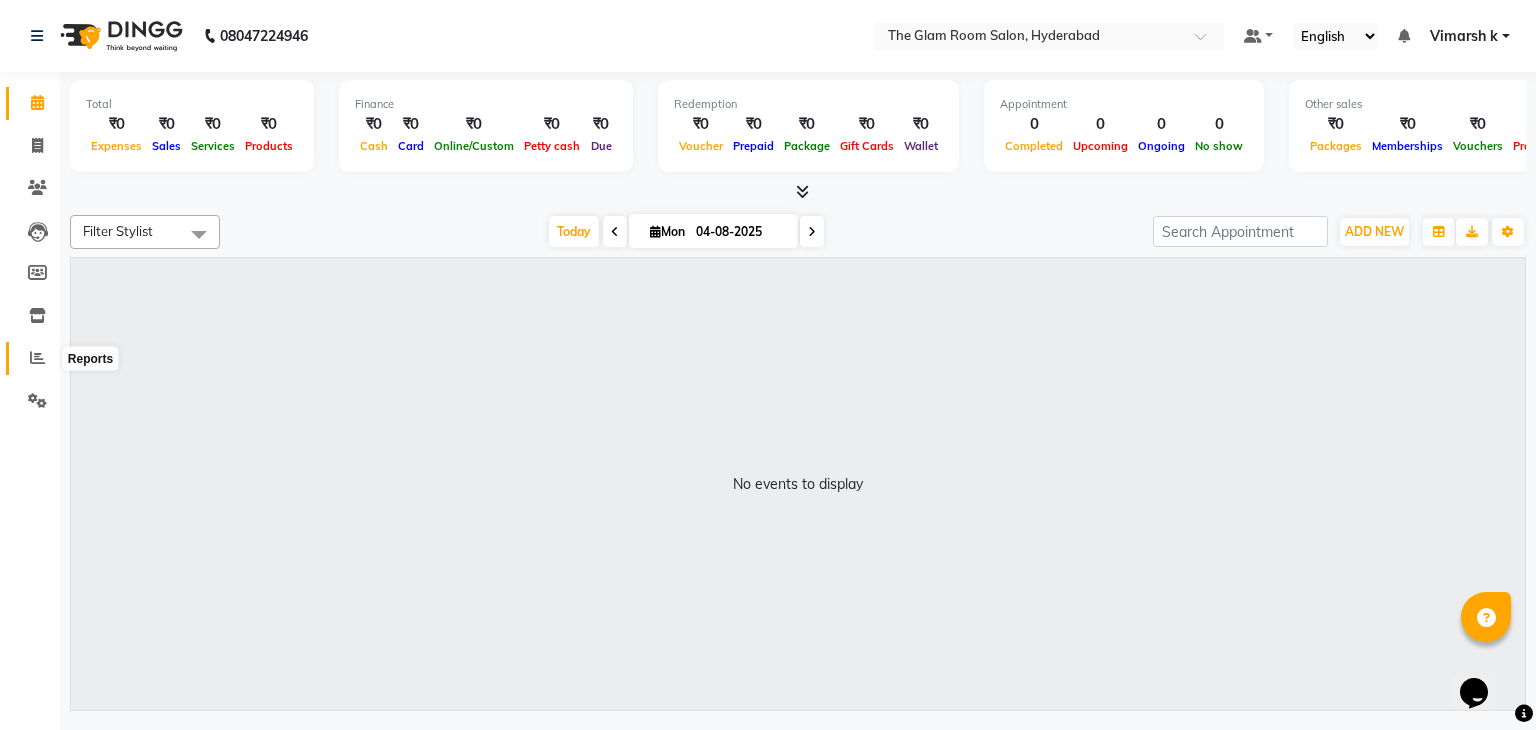 click 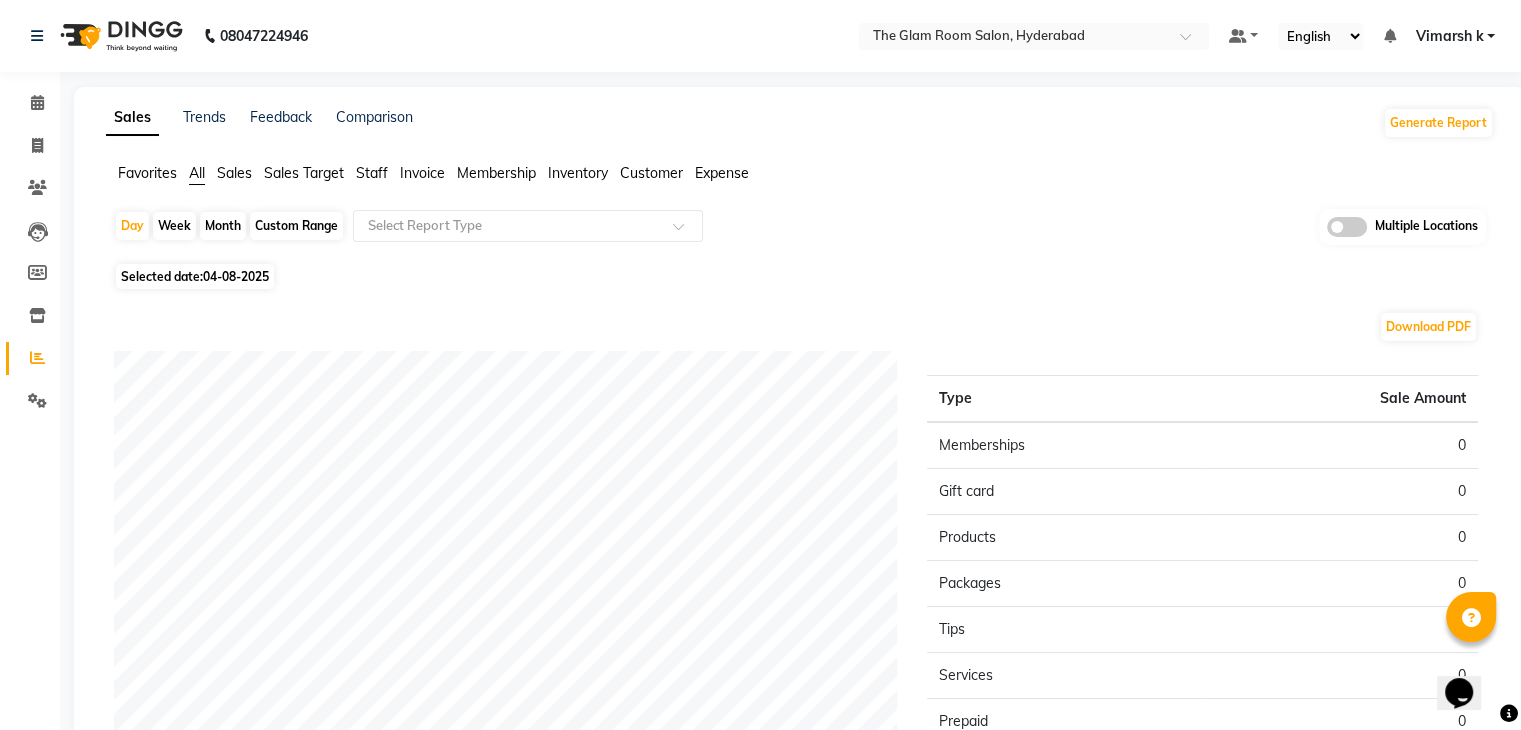 click on "04-08-2025" 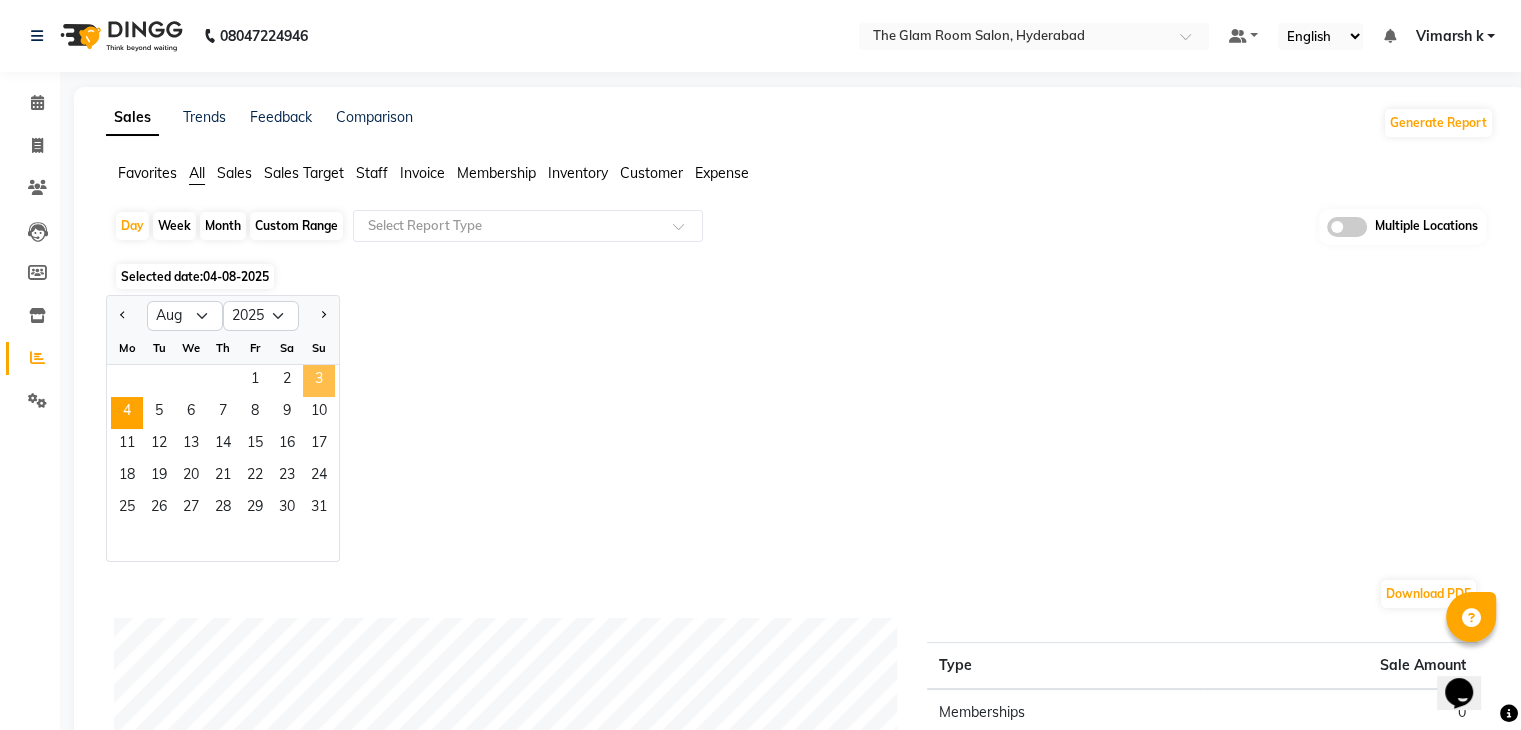 click on "3" 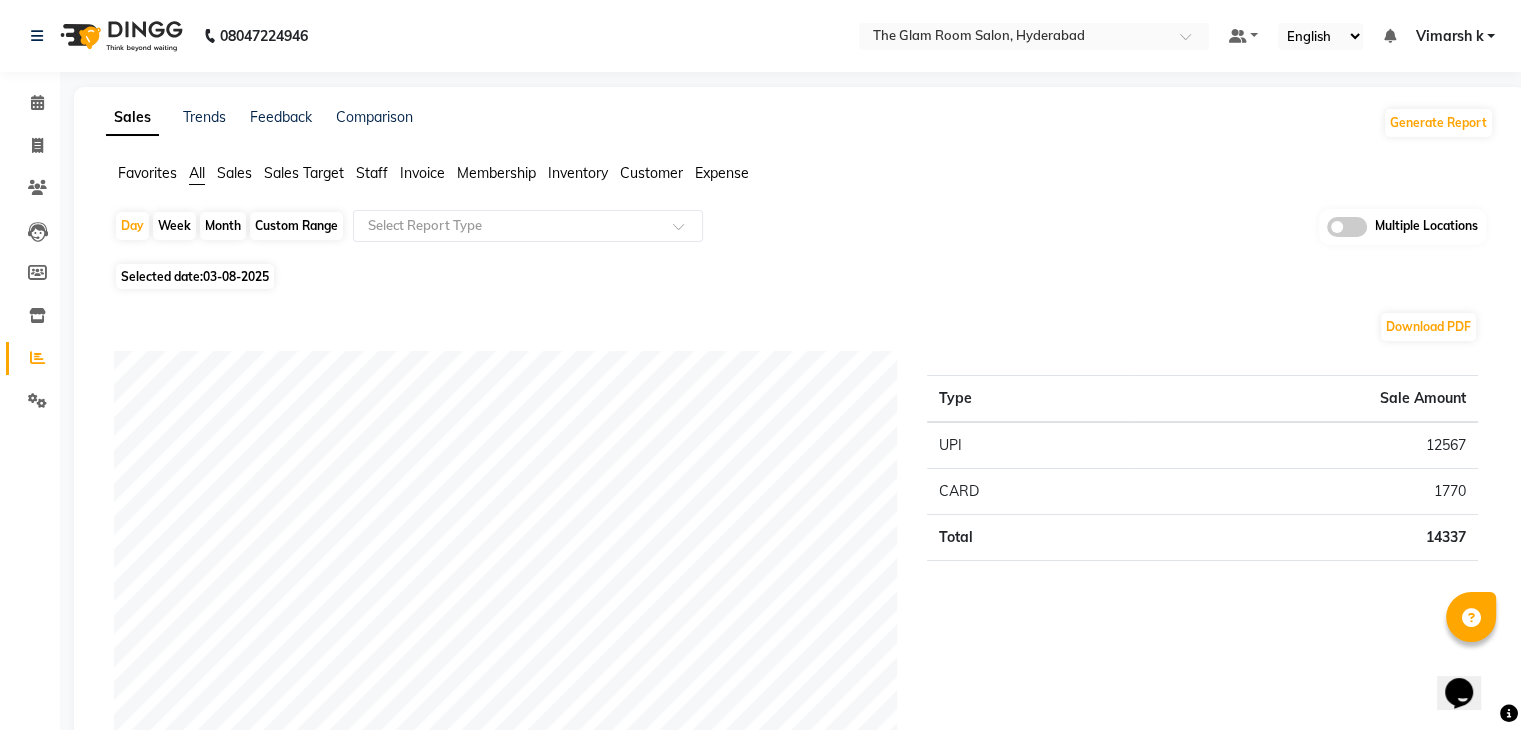 click on "Day   Week   Month   Custom Range  Select Report Type Multiple Locations" 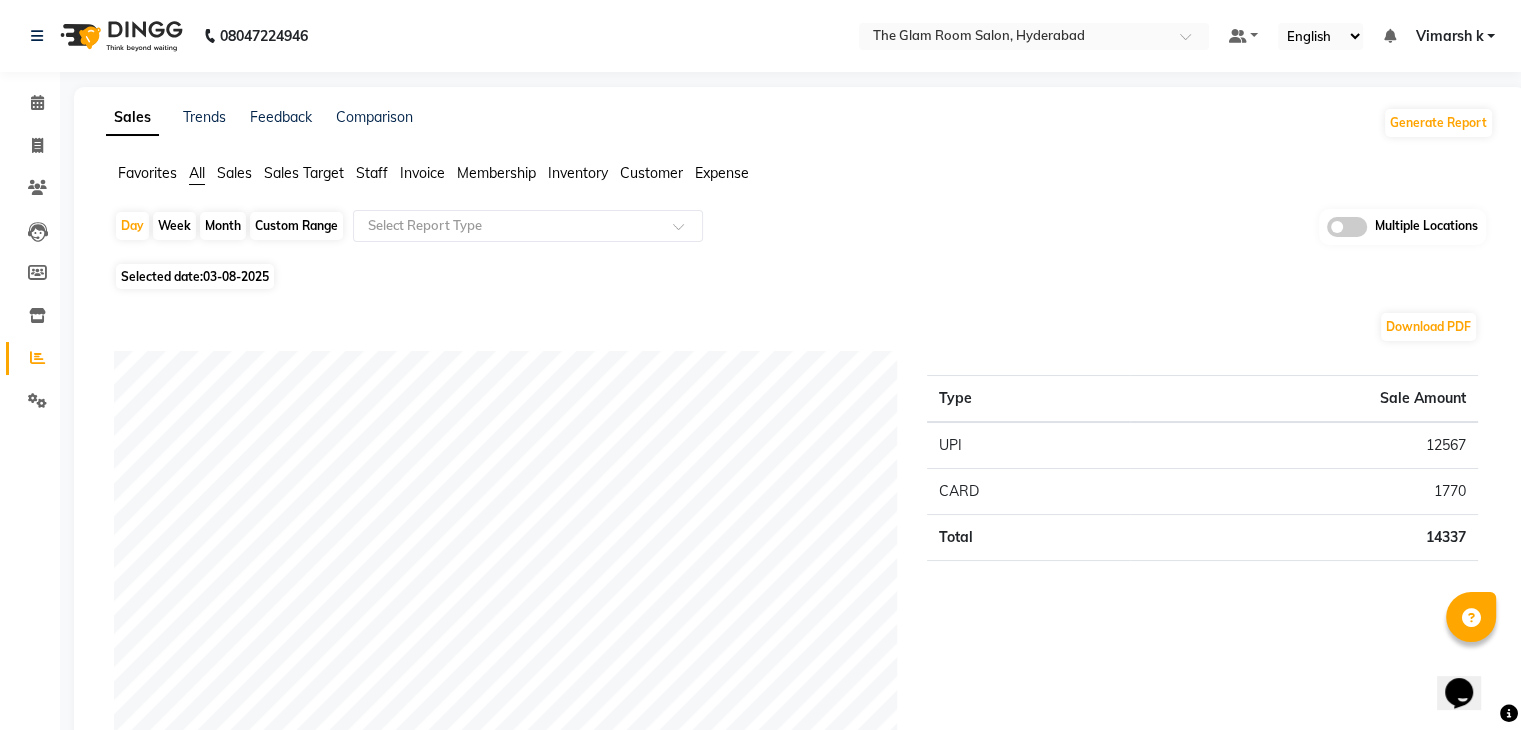 click 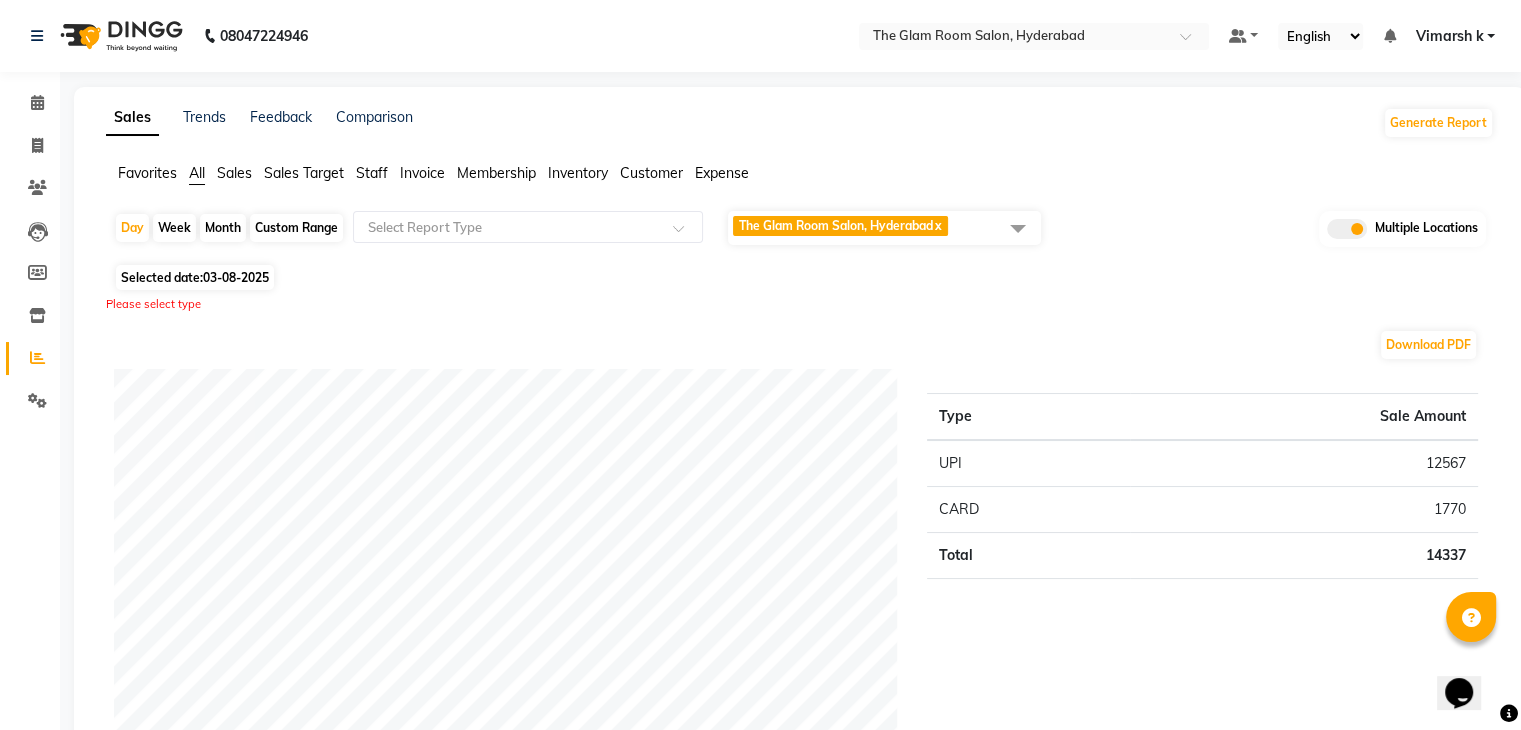 click 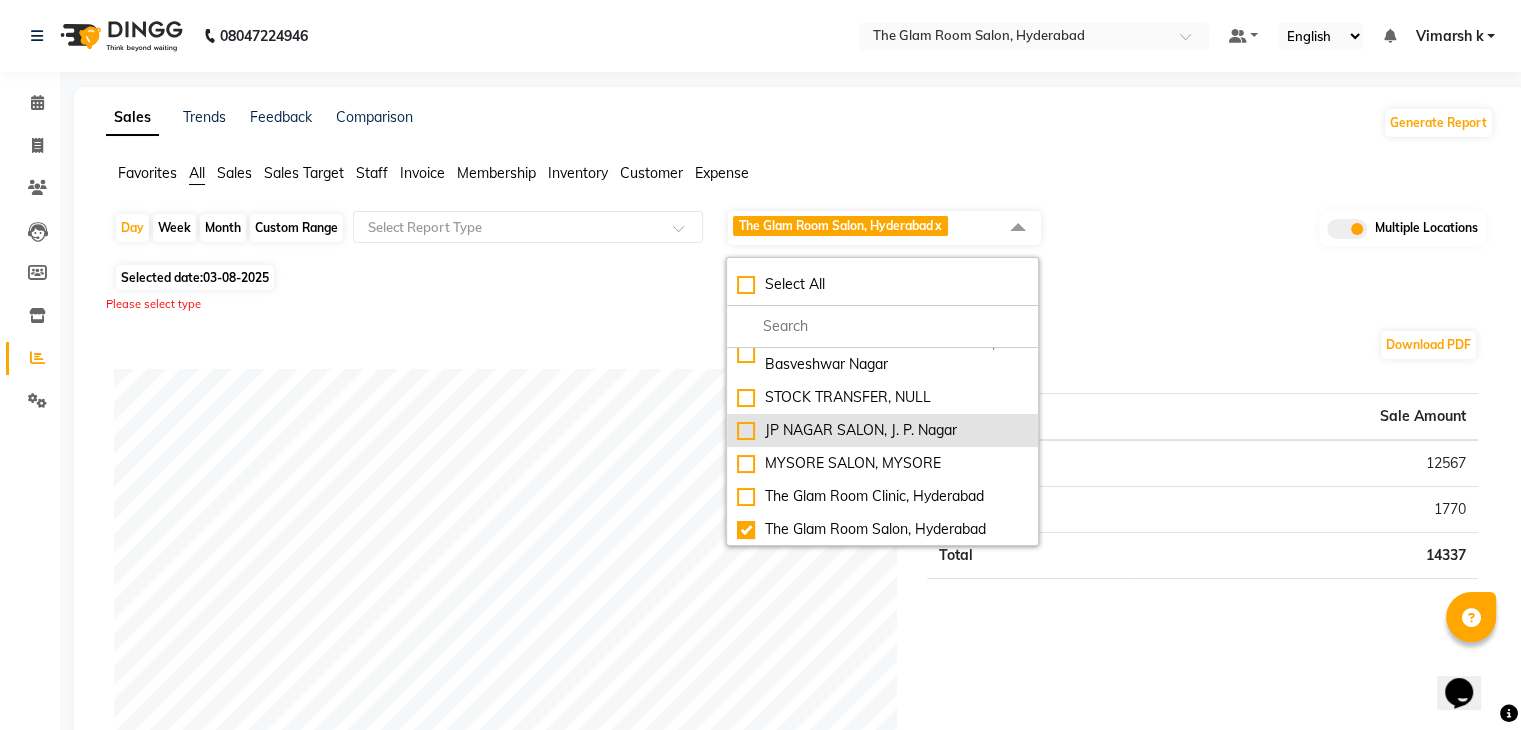 scroll, scrollTop: 142, scrollLeft: 0, axis: vertical 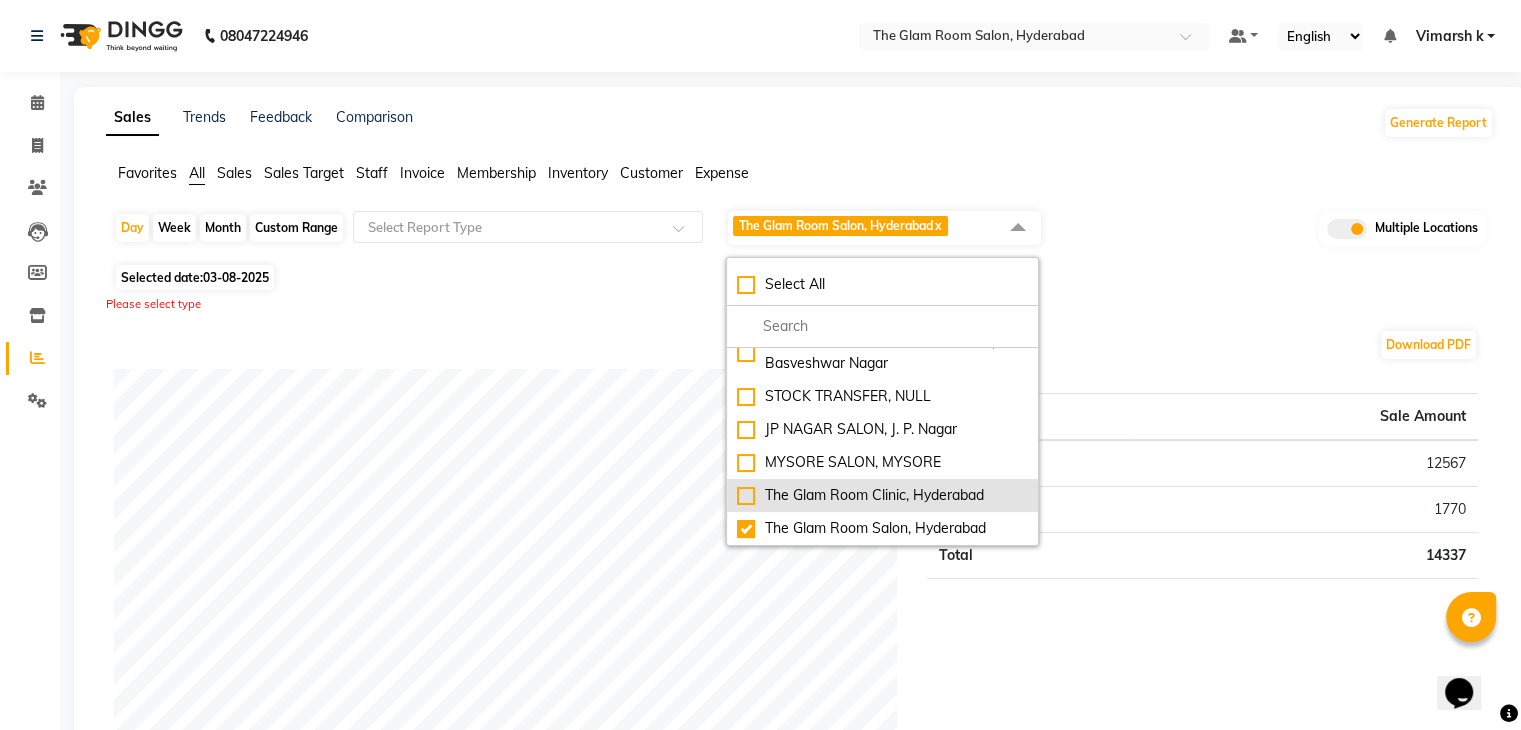 click on "The Glam Room Clinic, Hyderabad" 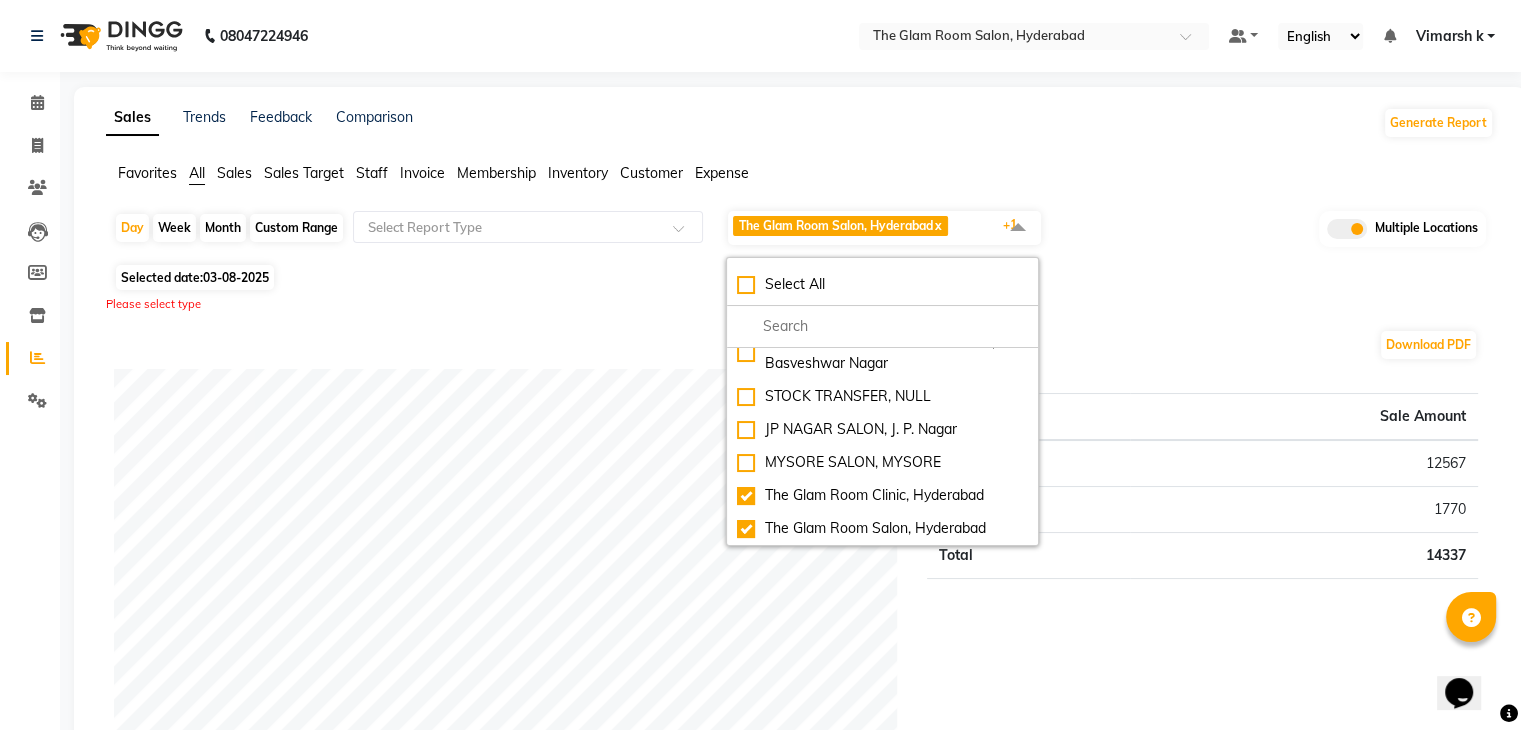 click on "Please select type" 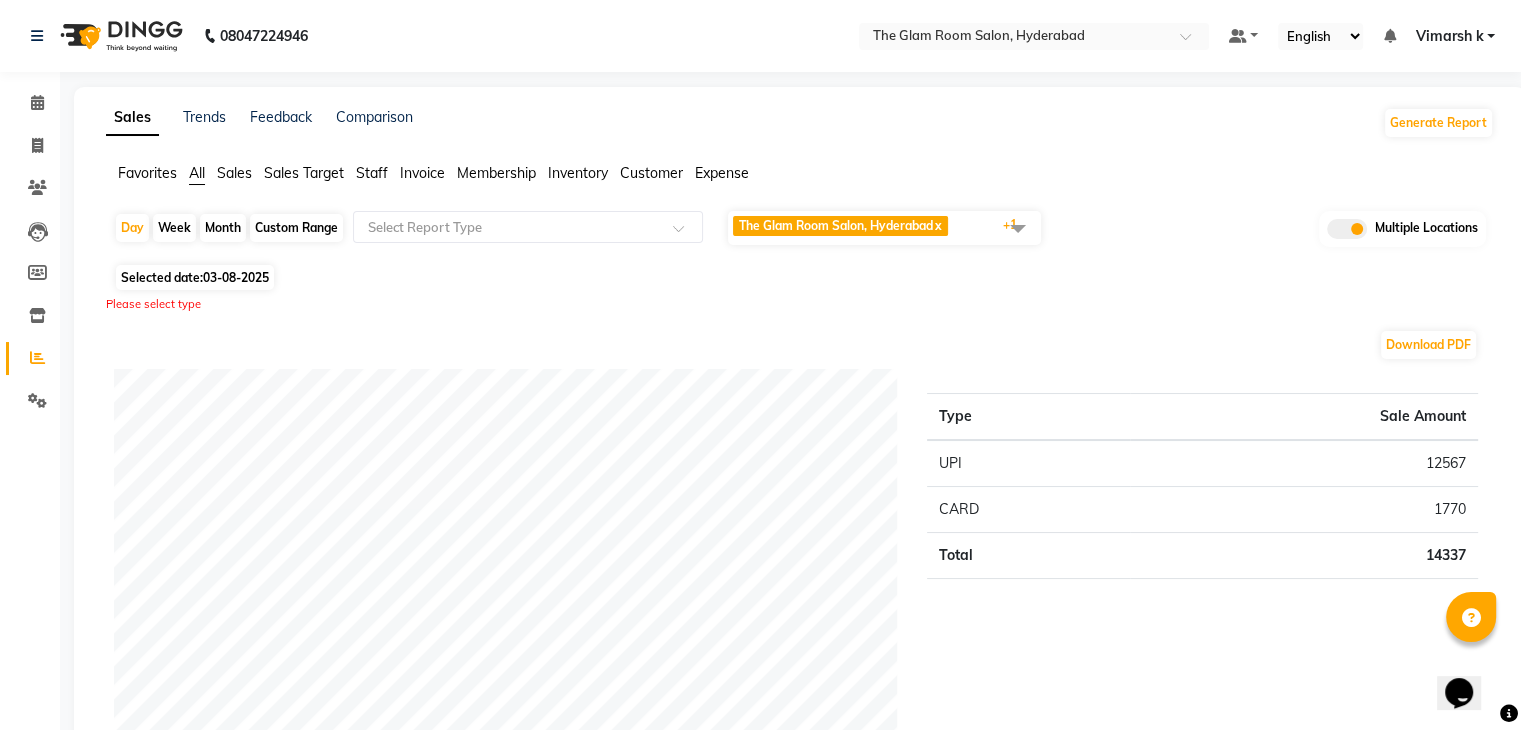 click on "Download PDF" 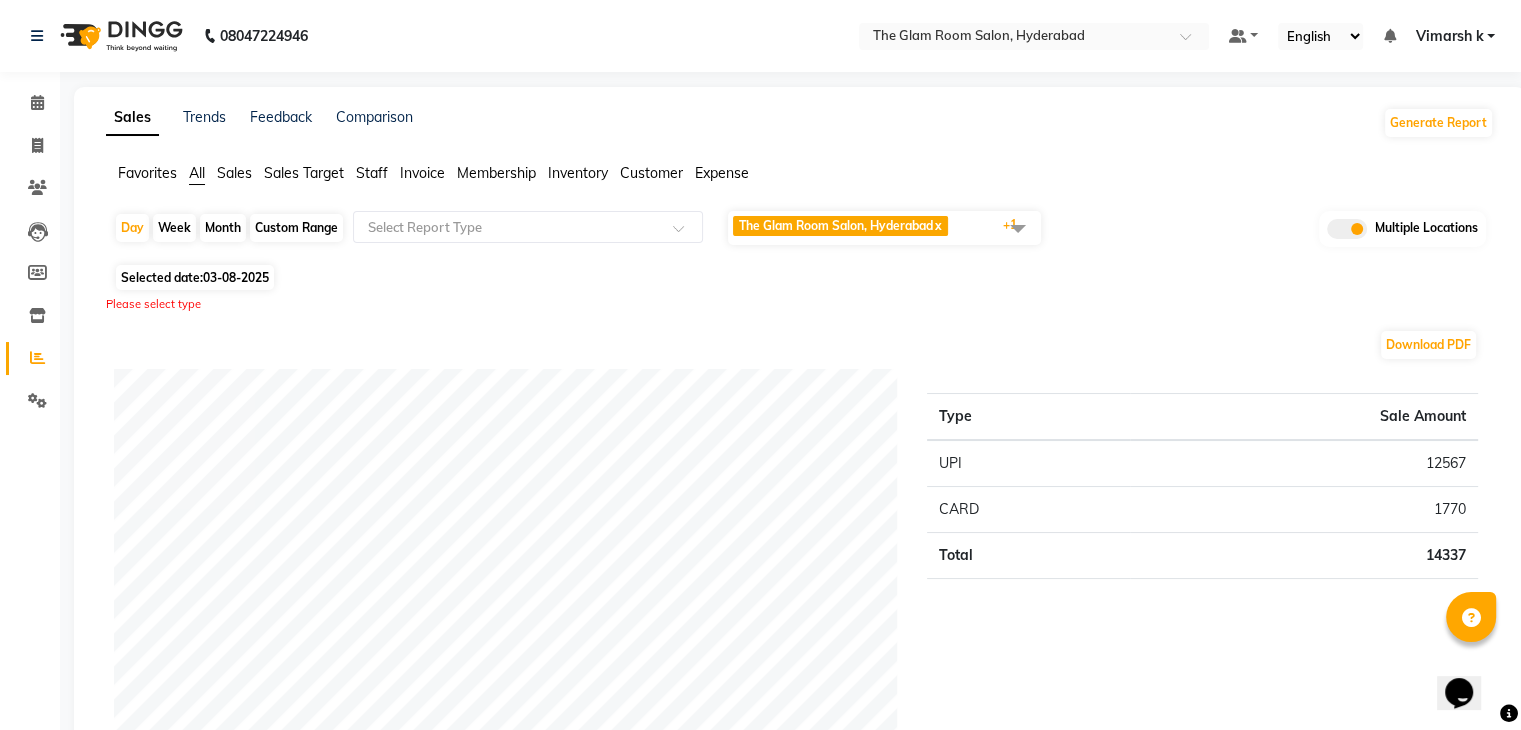 click on "The Glam Room Salon, Hyderabad" 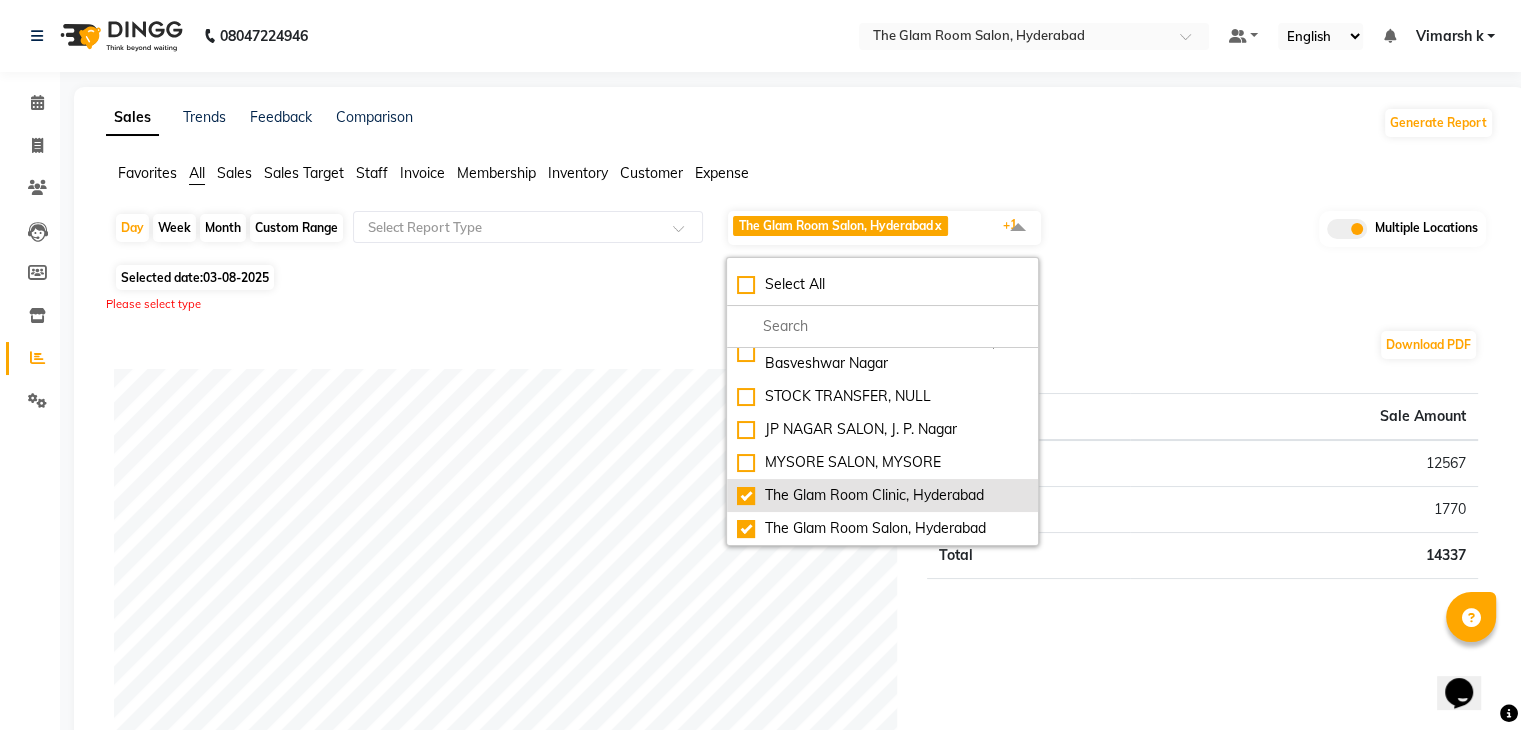 click on "The Glam Room Clinic, Hyderabad" 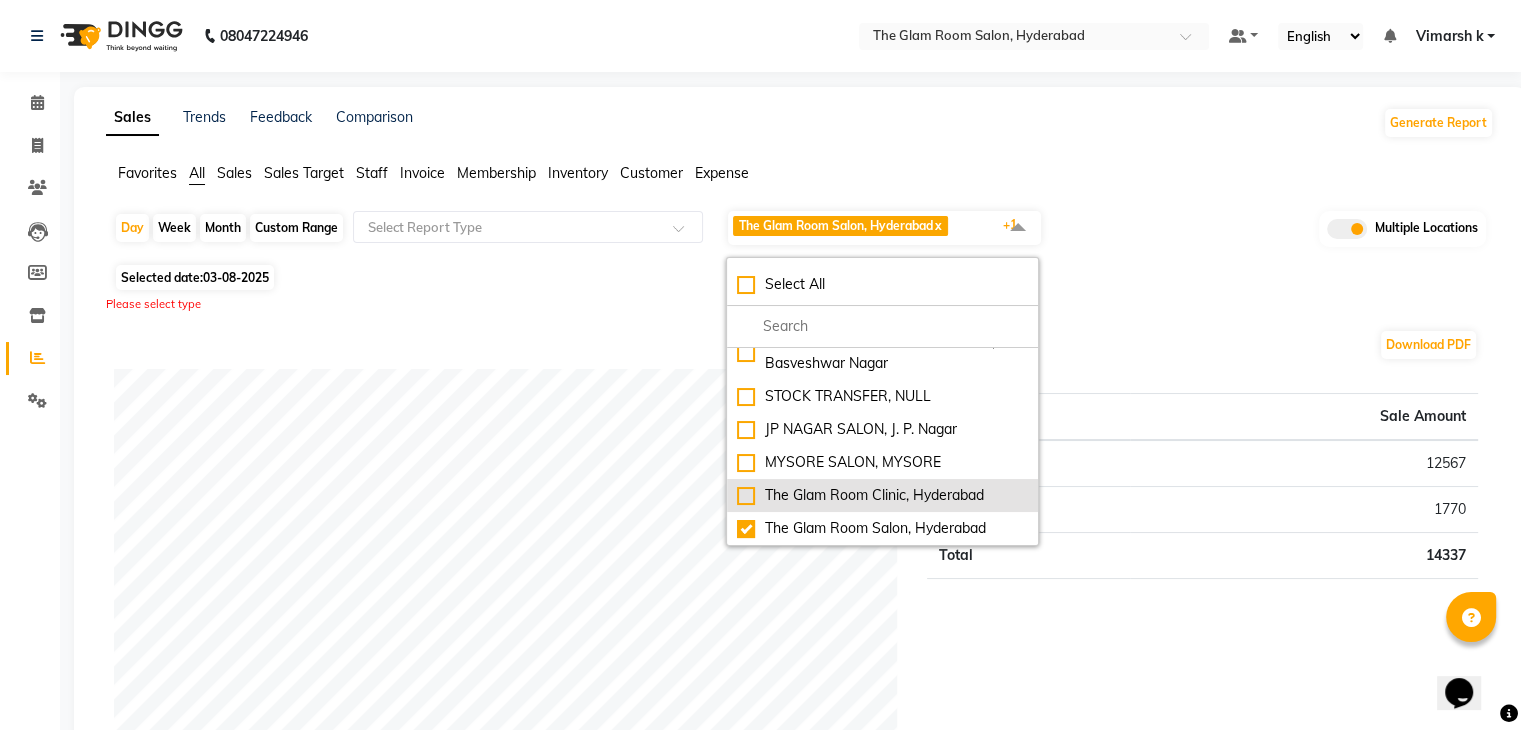 checkbox on "false" 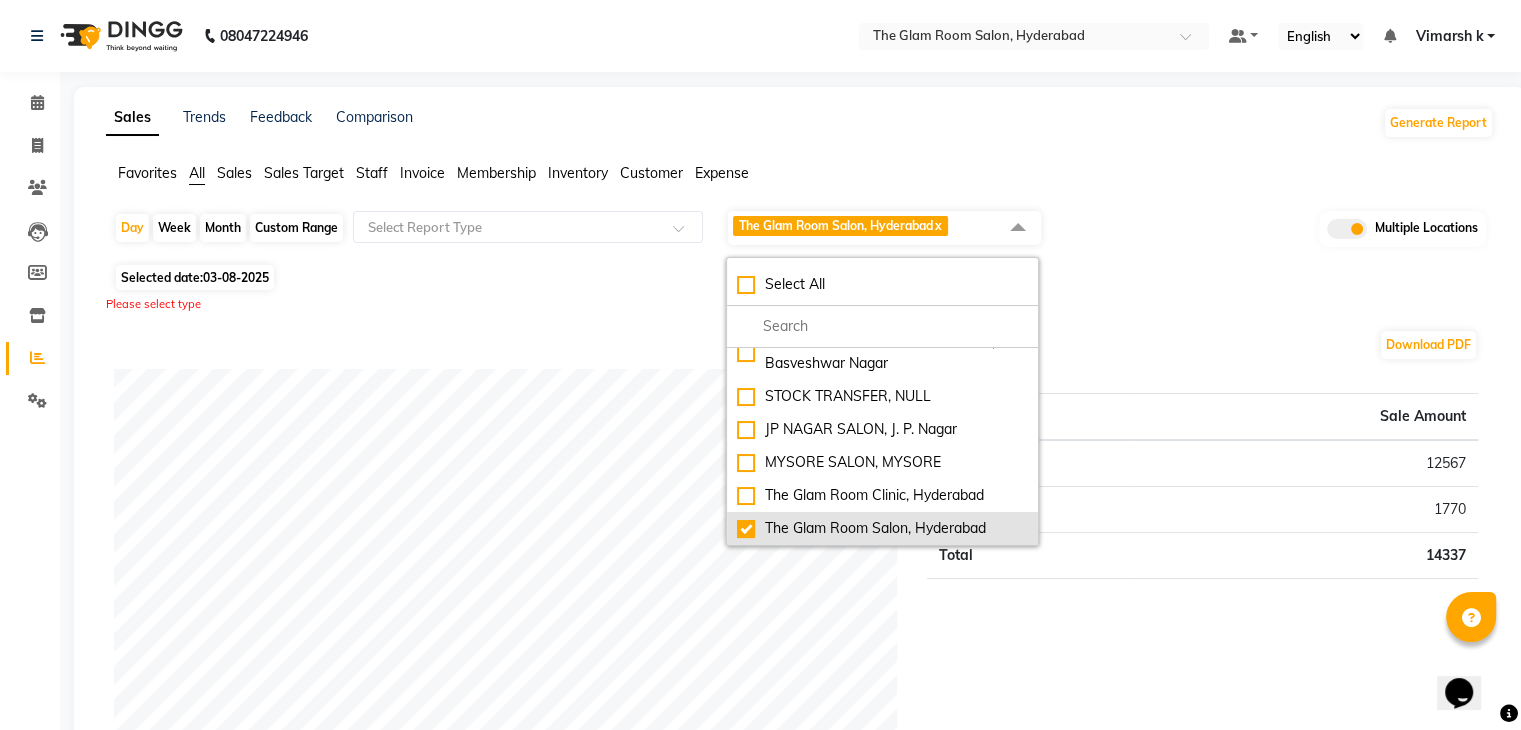 click on "The Glam Room Salon, Hyderabad" 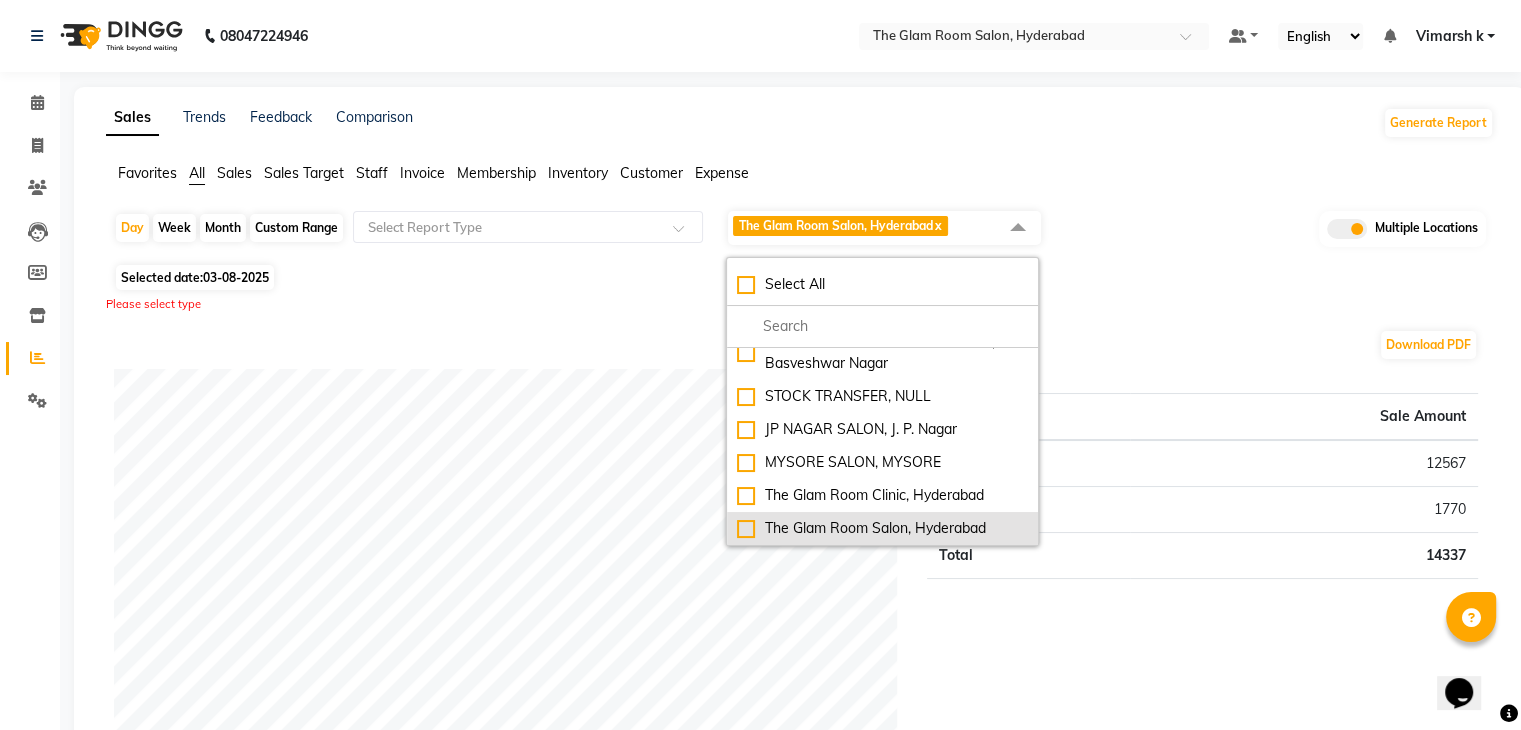checkbox on "false" 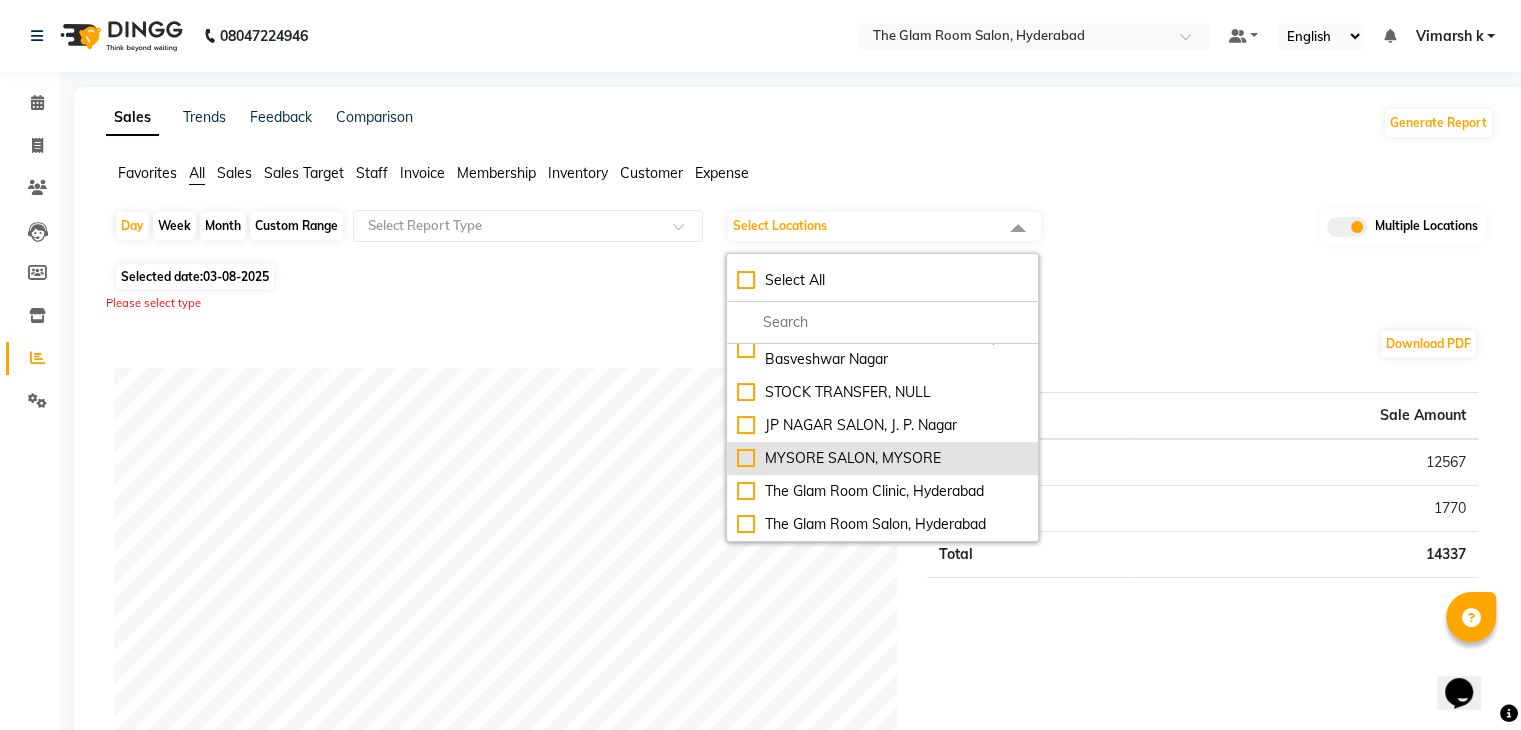 click on "MYSORE SALON, MYSORE" 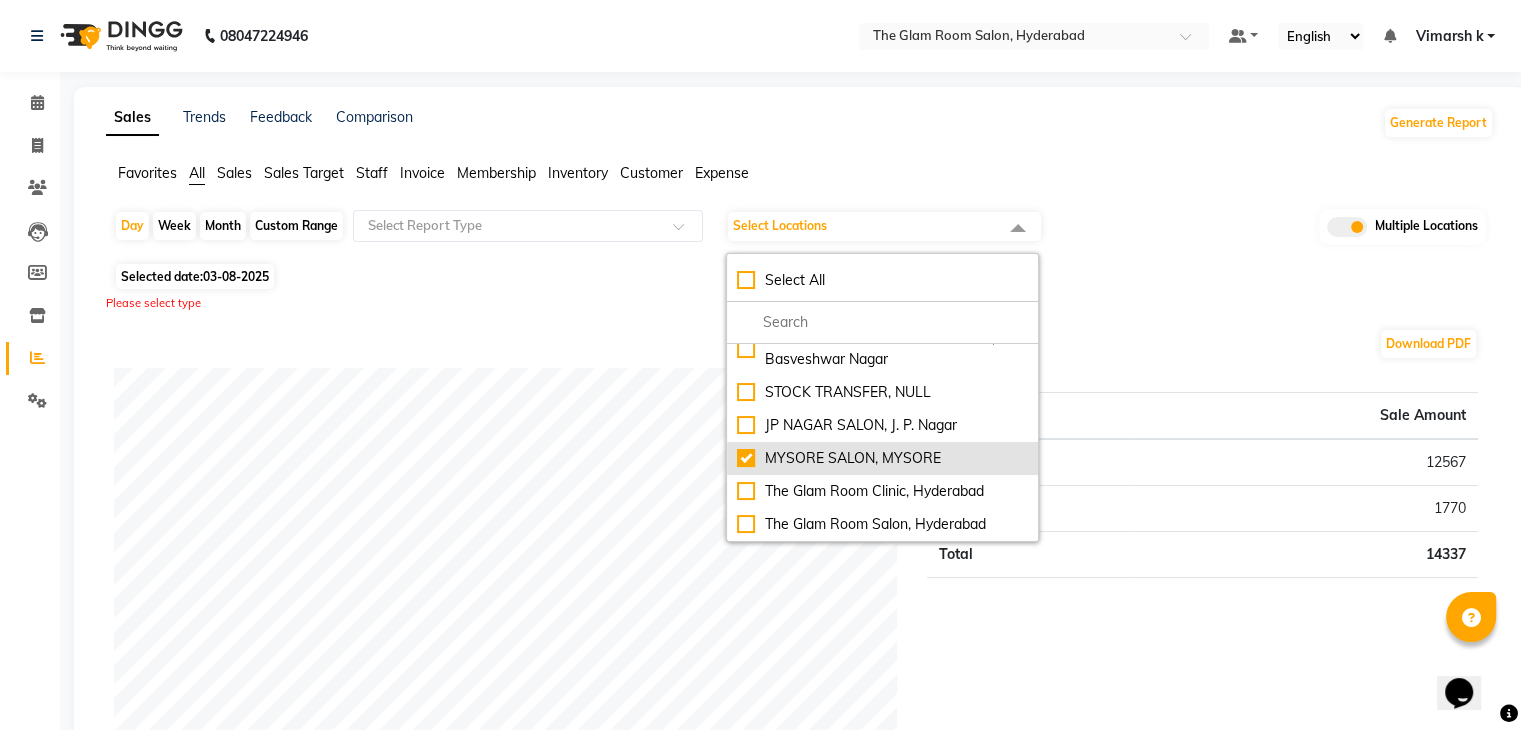 checkbox on "true" 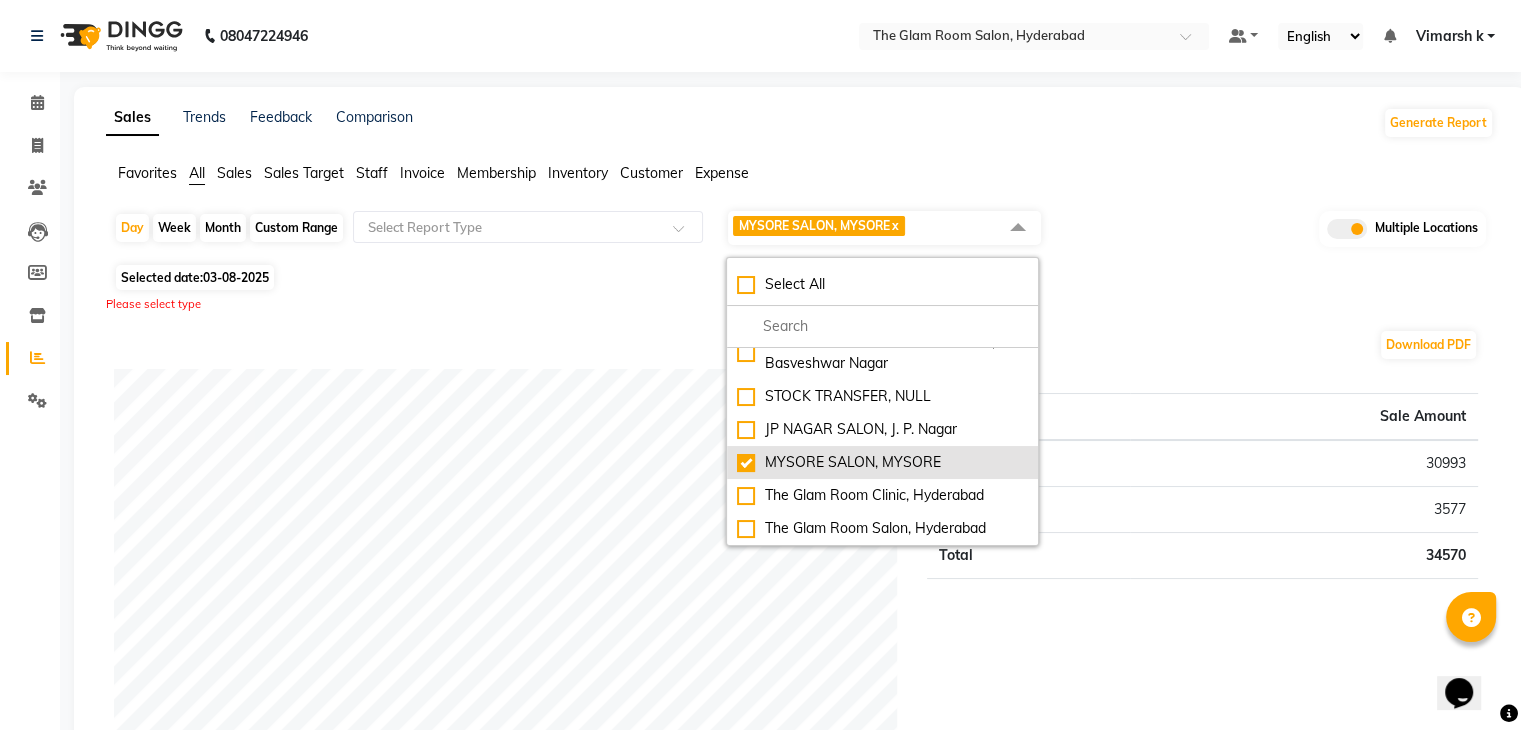 scroll, scrollTop: 0, scrollLeft: 0, axis: both 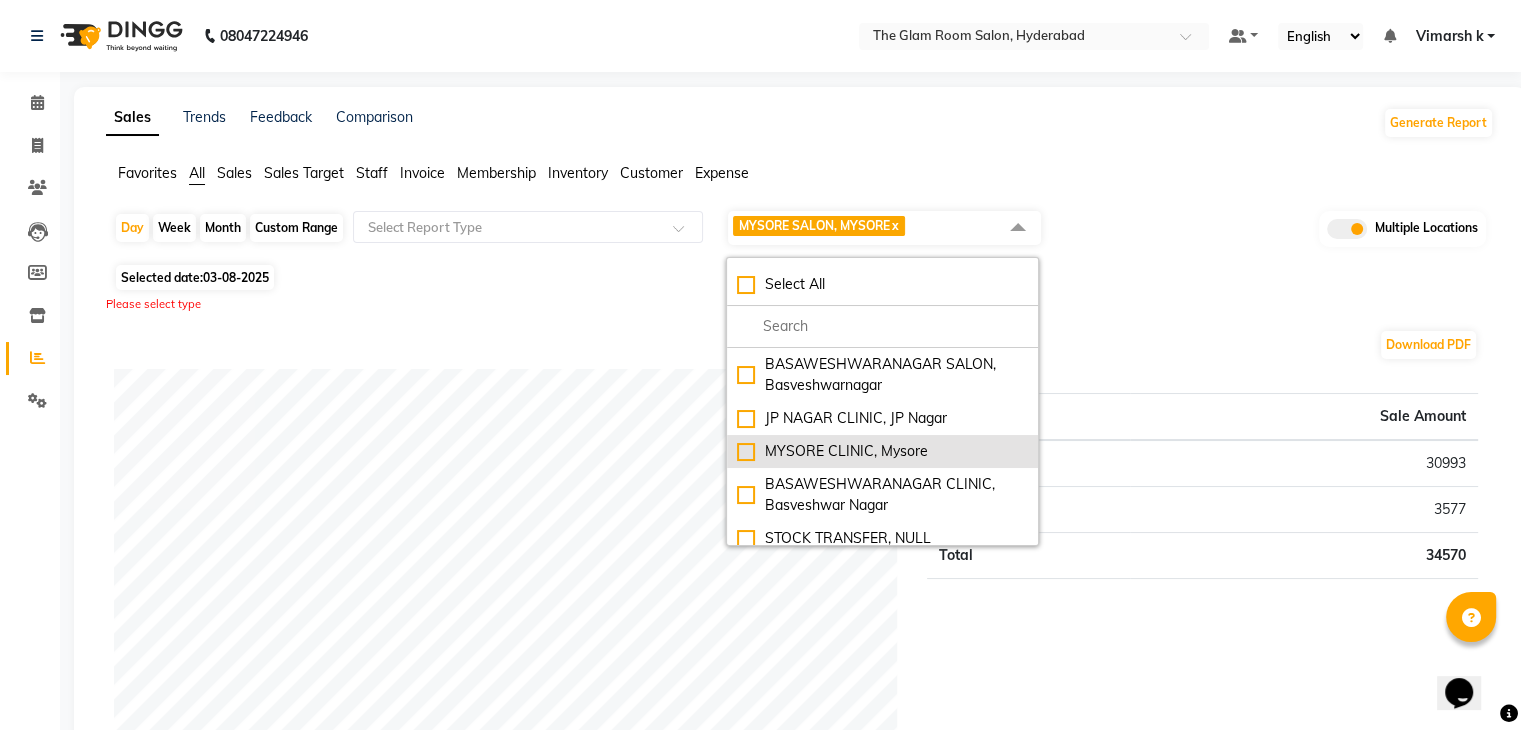 click on "MYSORE CLINIC, Mysore" 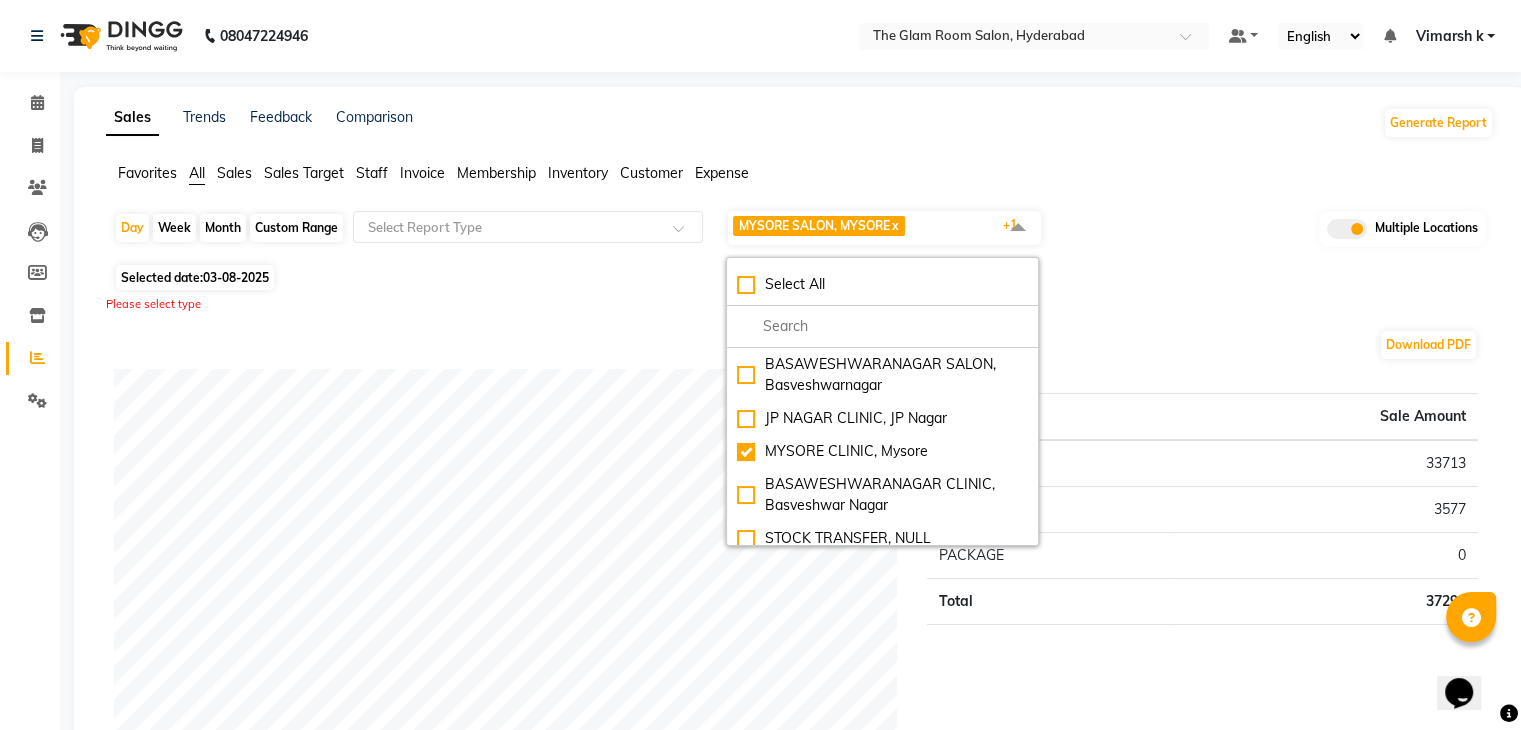 click on "Download PDF" 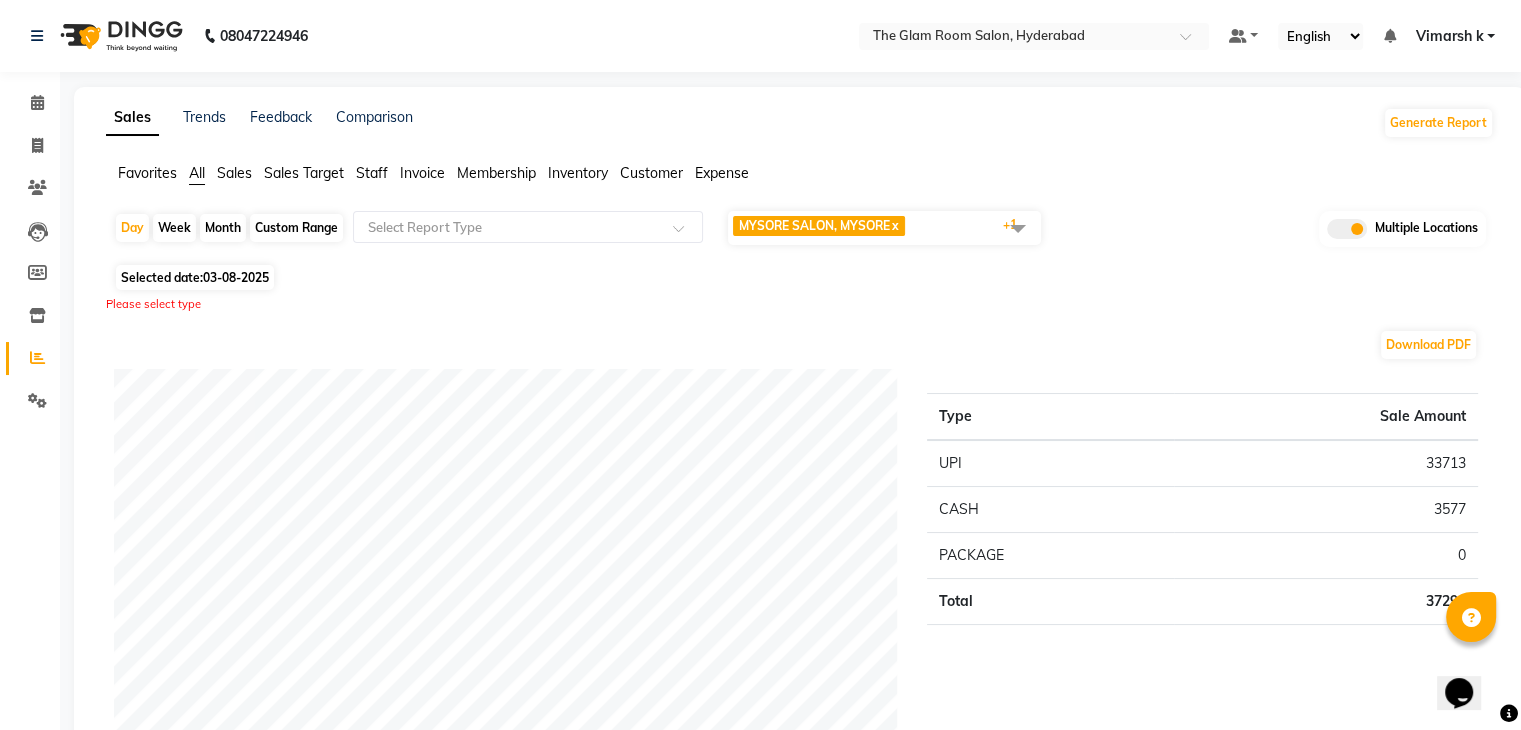 click on "Download PDF" 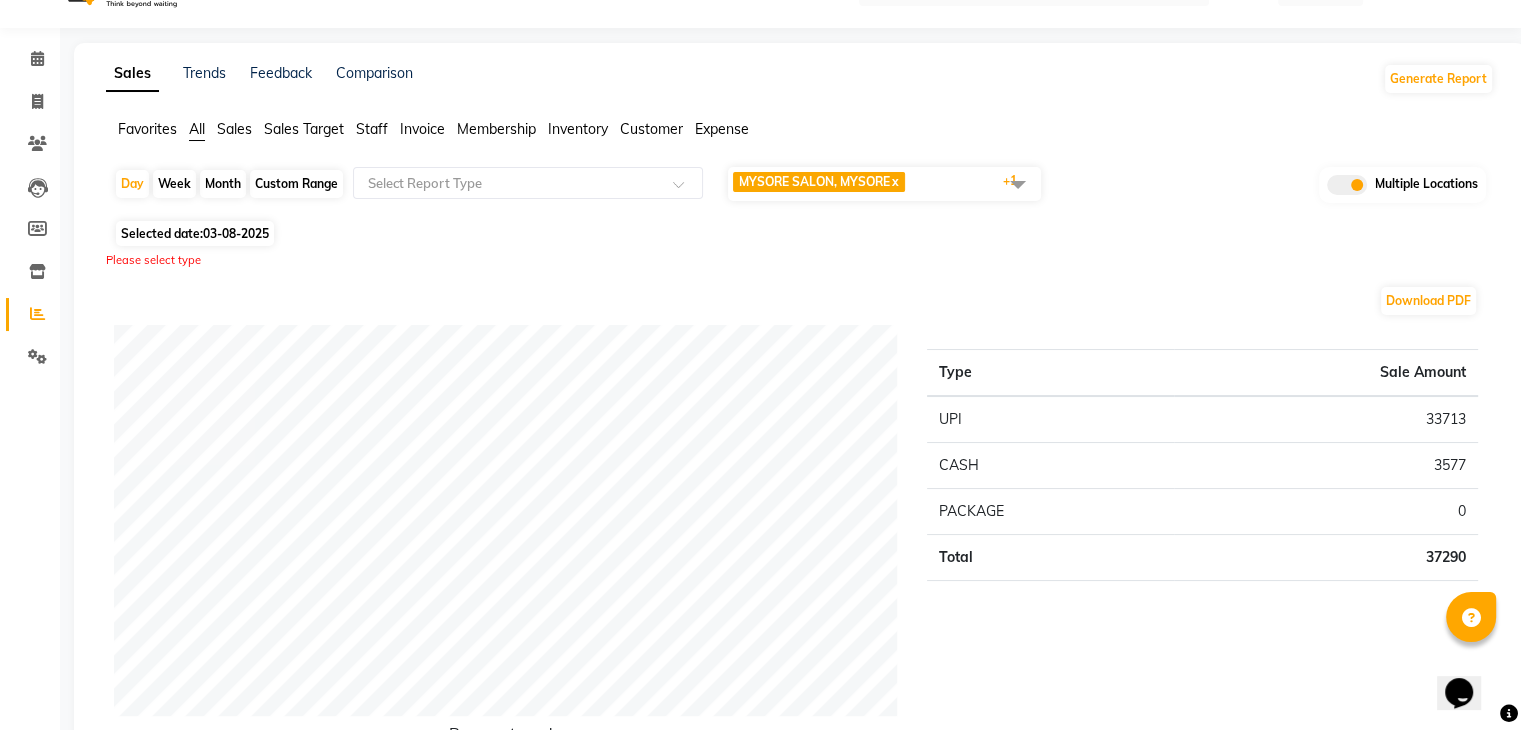 scroll, scrollTop: 0, scrollLeft: 0, axis: both 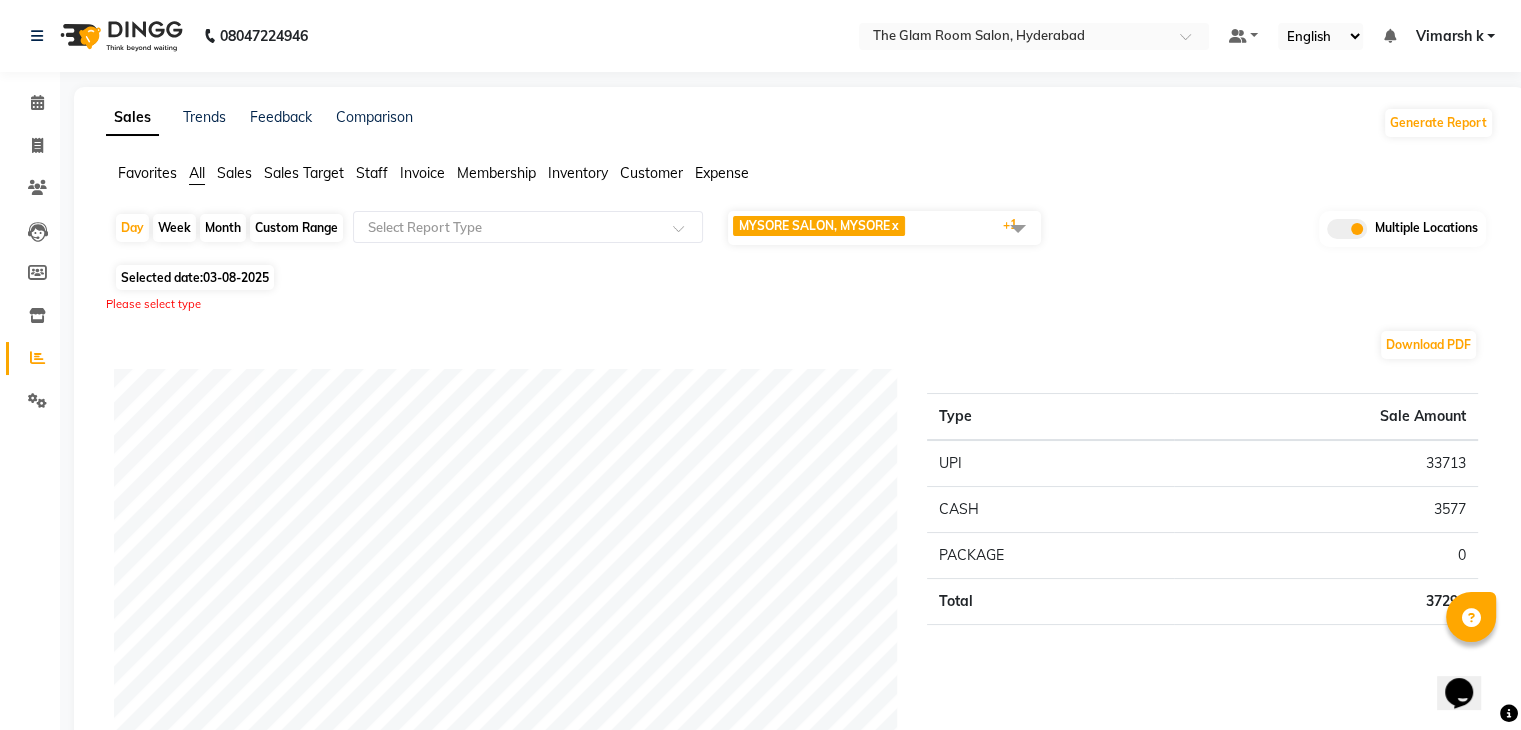click on "MYSORE SALON, MYSORE  x" 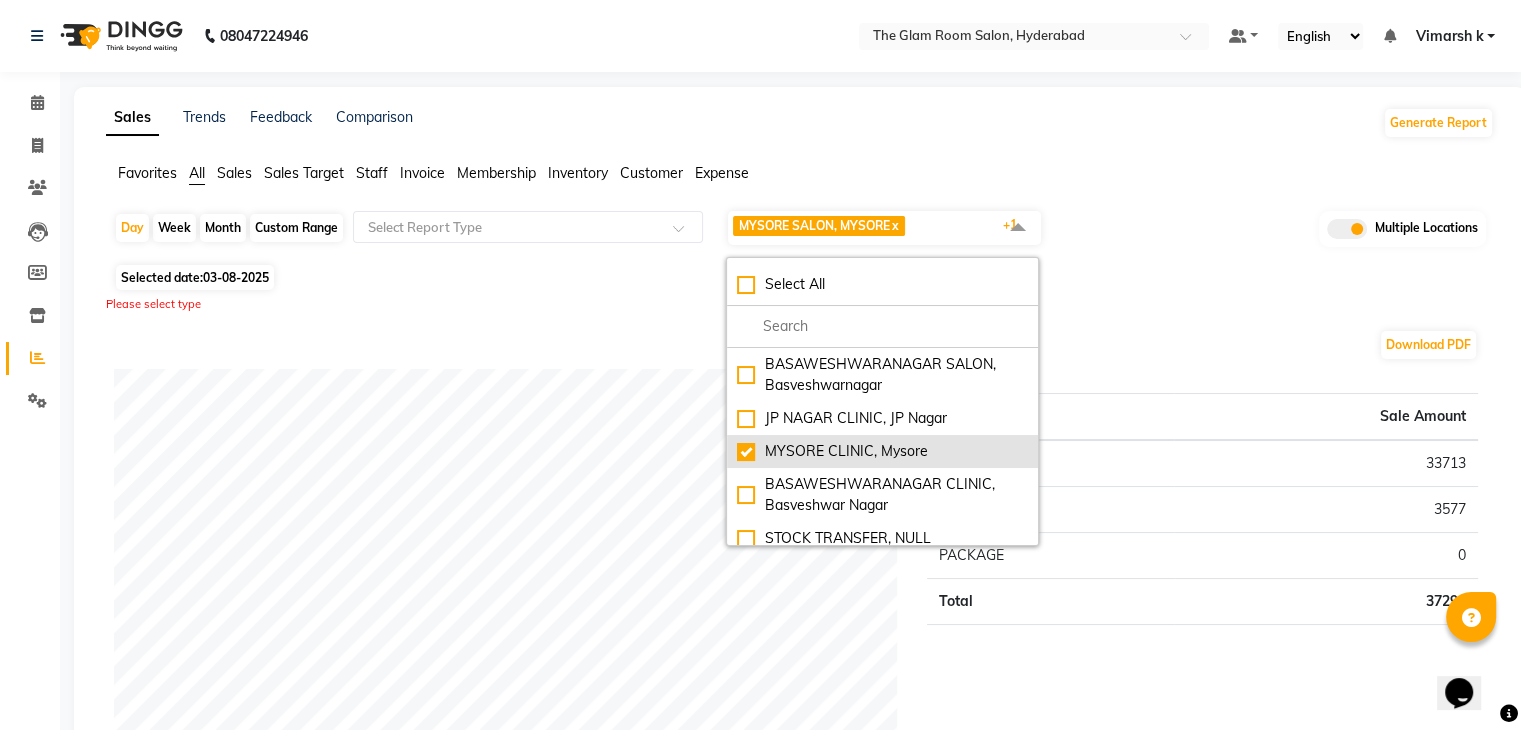 click on "MYSORE CLINIC, Mysore" 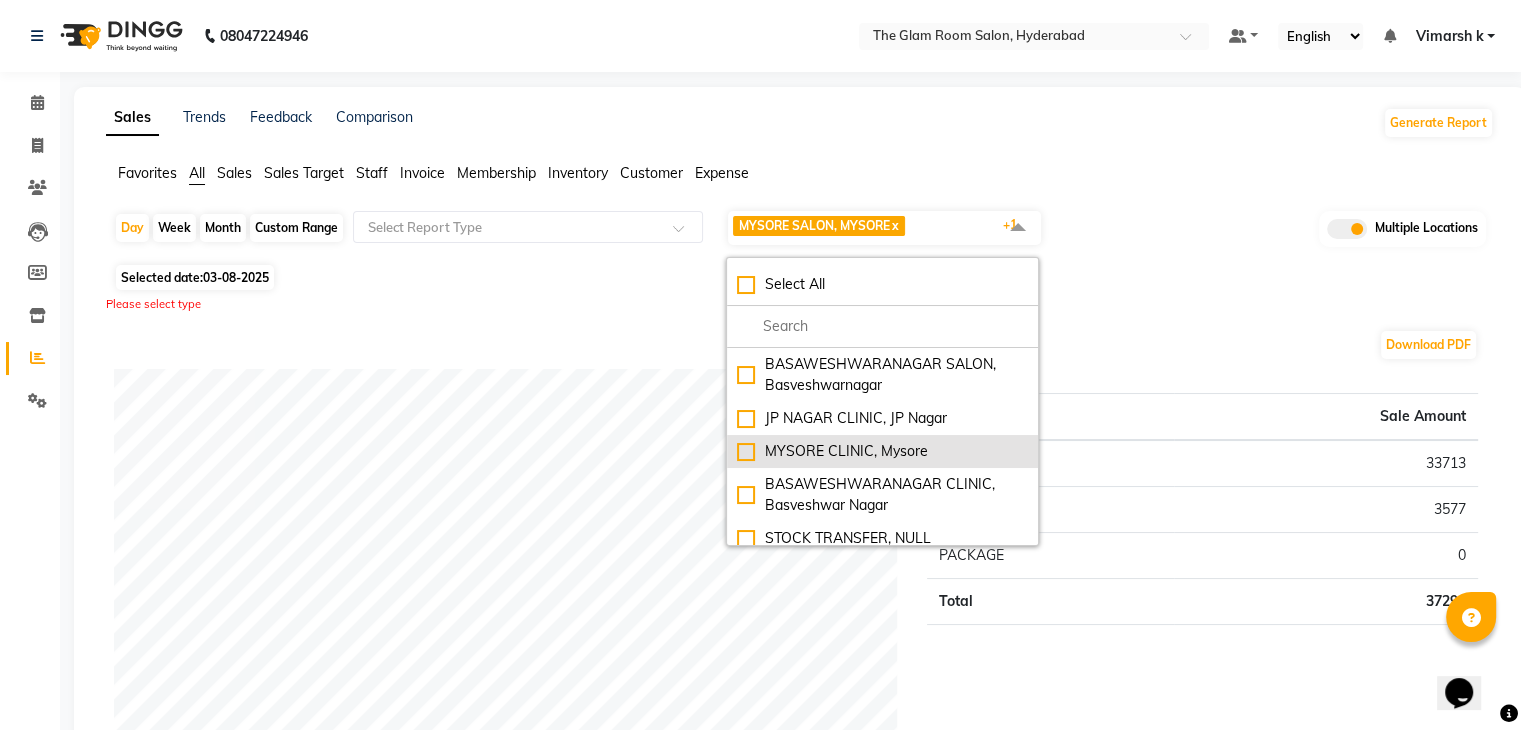 checkbox on "false" 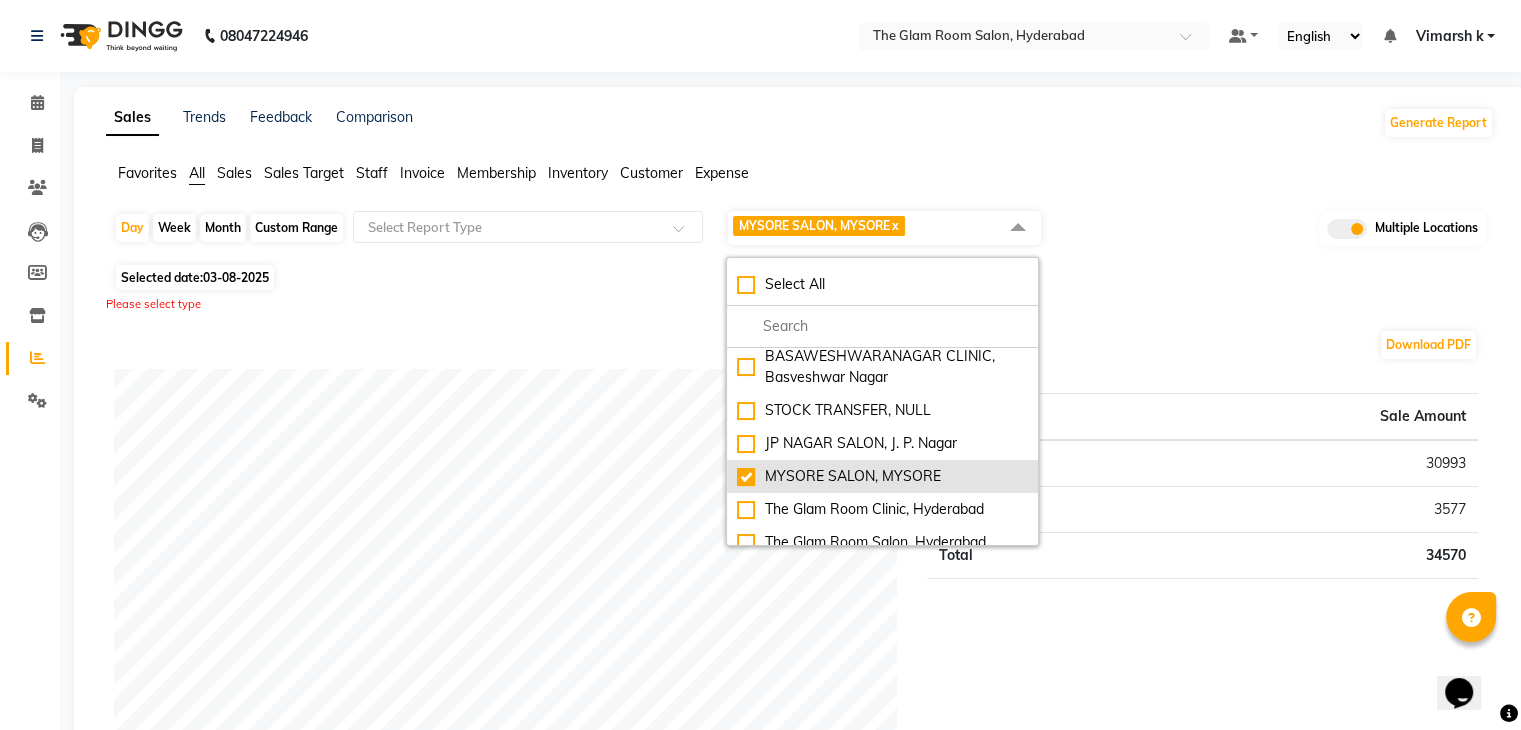 scroll, scrollTop: 142, scrollLeft: 0, axis: vertical 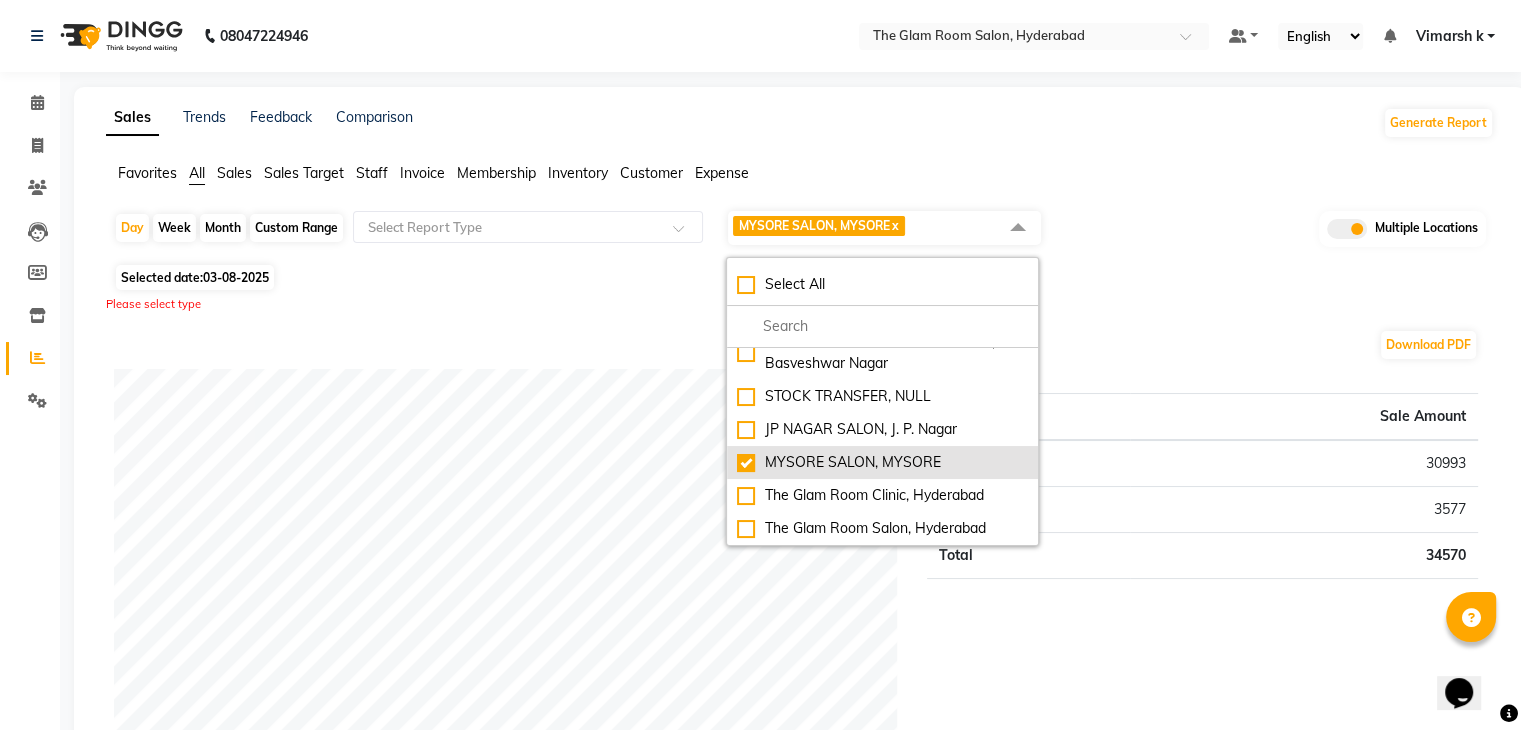 click on "MYSORE SALON, MYSORE" 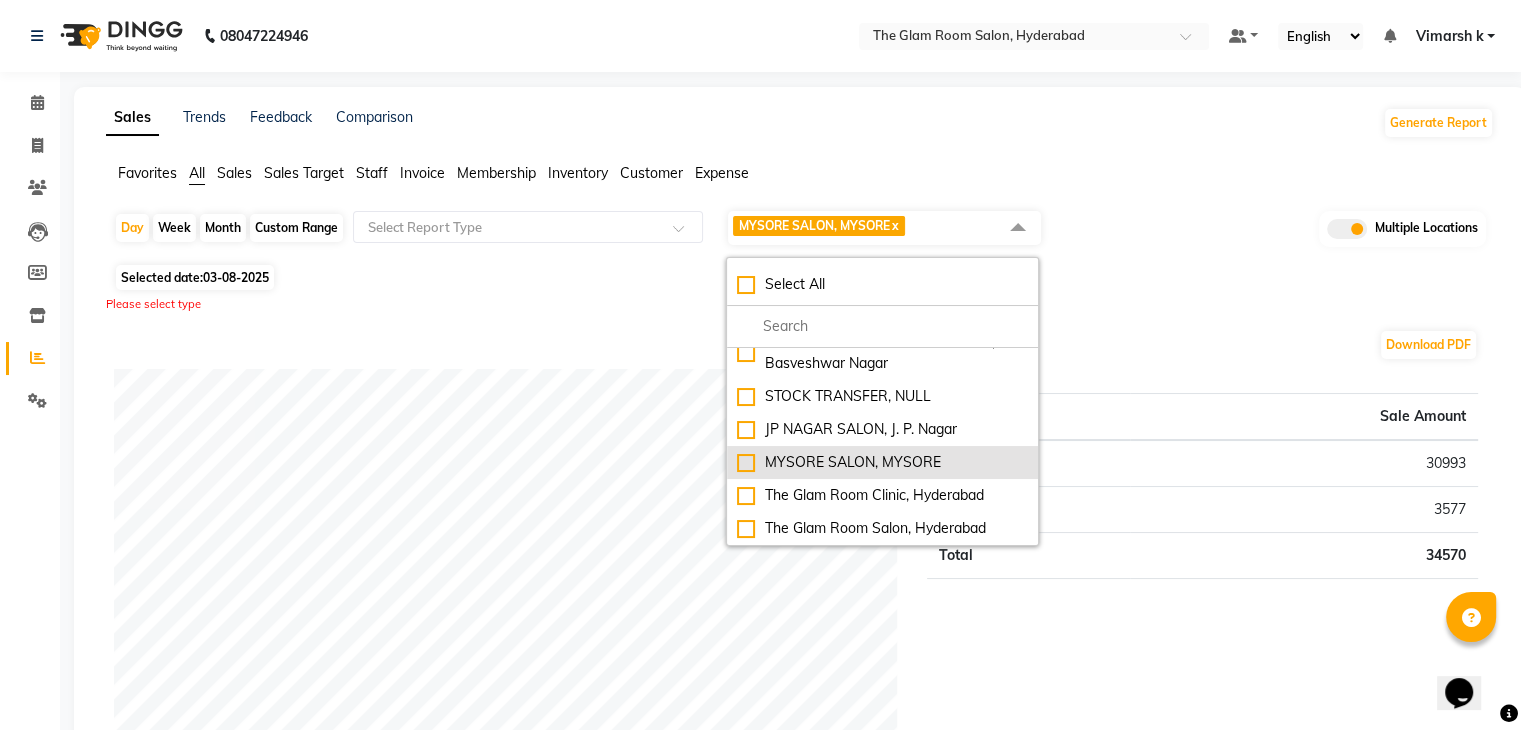 checkbox on "false" 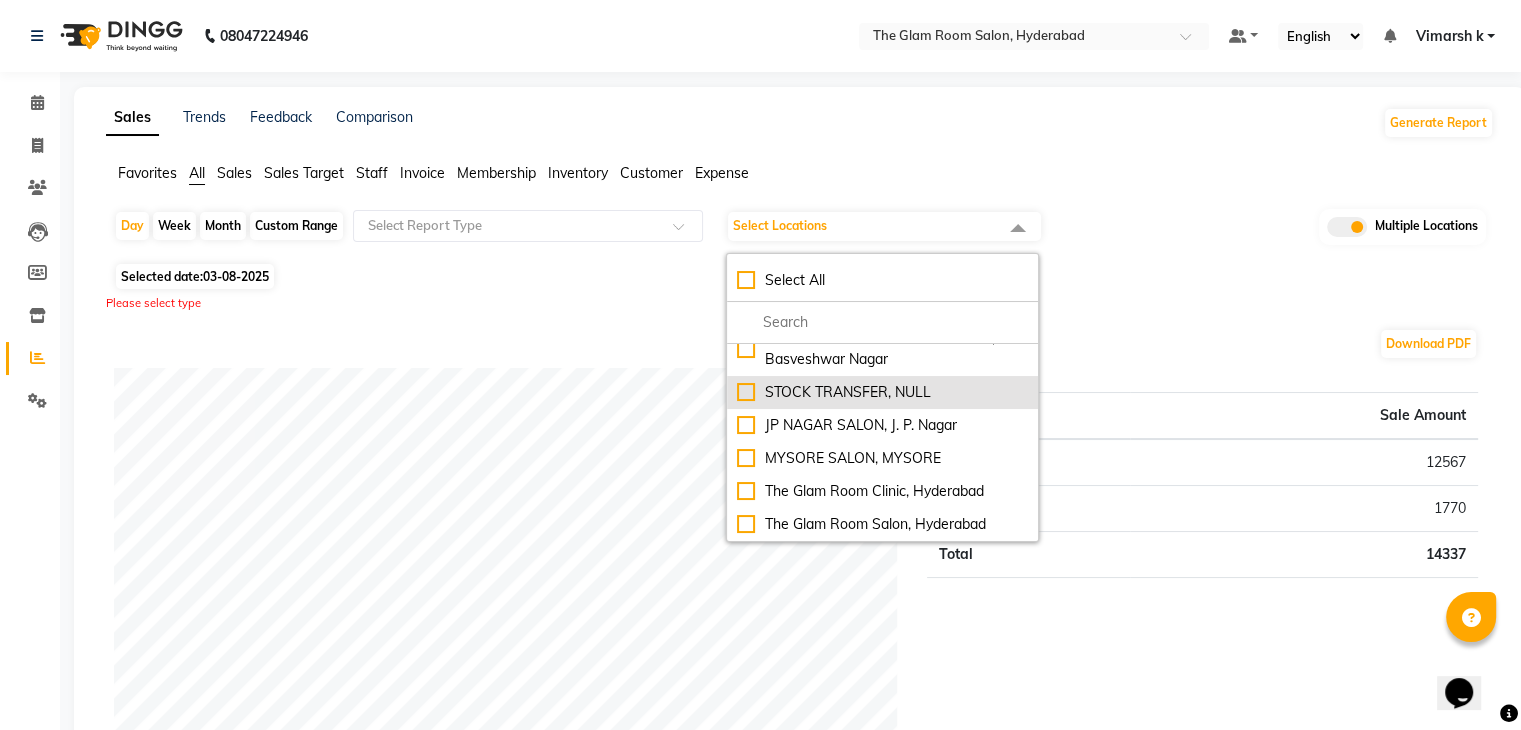 scroll, scrollTop: 0, scrollLeft: 0, axis: both 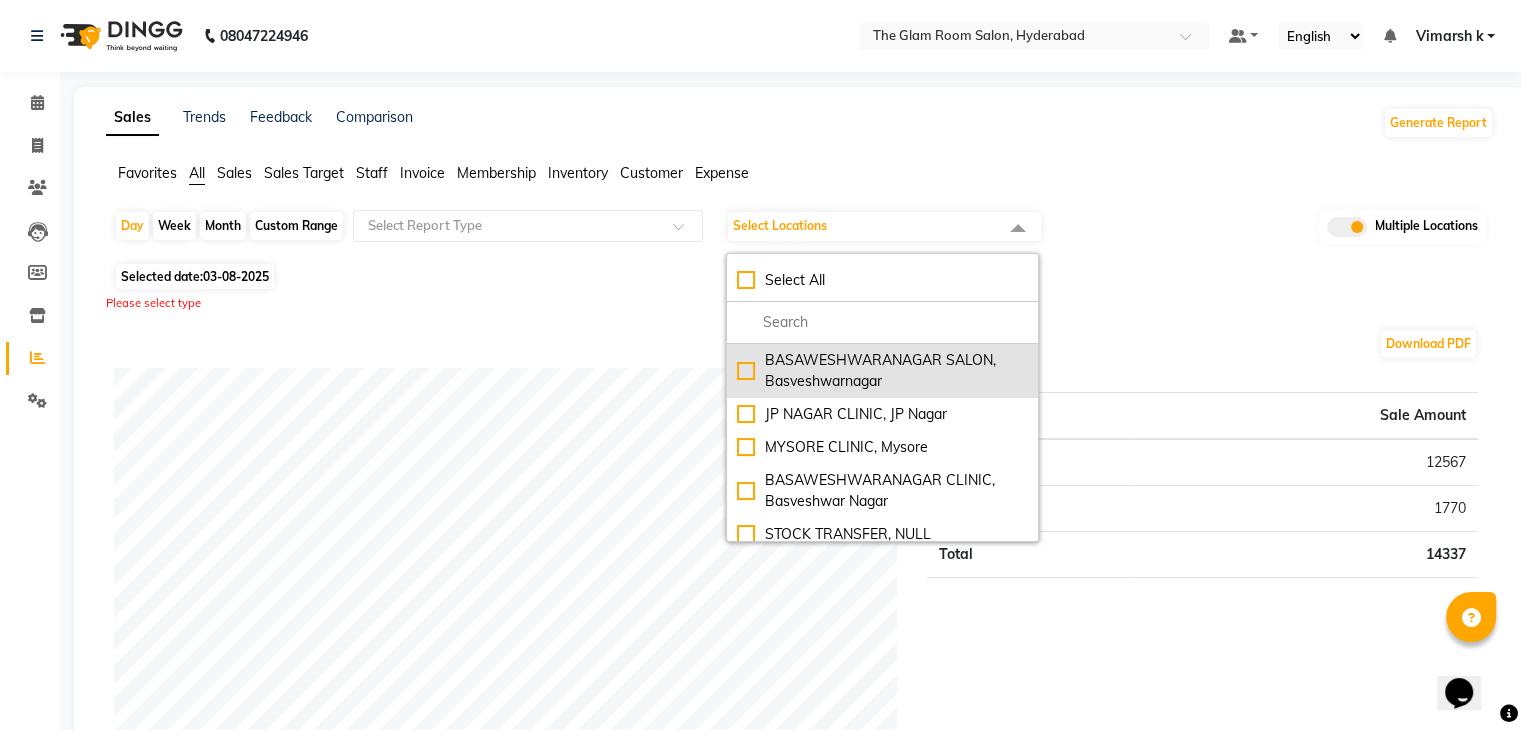 click on "BASAWESHWARANAGAR SALON, Basveshwarnagar" 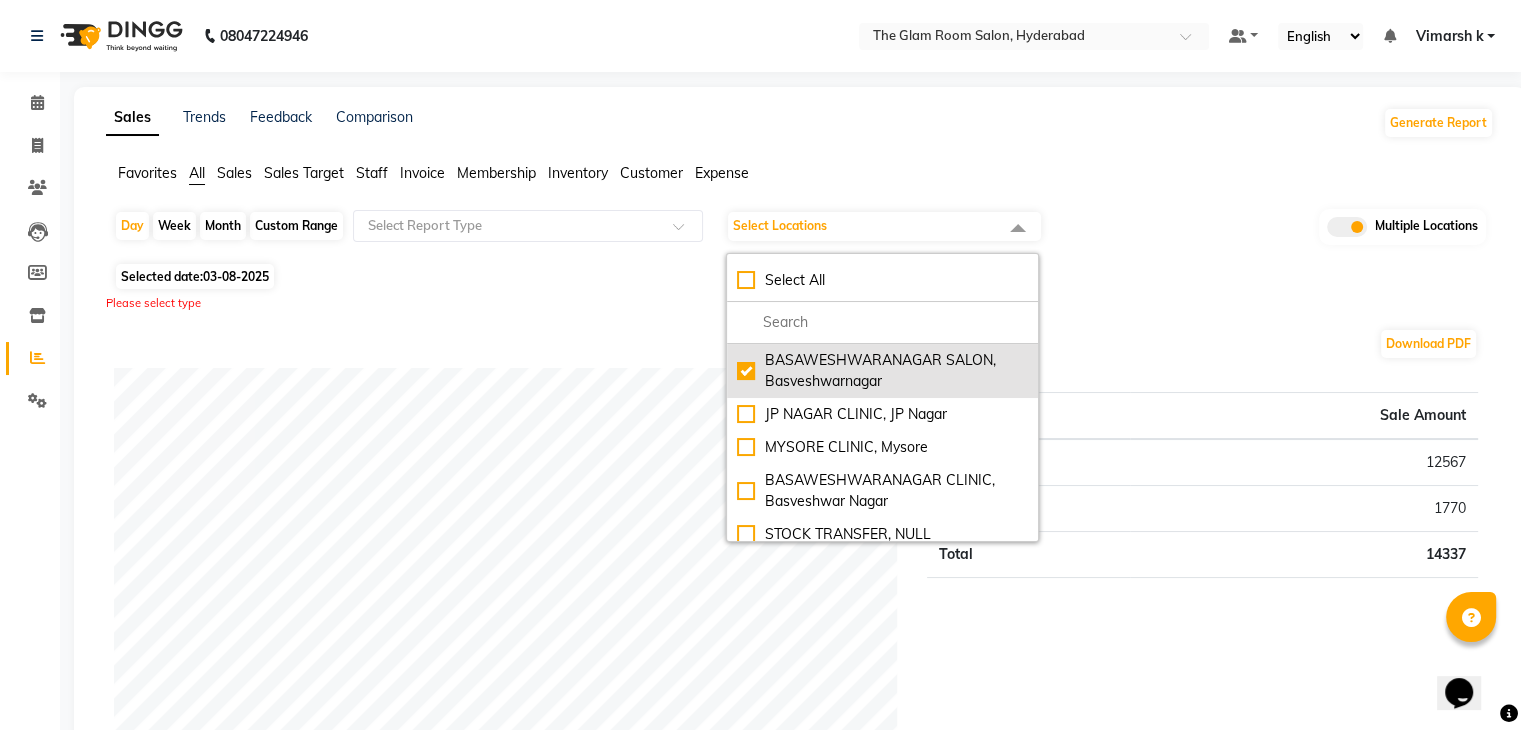 checkbox on "true" 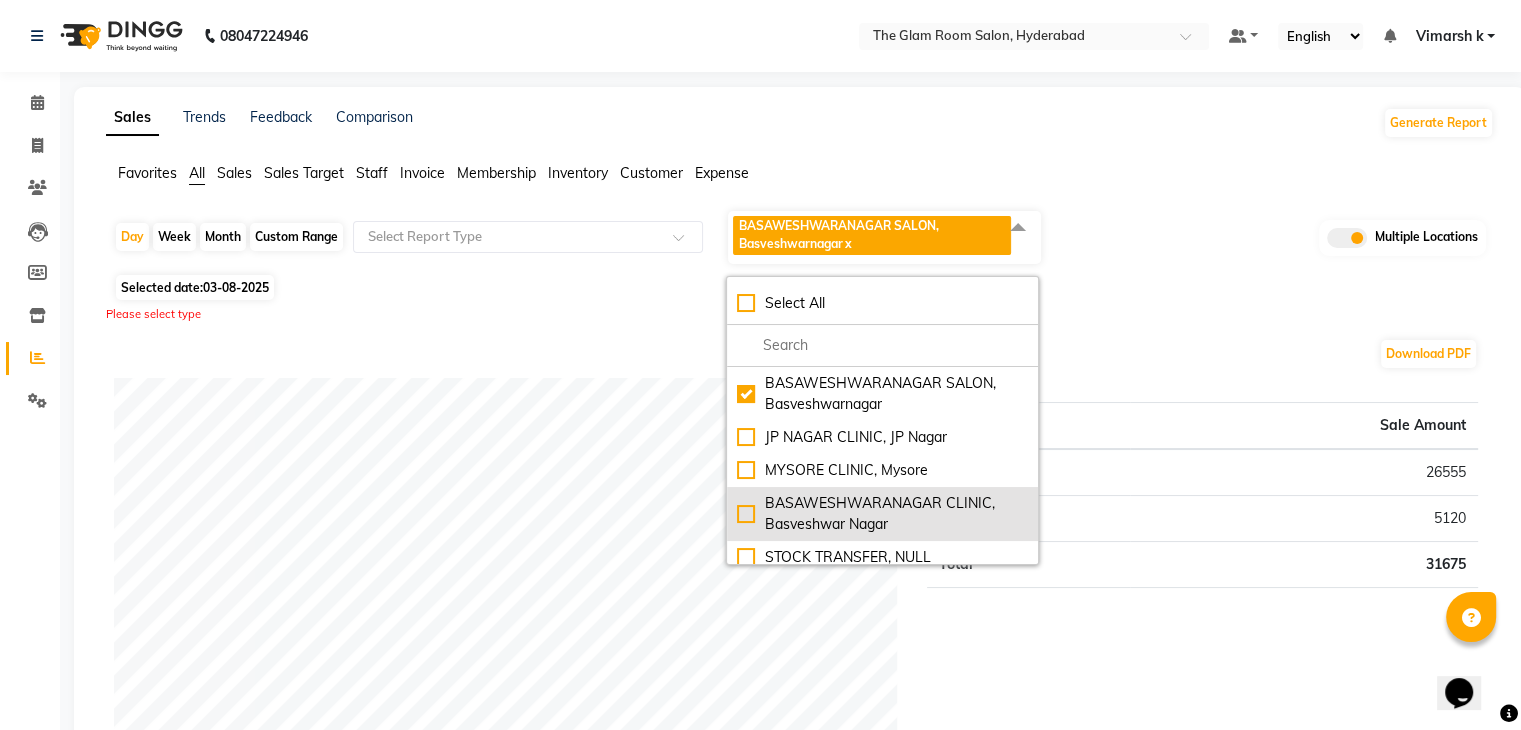 click on "BASAWESHWARANAGAR CLINIC, Basveshwar Nagar" 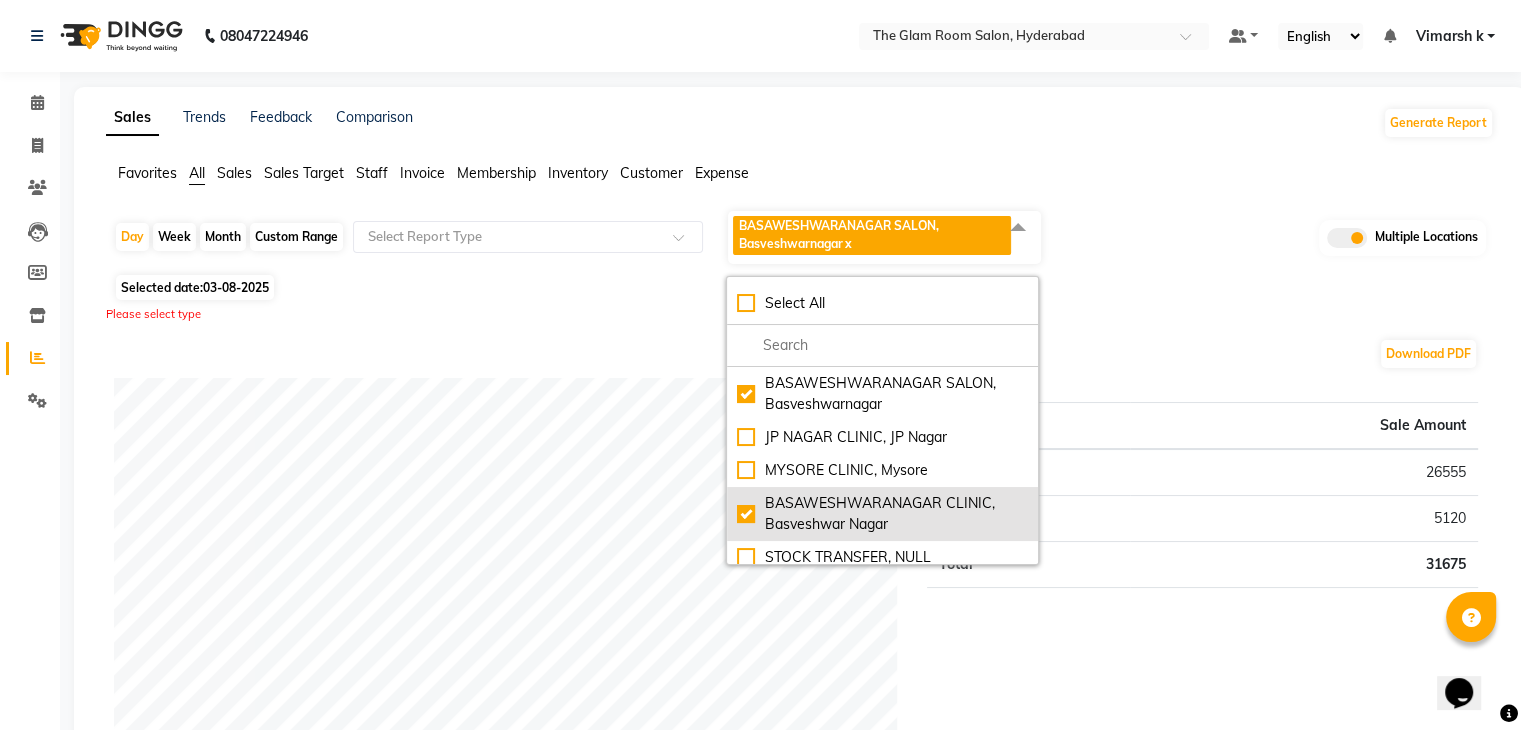 checkbox on "true" 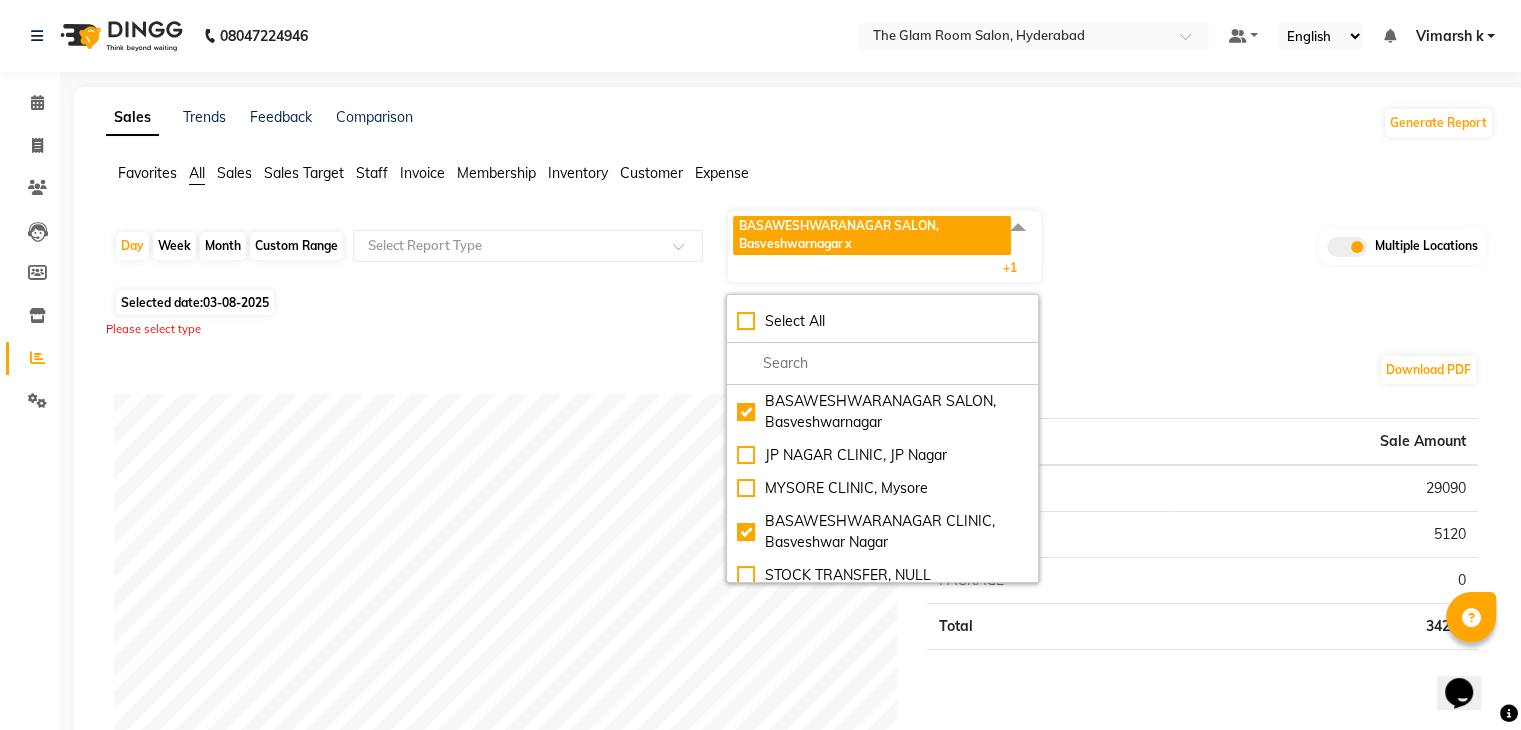 click on "Day   Week   Month   Custom Range  Select Report Type BASAWESHWARANAGAR SALON, Basveshwarnagar   x BASAWESHWARANAGAR CLINIC, Basveshwar Nagar  x +1 Select All BASAWESHWARANAGAR SALON, Basveshwarnagar  JP NAGAR CLINIC, JP Nagar MYSORE CLINIC, Mysore BASAWESHWARANAGAR CLINIC, Basveshwar Nagar STOCK TRANSFER, NULL JP NAGAR SALON, J. P. Nagar MYSORE SALON, MYSORE The Glam Room Clinic, Hyderabad The Glam Room Salon, Hyderabad Multiple Locations Selected date:  03-08-2025  Please select type Download PDF Payment mode Type Sale Amount UPI 29090 CASH 5120 PACKAGE 0 Total 34210 Staff summary Type Sale Amount Dr Mehjabin 13214 Jassi 19934 Theja 6608 Sanskruthi 5133 Total 44889 Sales summary Type Sale Amount Gift card 0 Prepaid 0 Vouchers 0 Memberships 0 Packages 0 Tips 0 Services 39054 Products 5835 Fee 0 Total 44889 Expense by type Type Sale Amount Cash Setteled to vimarsh 5120 Pantry Expenses 3800 Staff welfare 60 Total 8980 Service by category Type Sale Amount Detan & Charcoal Detan 11092 8492 Hair Spa/Treatment" 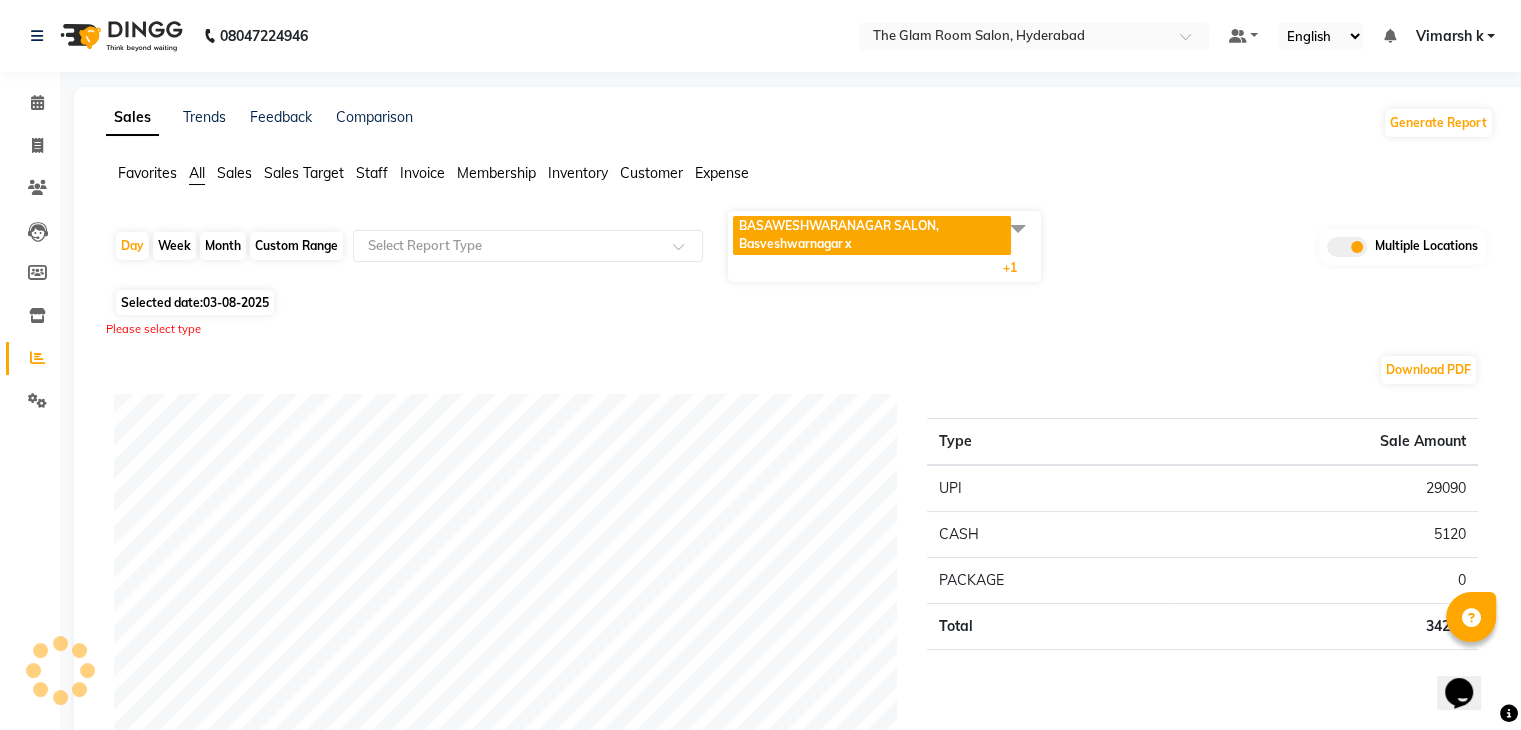 click on "Selected date:  03-08-2025" 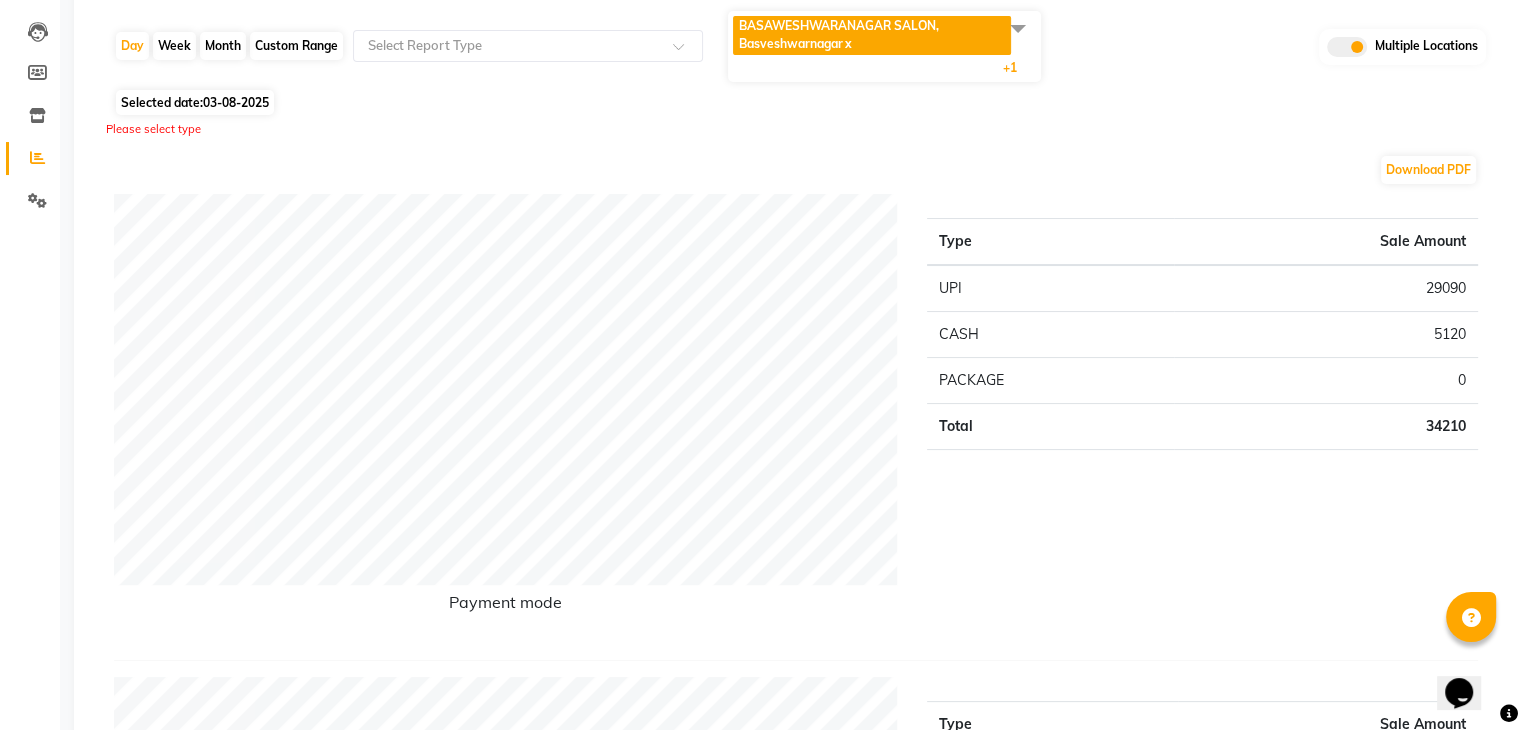 scroll, scrollTop: 0, scrollLeft: 0, axis: both 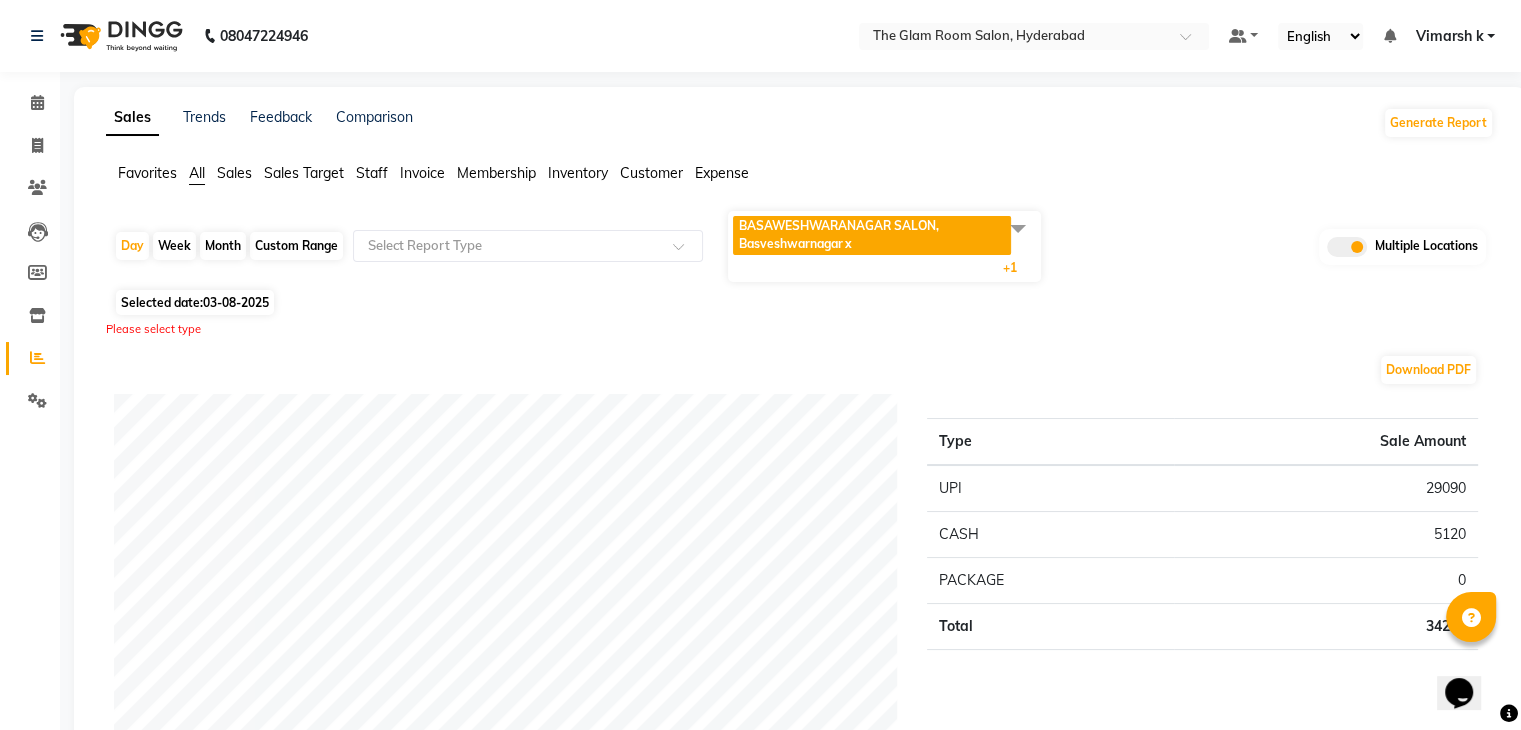 click on "Please select type" 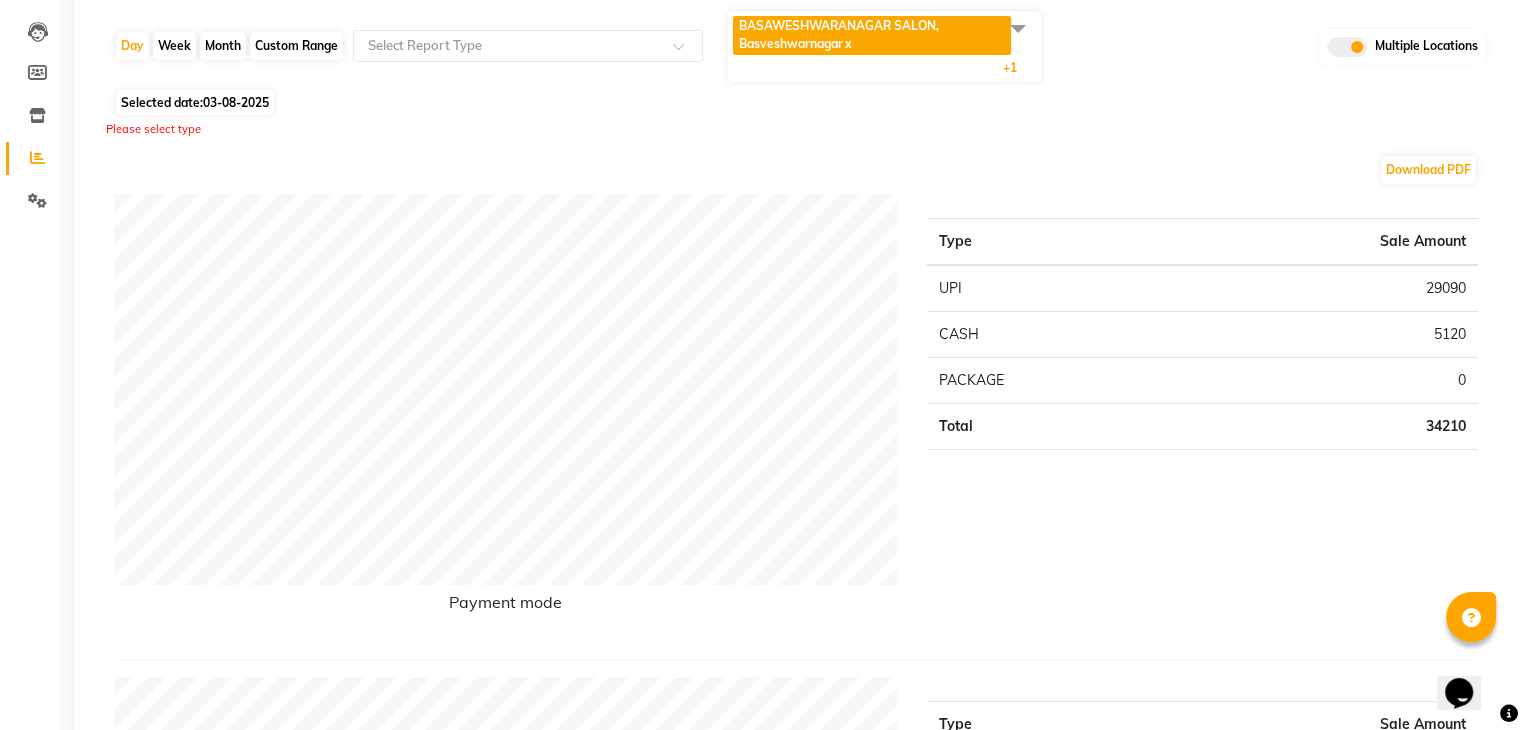 scroll, scrollTop: 0, scrollLeft: 0, axis: both 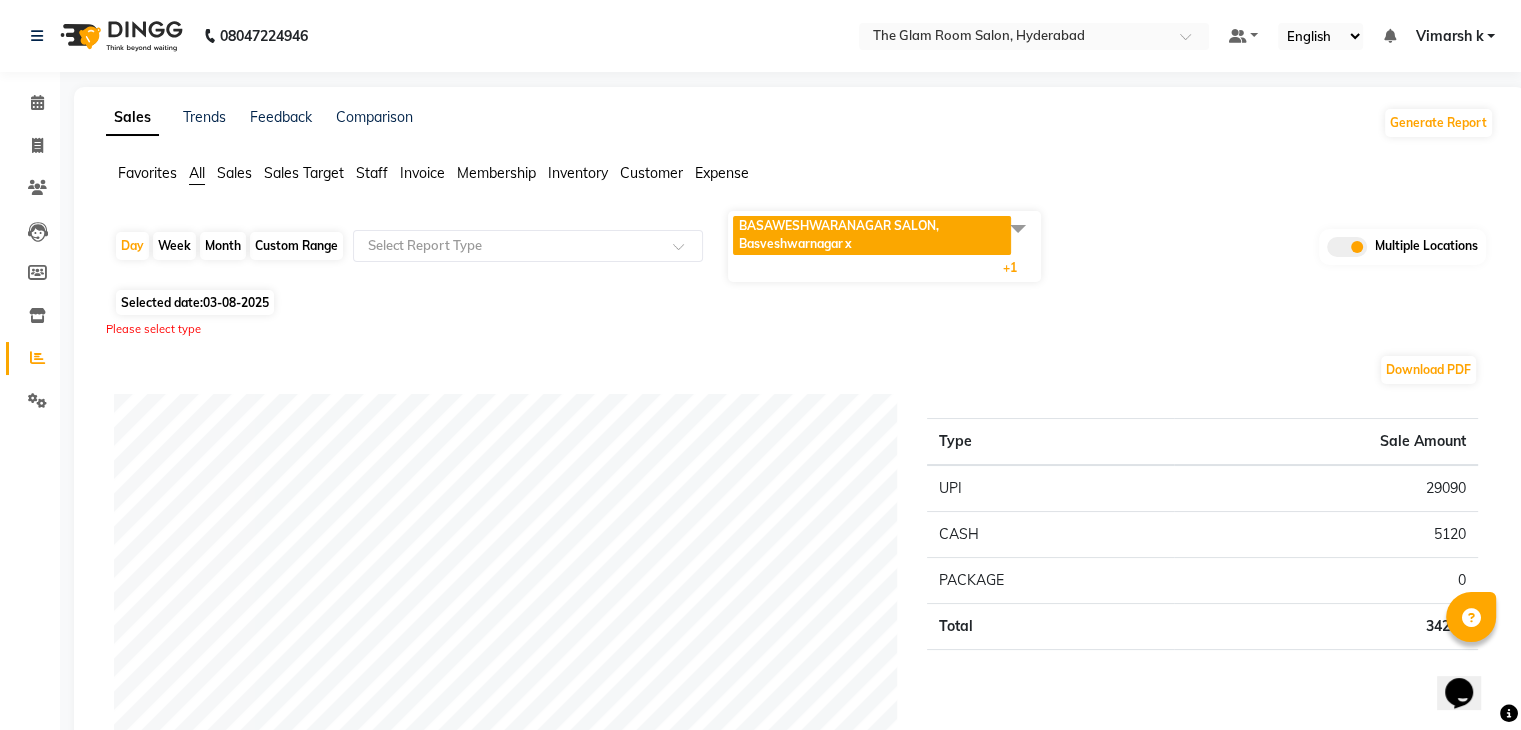 click 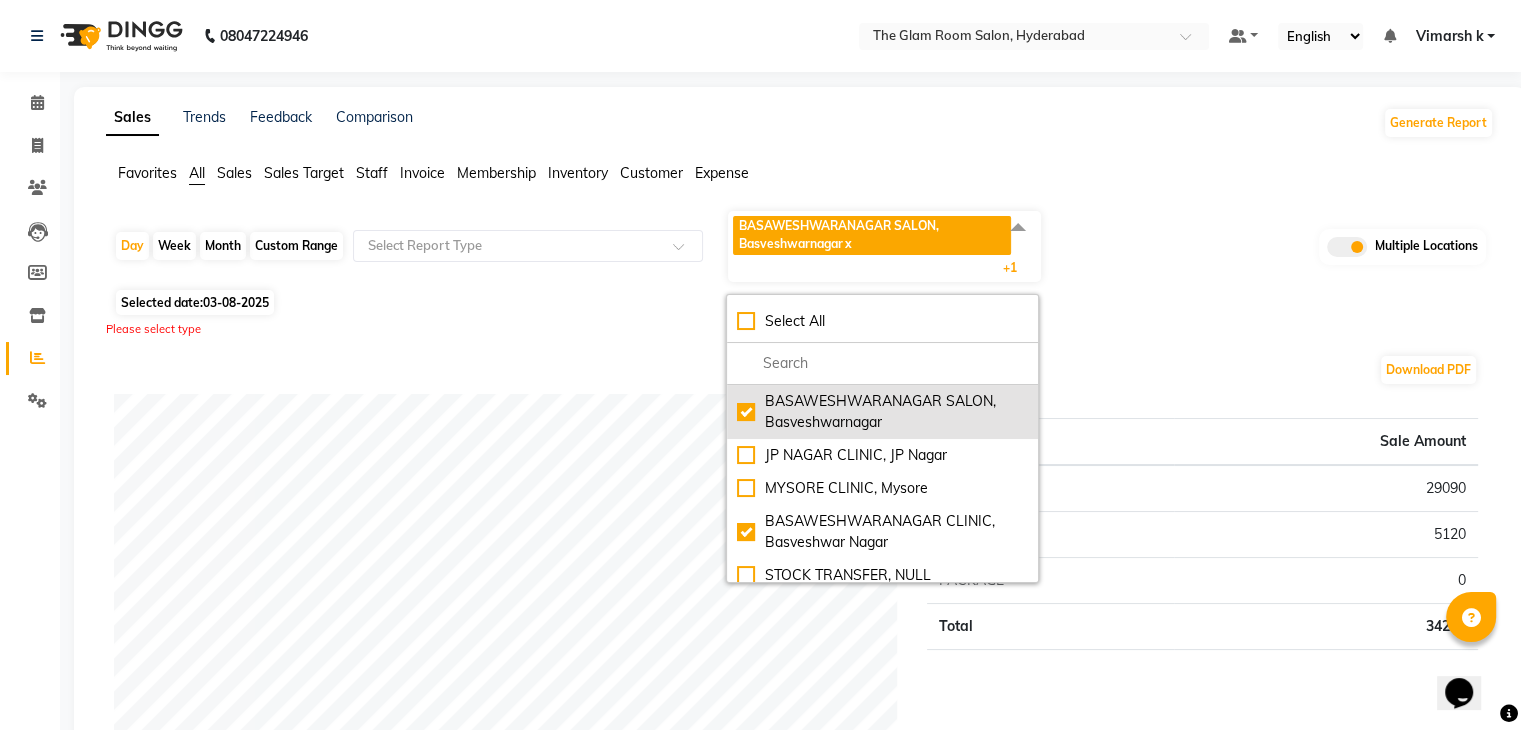 click on "BASAWESHWARANAGAR SALON, Basveshwarnagar" 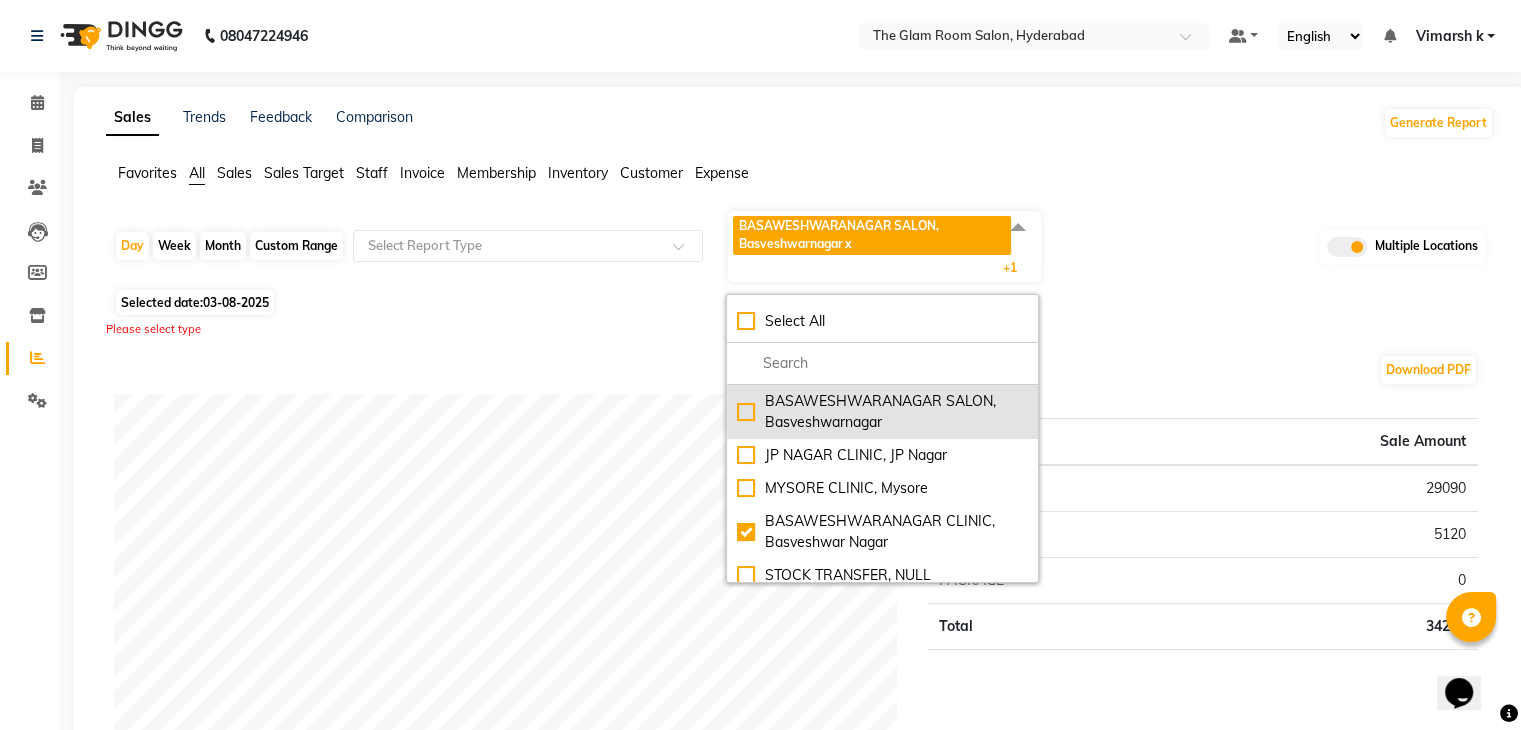 checkbox on "false" 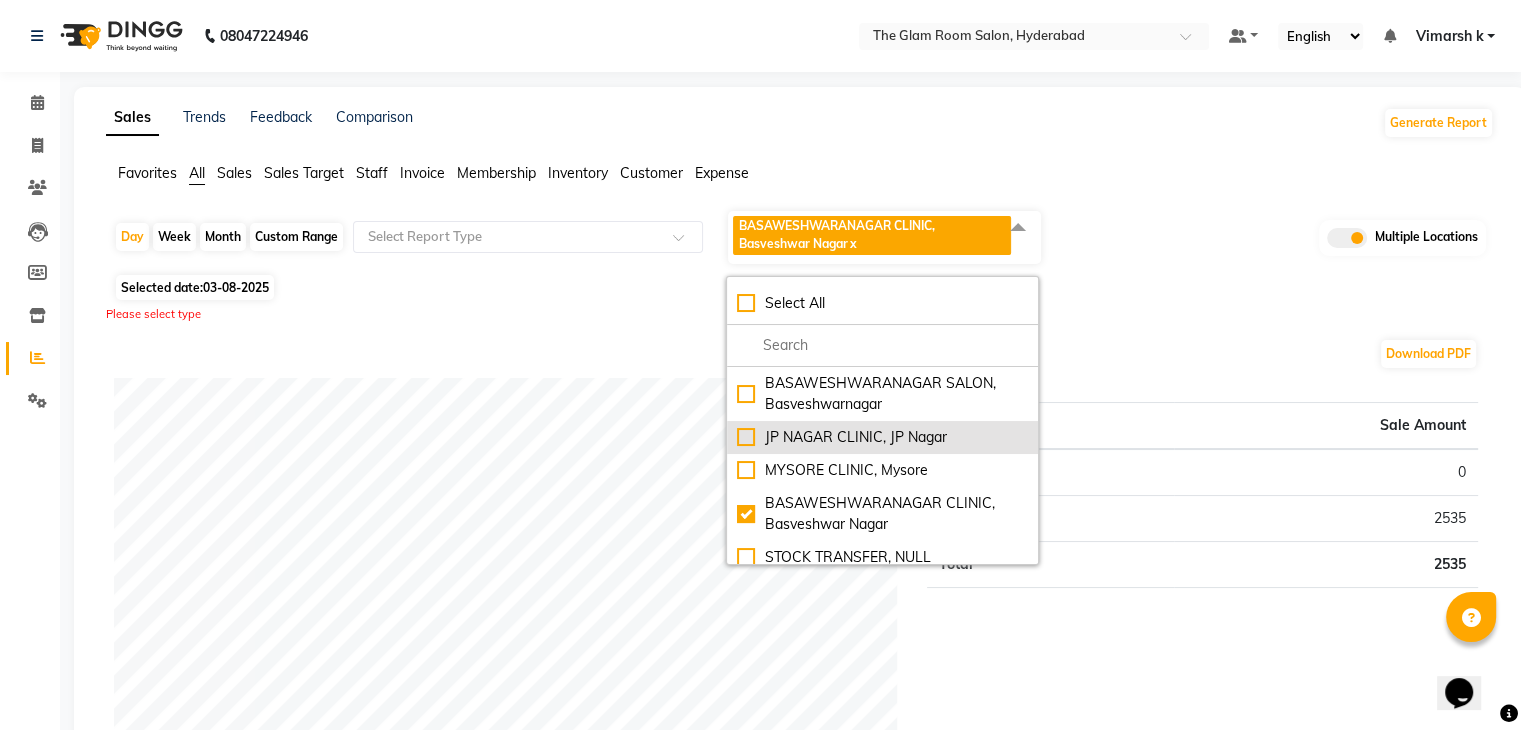click on "JP NAGAR CLINIC, JP Nagar" 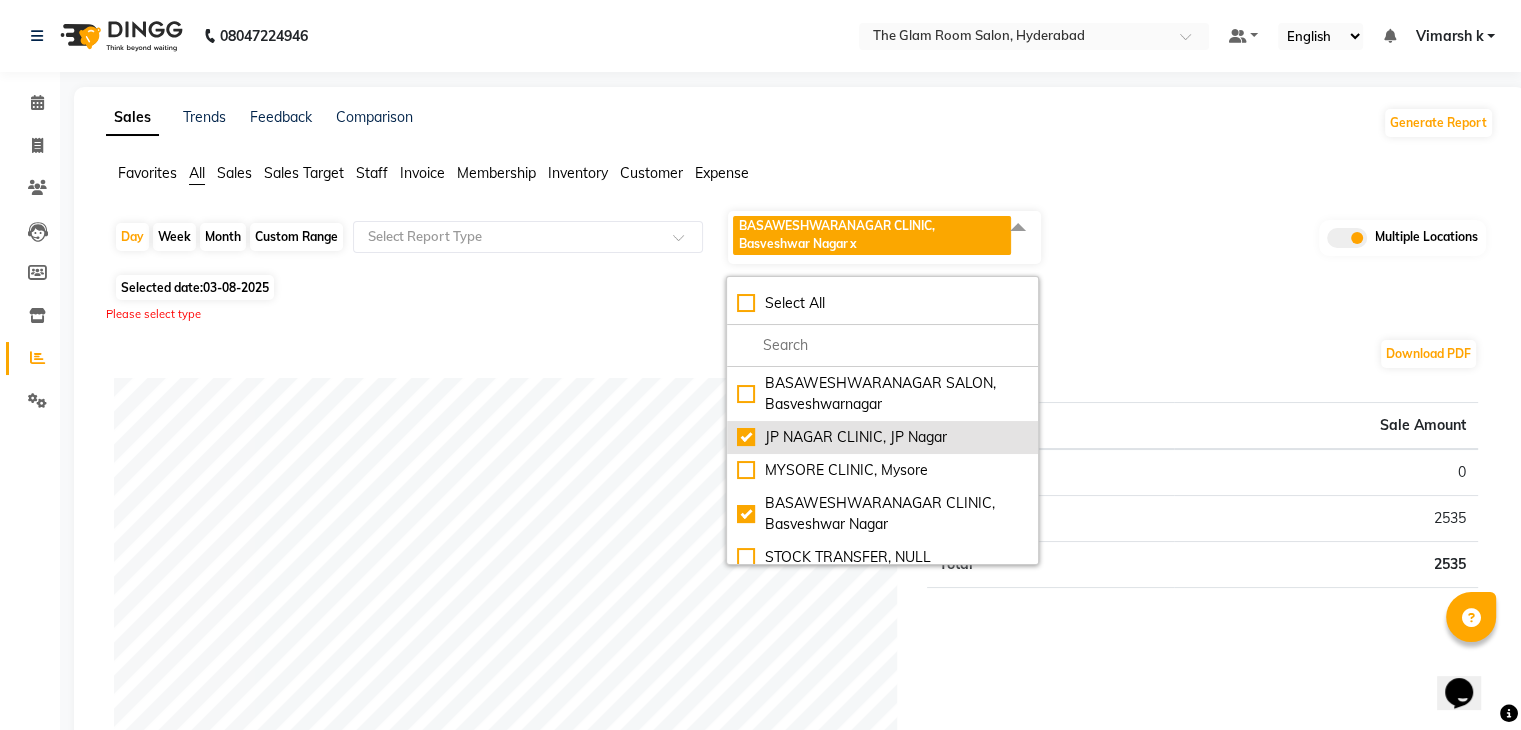 checkbox on "true" 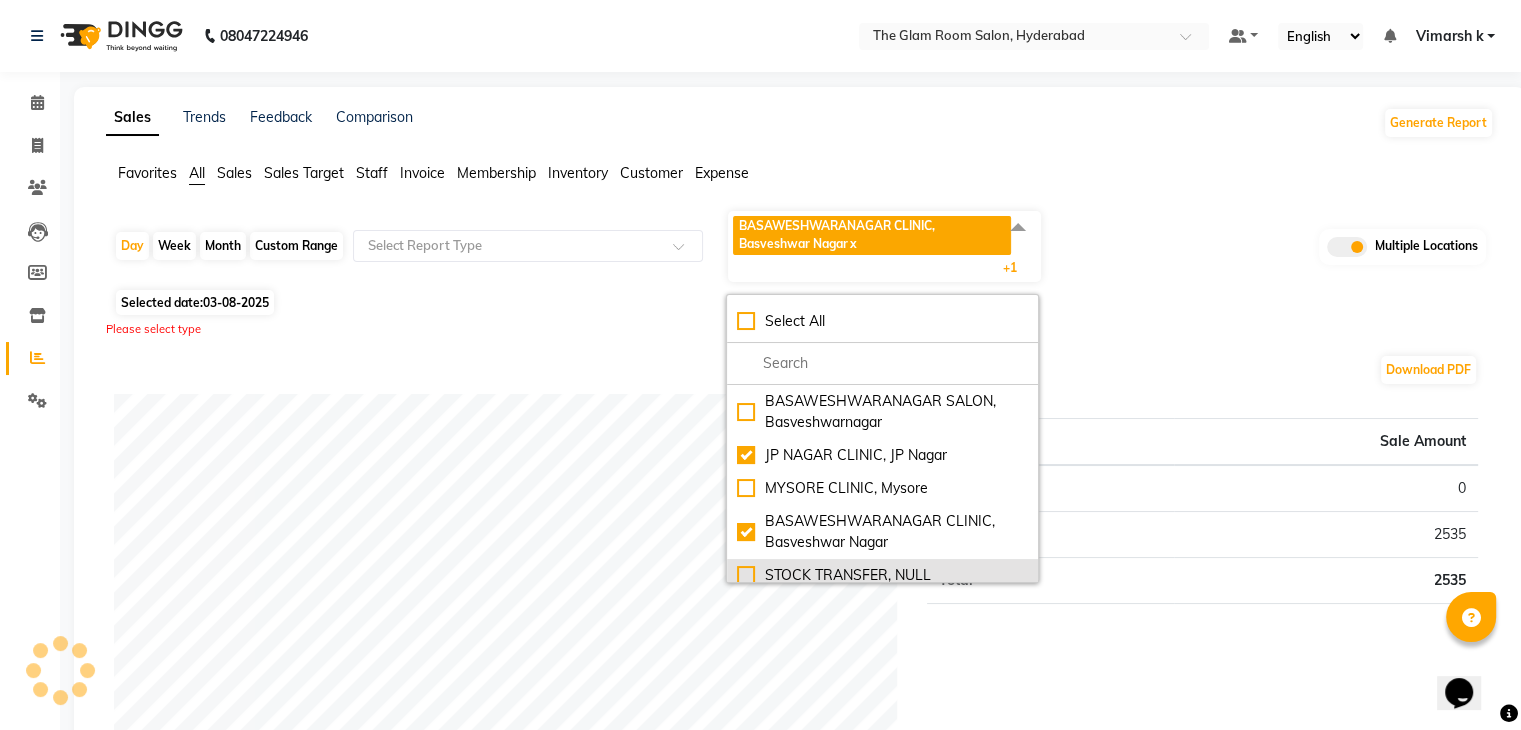 click on "BASAWESHWARANAGAR CLINIC, Basveshwar Nagar" 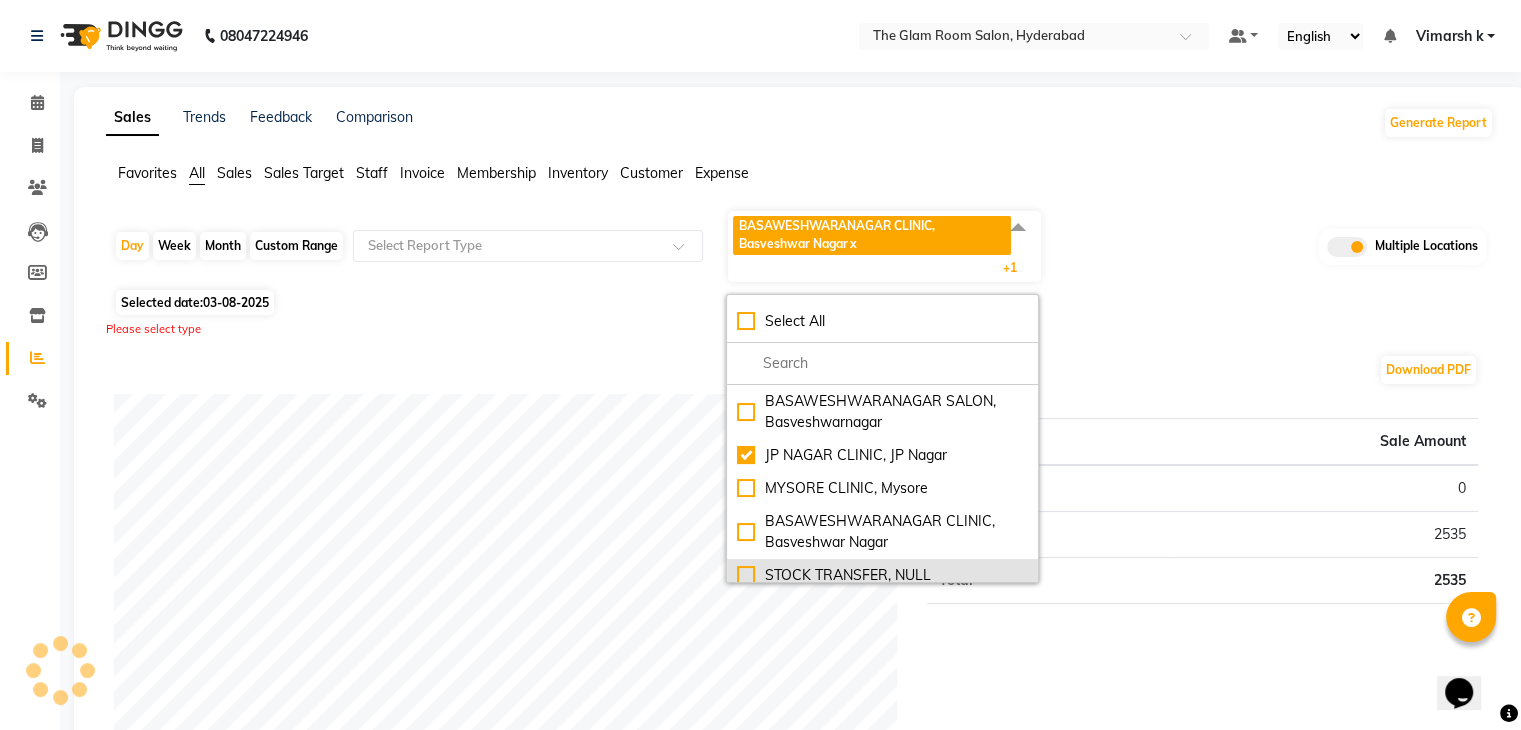 checkbox on "false" 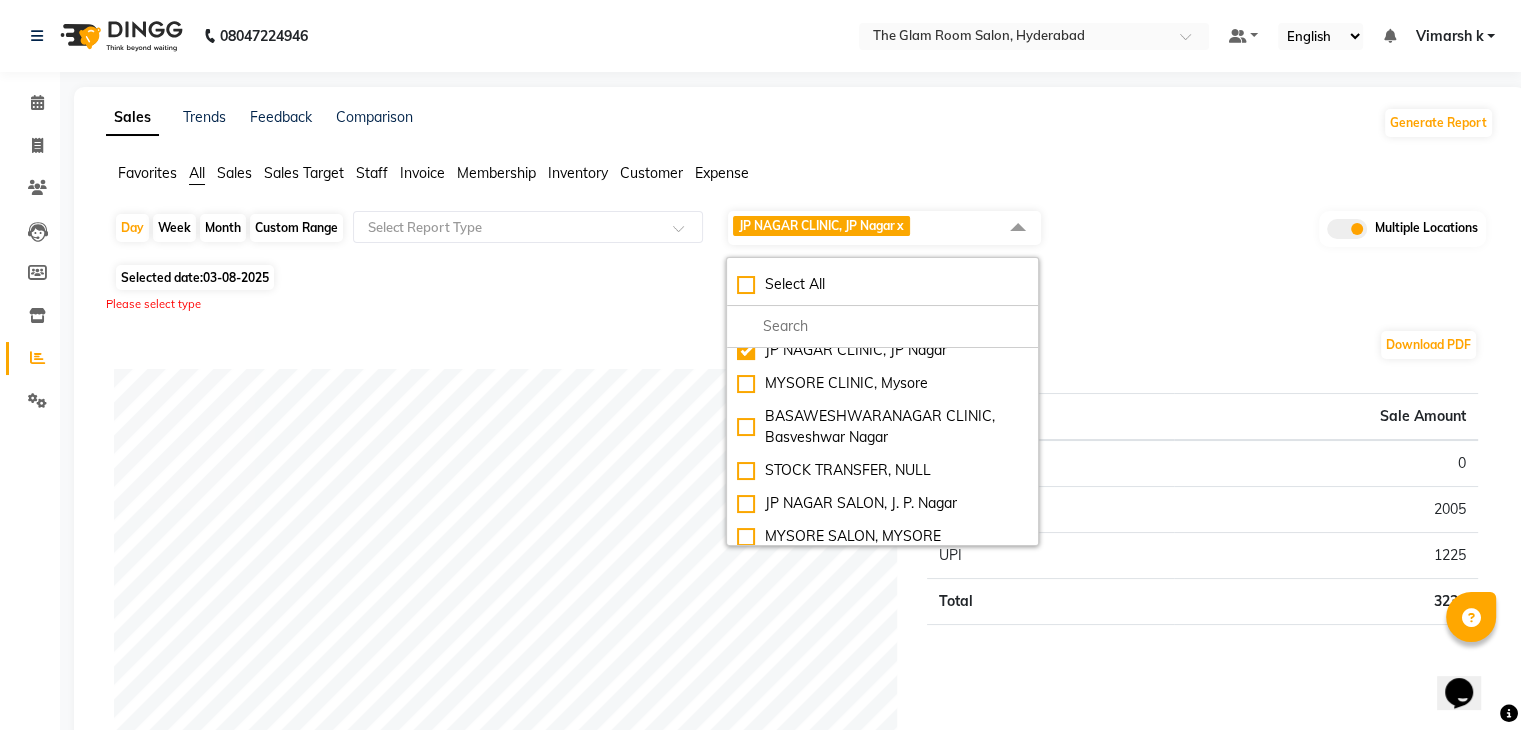 scroll, scrollTop: 142, scrollLeft: 0, axis: vertical 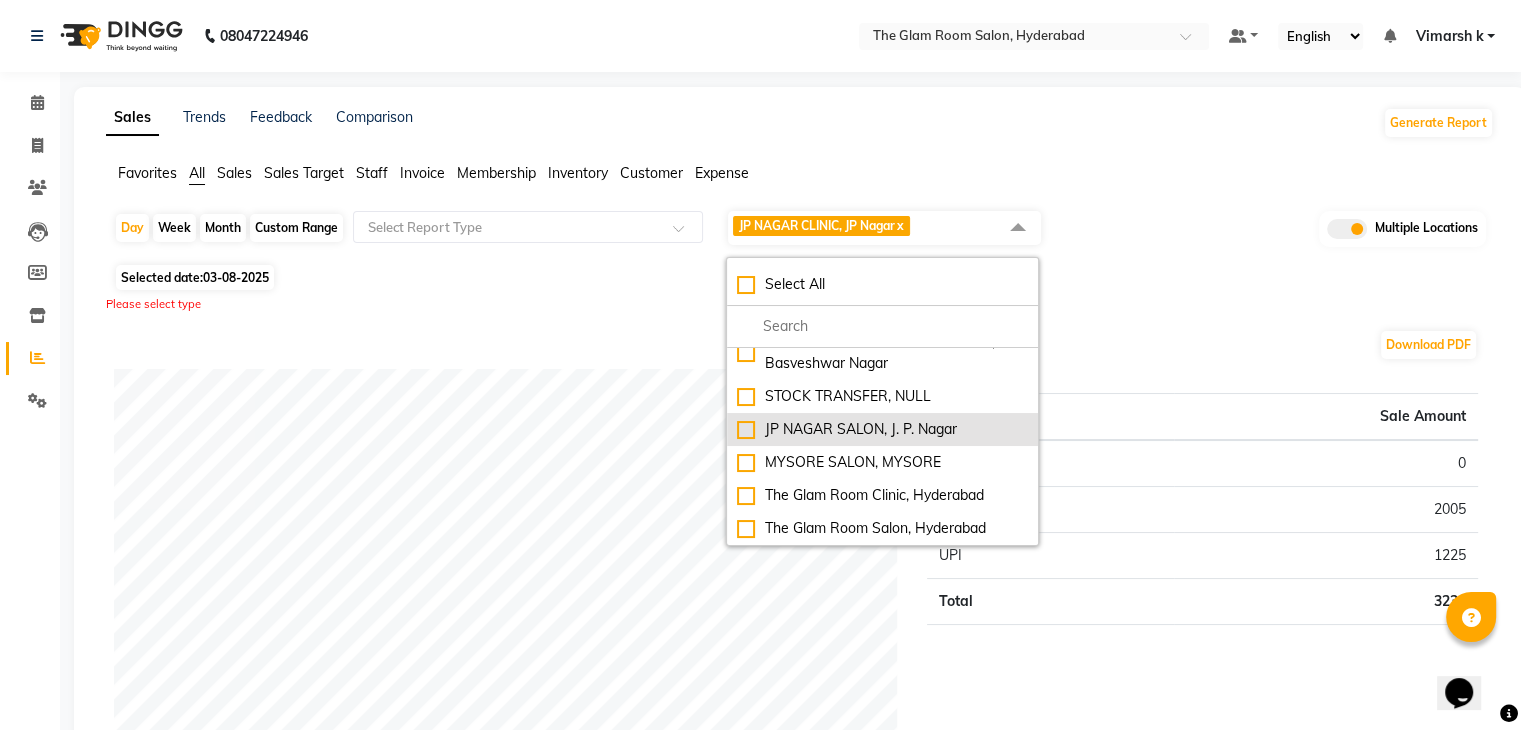 click on "JP NAGAR SALON, J. P. Nagar" 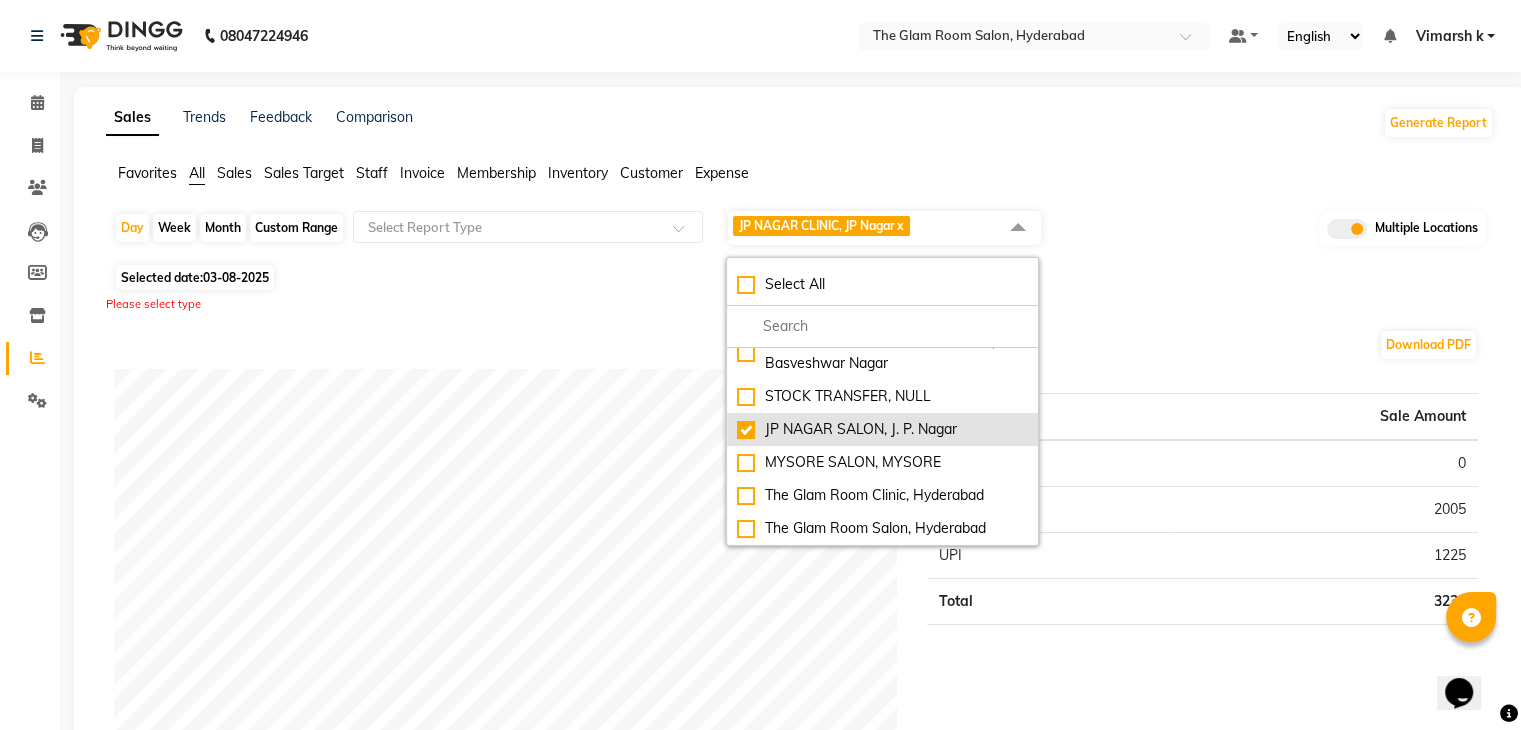 checkbox on "true" 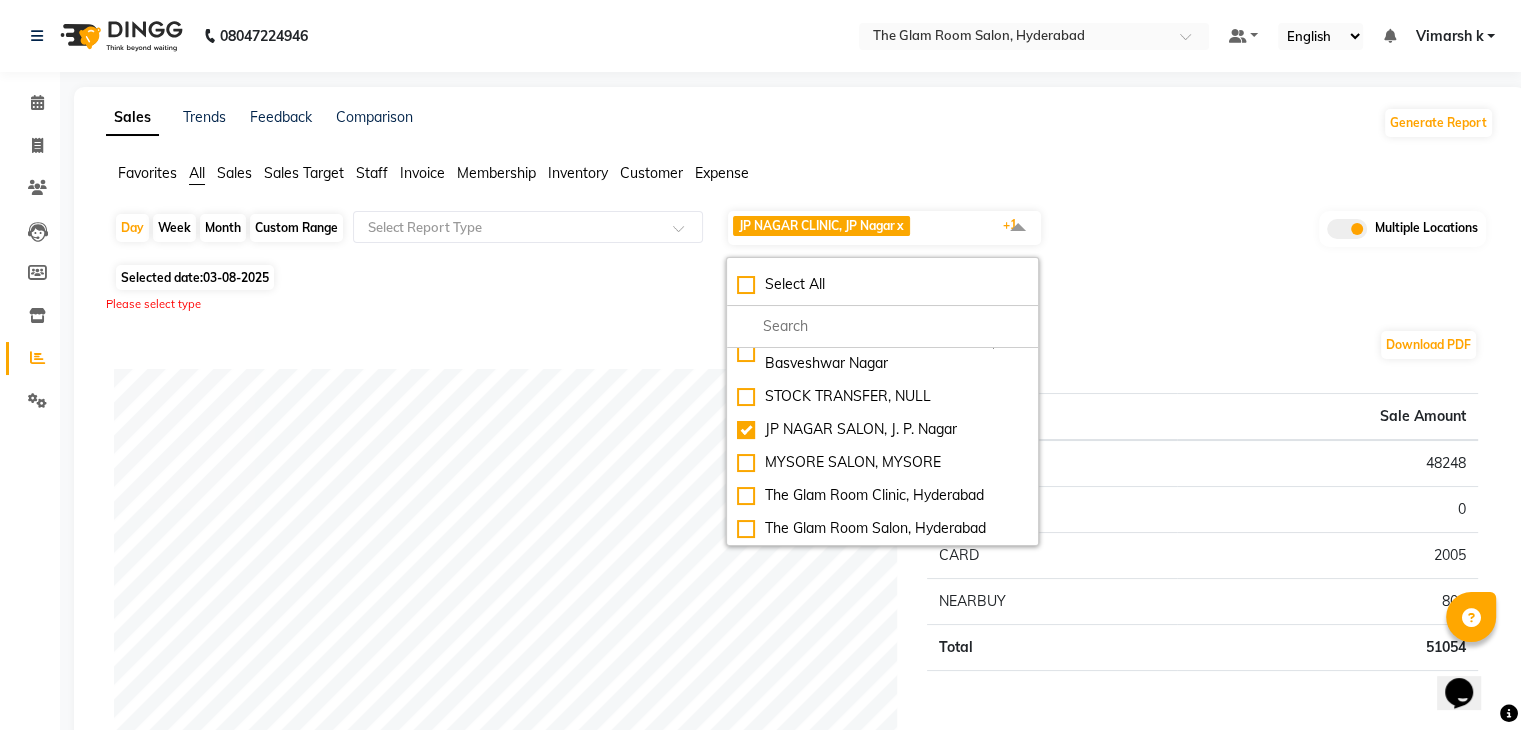 click on "Please select type" 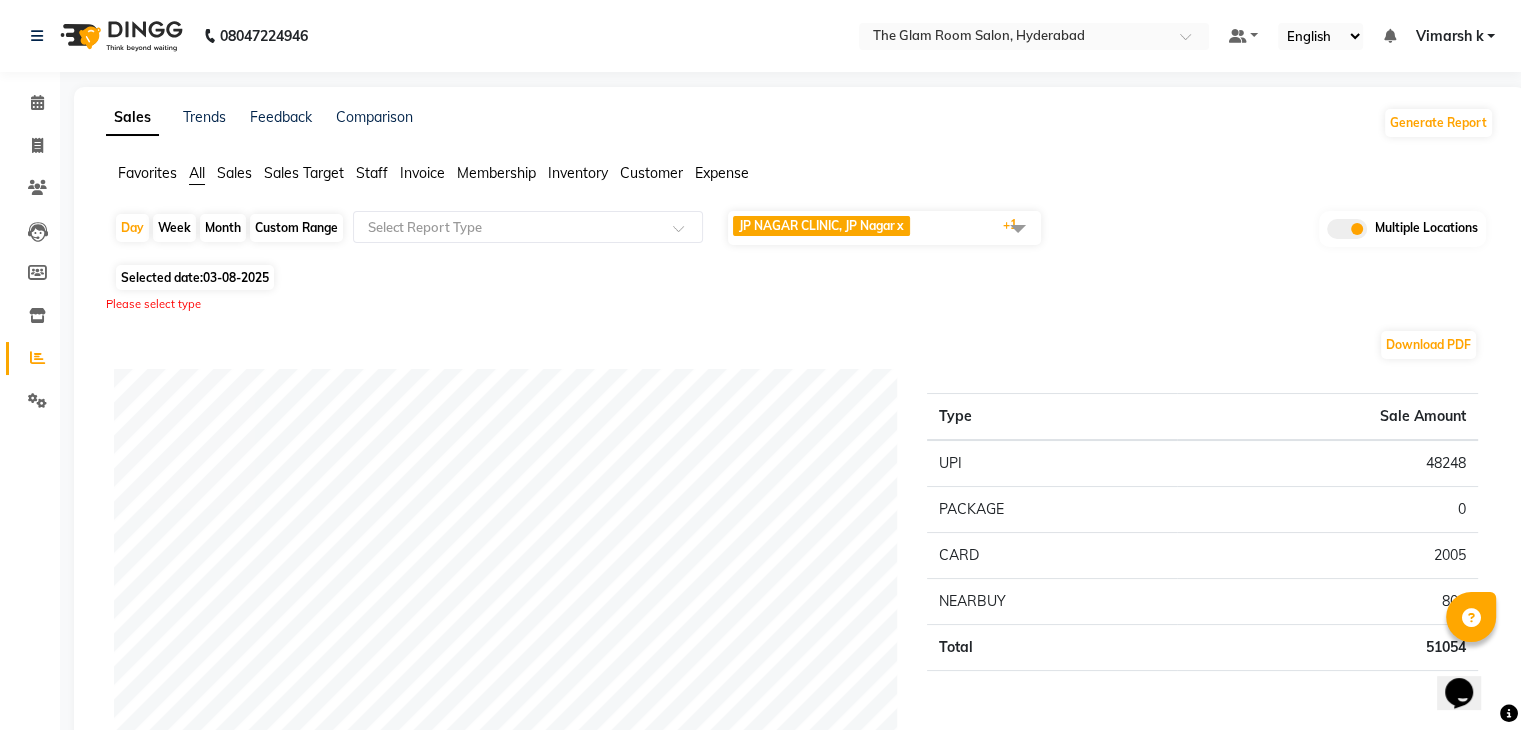 click on "Download PDF" 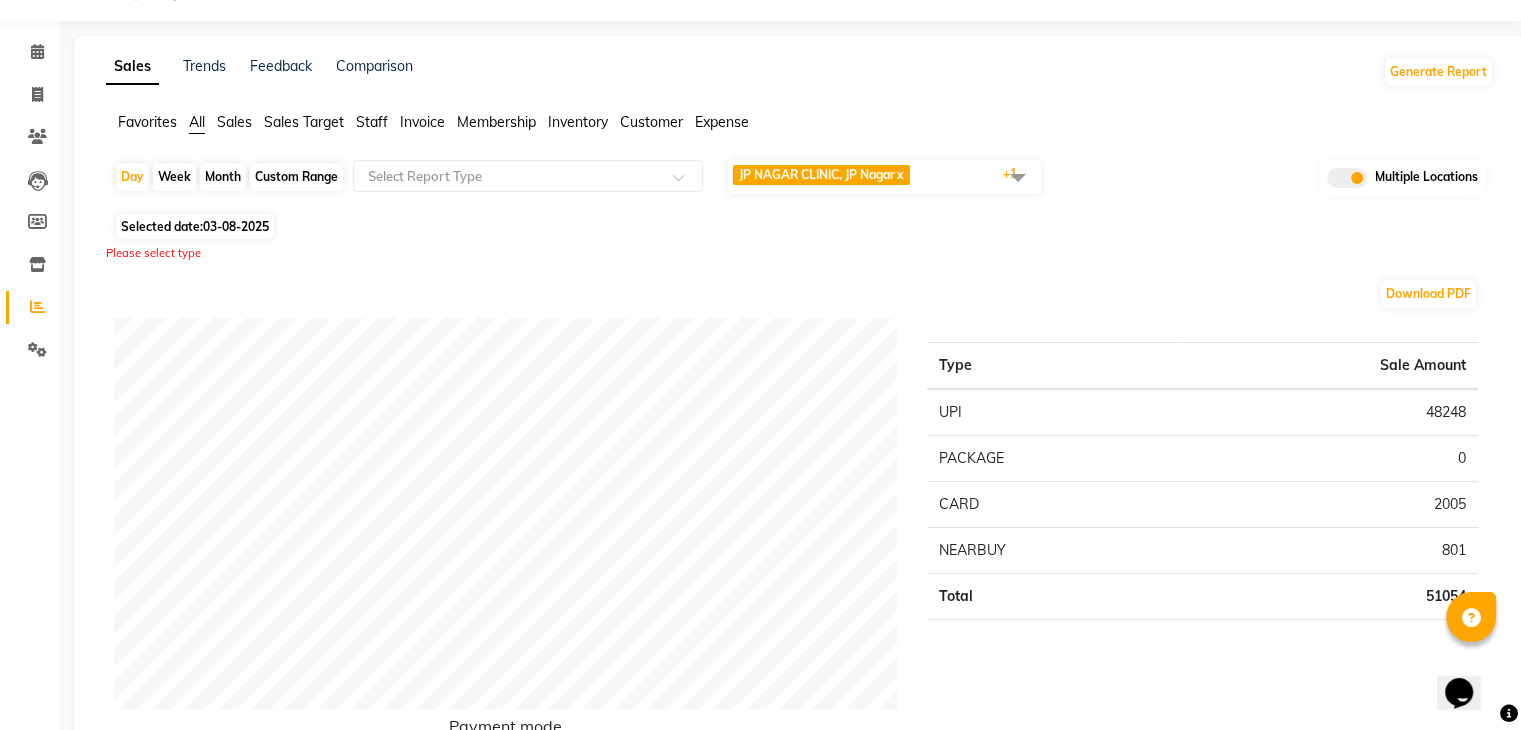 scroll, scrollTop: 100, scrollLeft: 0, axis: vertical 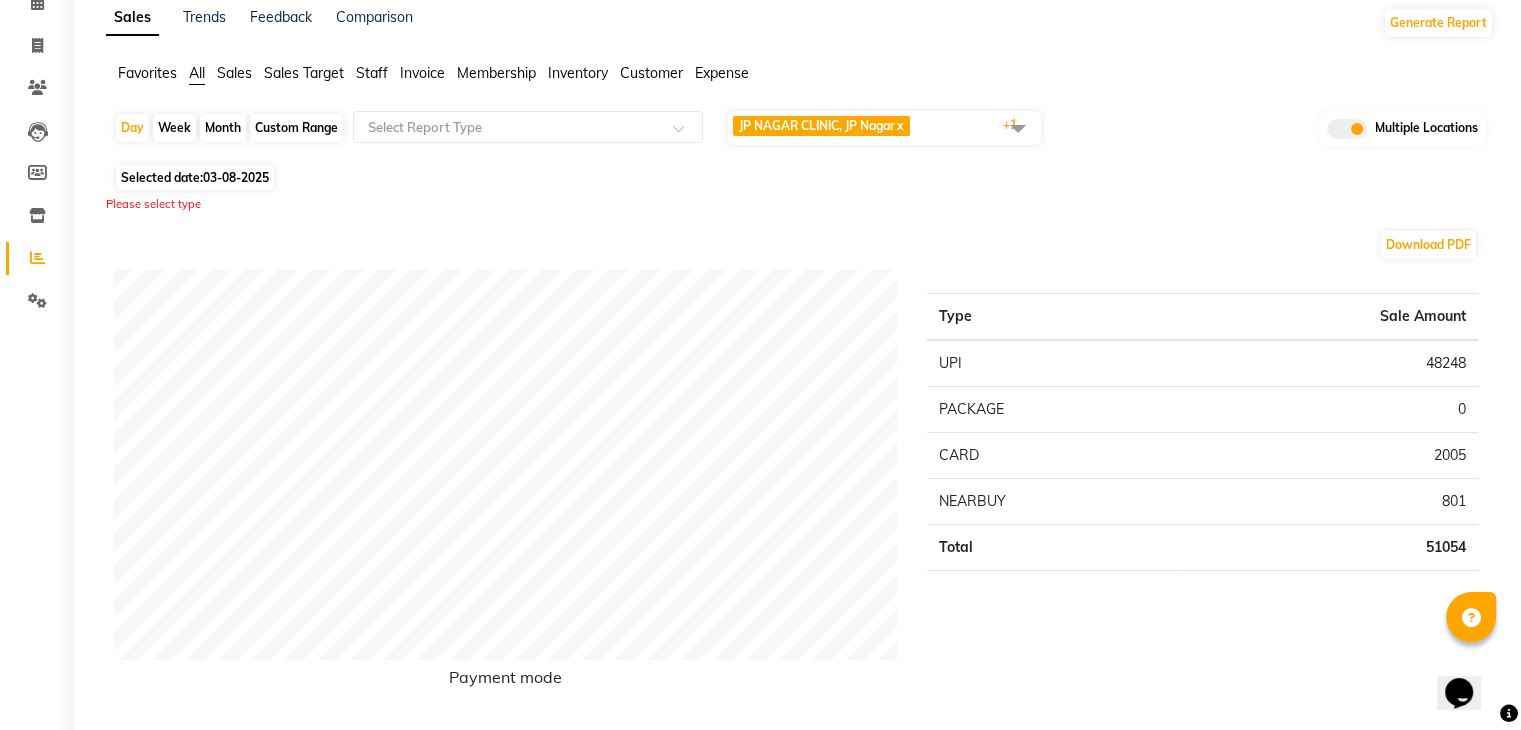 click on "Please select type" 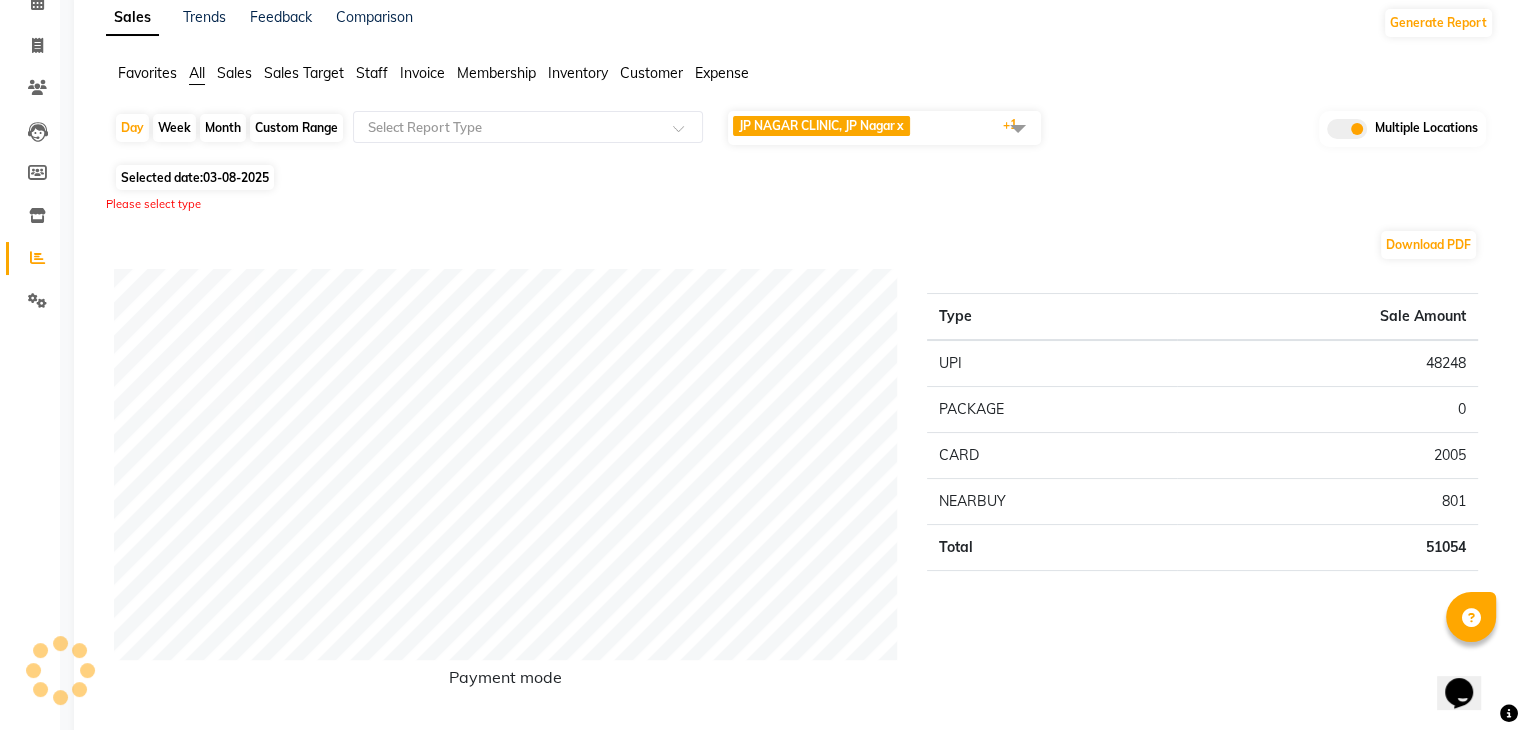 click on "Selected date:  03-08-2025" 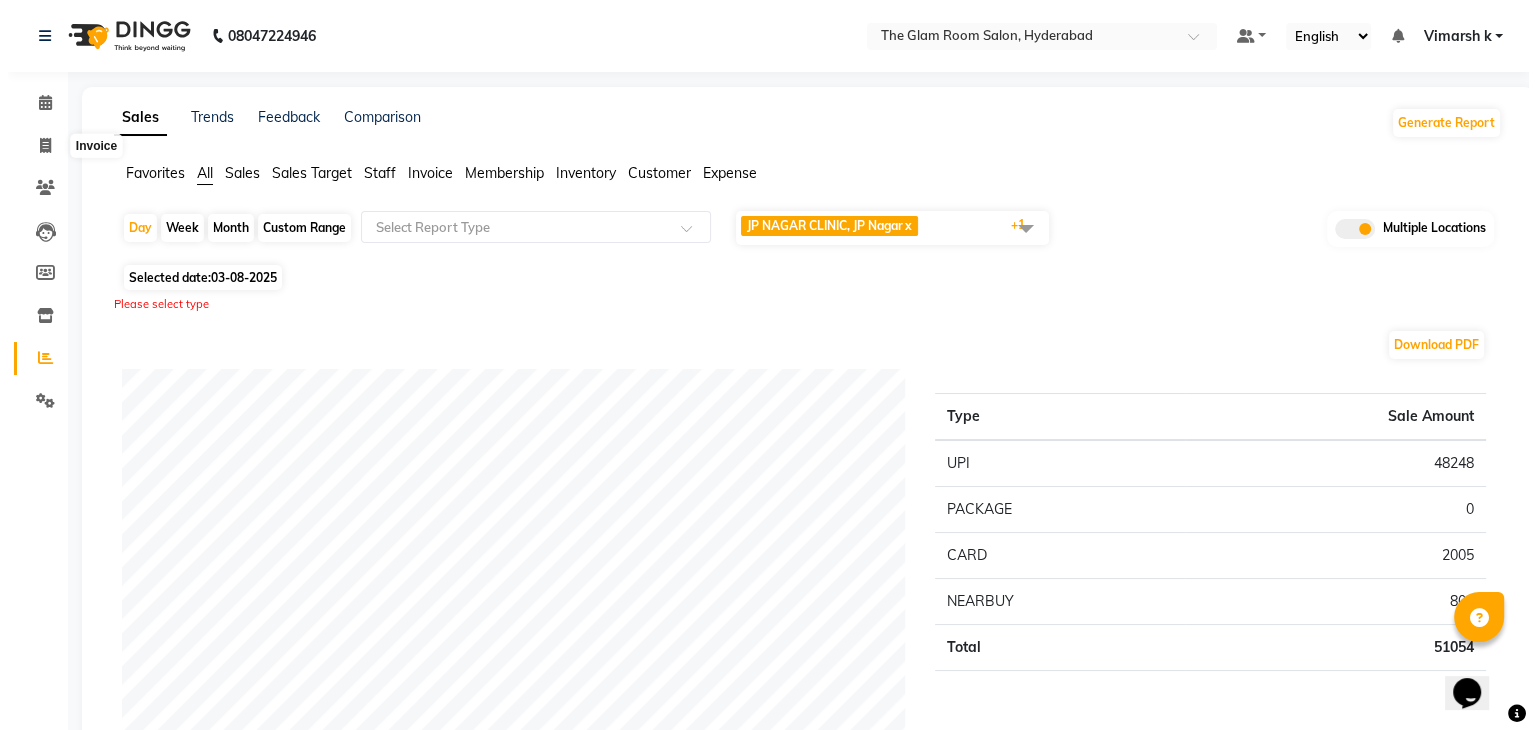 scroll, scrollTop: 0, scrollLeft: 0, axis: both 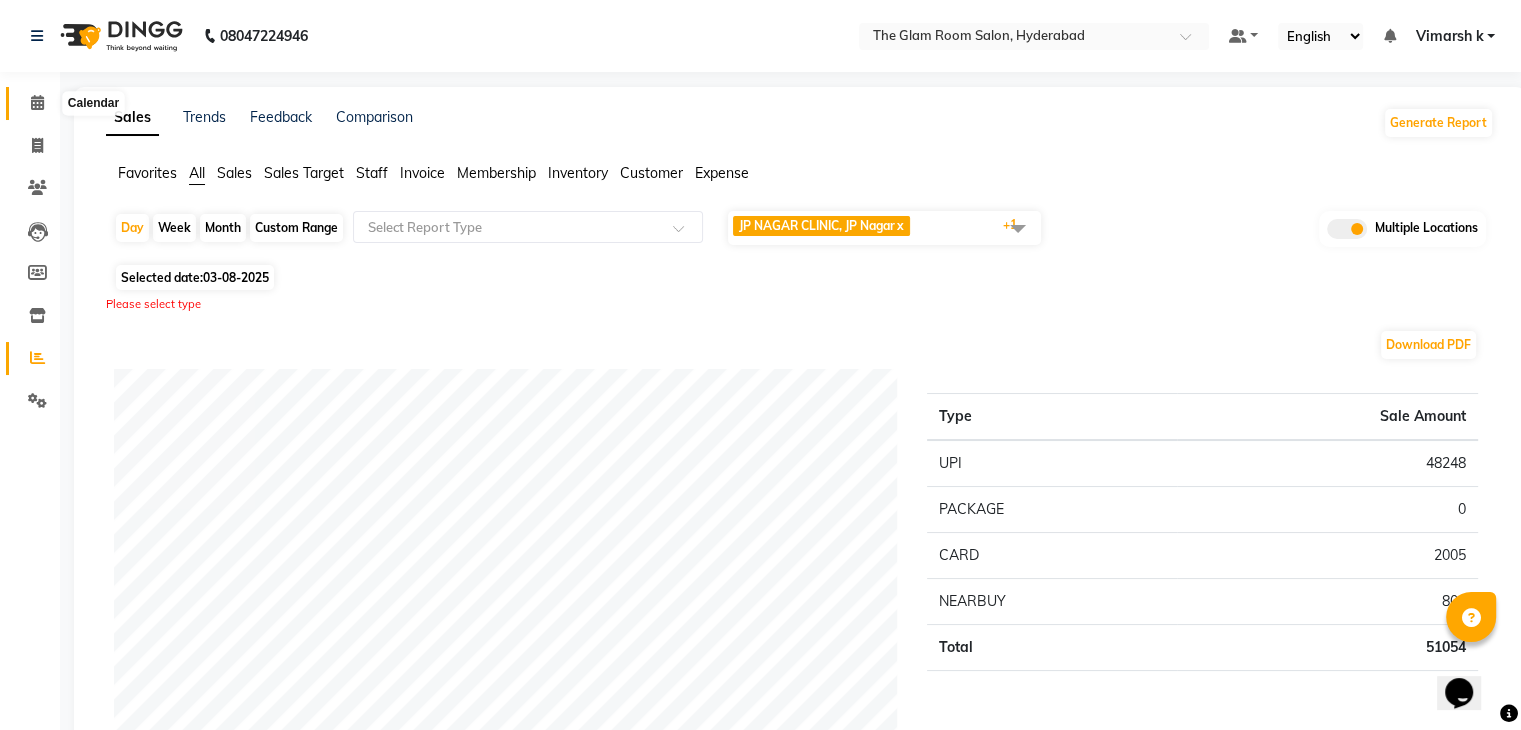 click 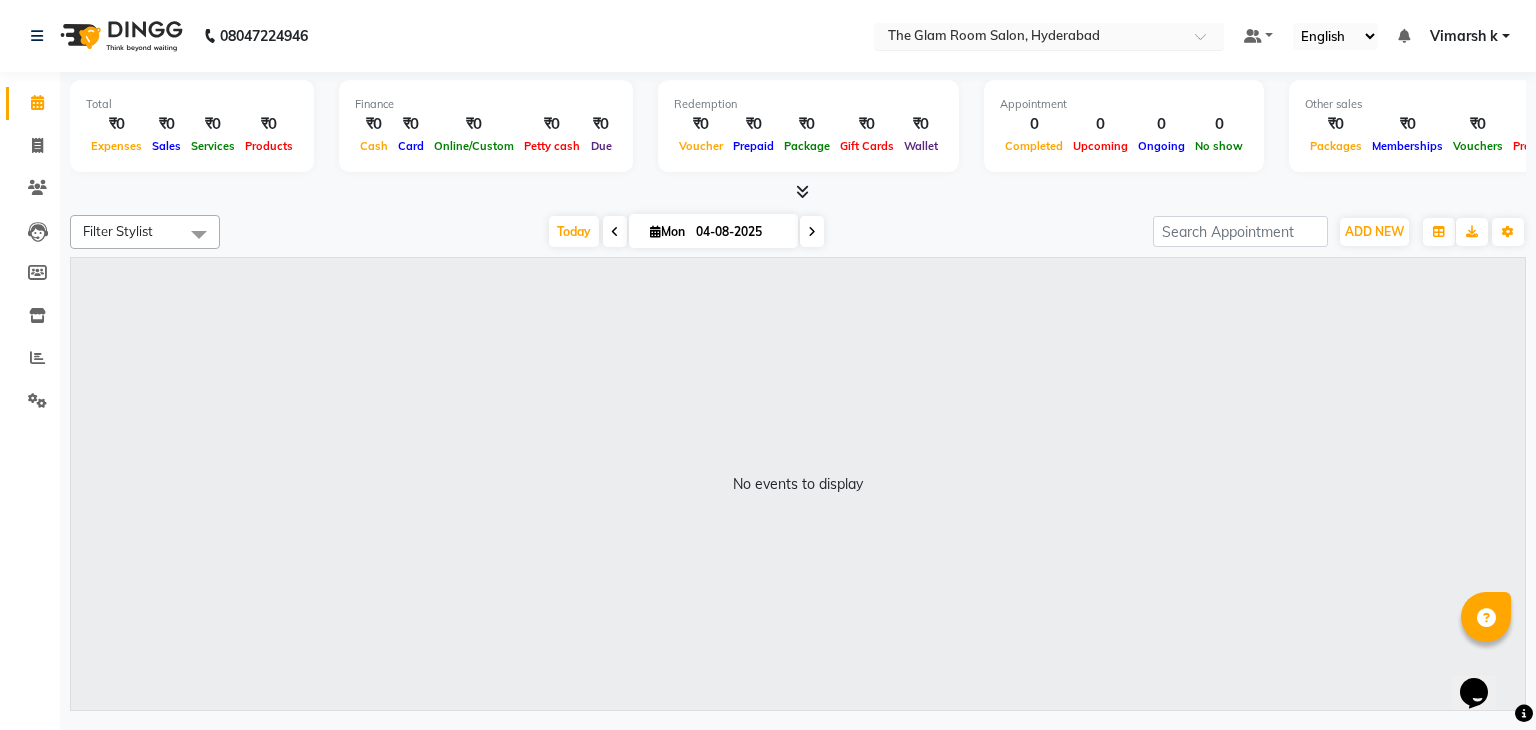 click at bounding box center (1029, 38) 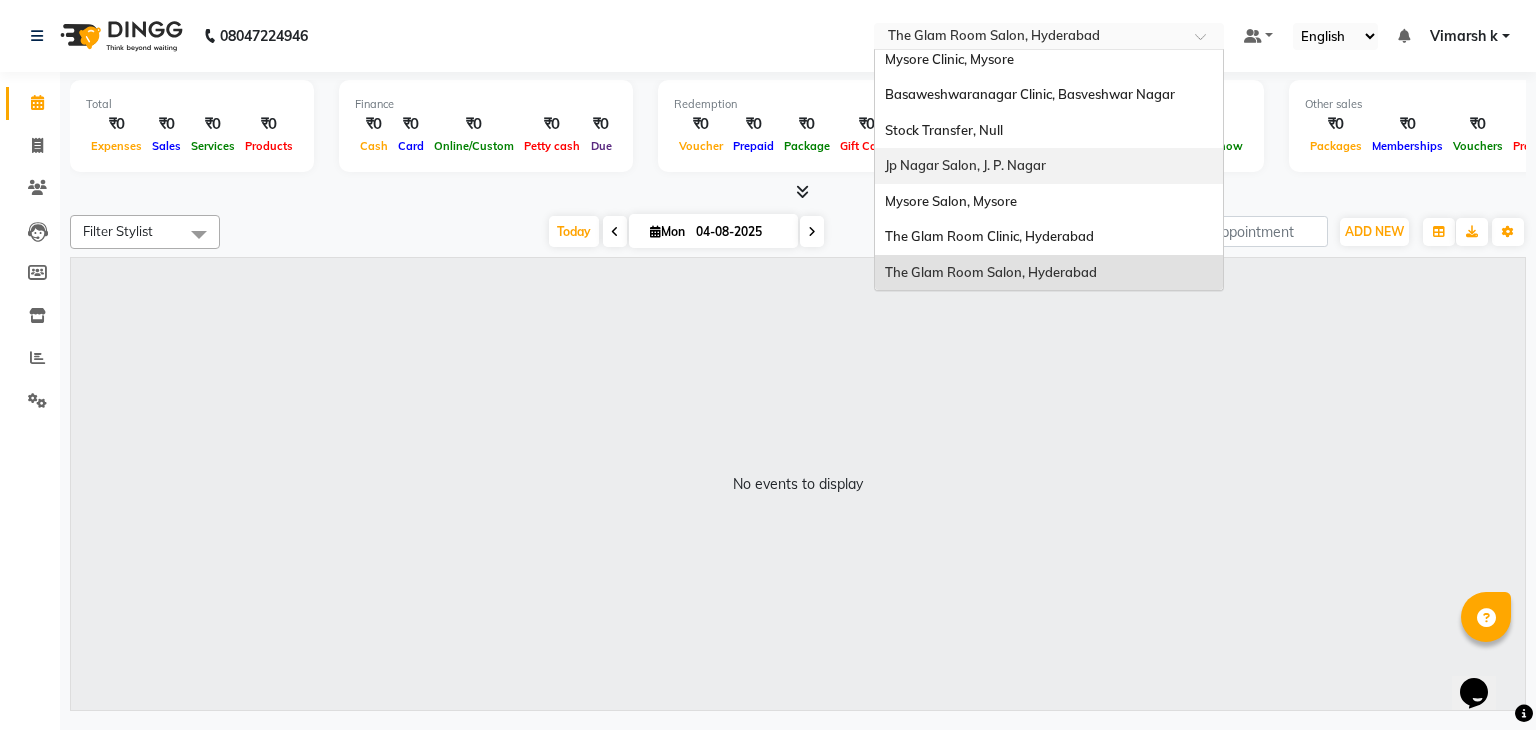 scroll, scrollTop: 0, scrollLeft: 0, axis: both 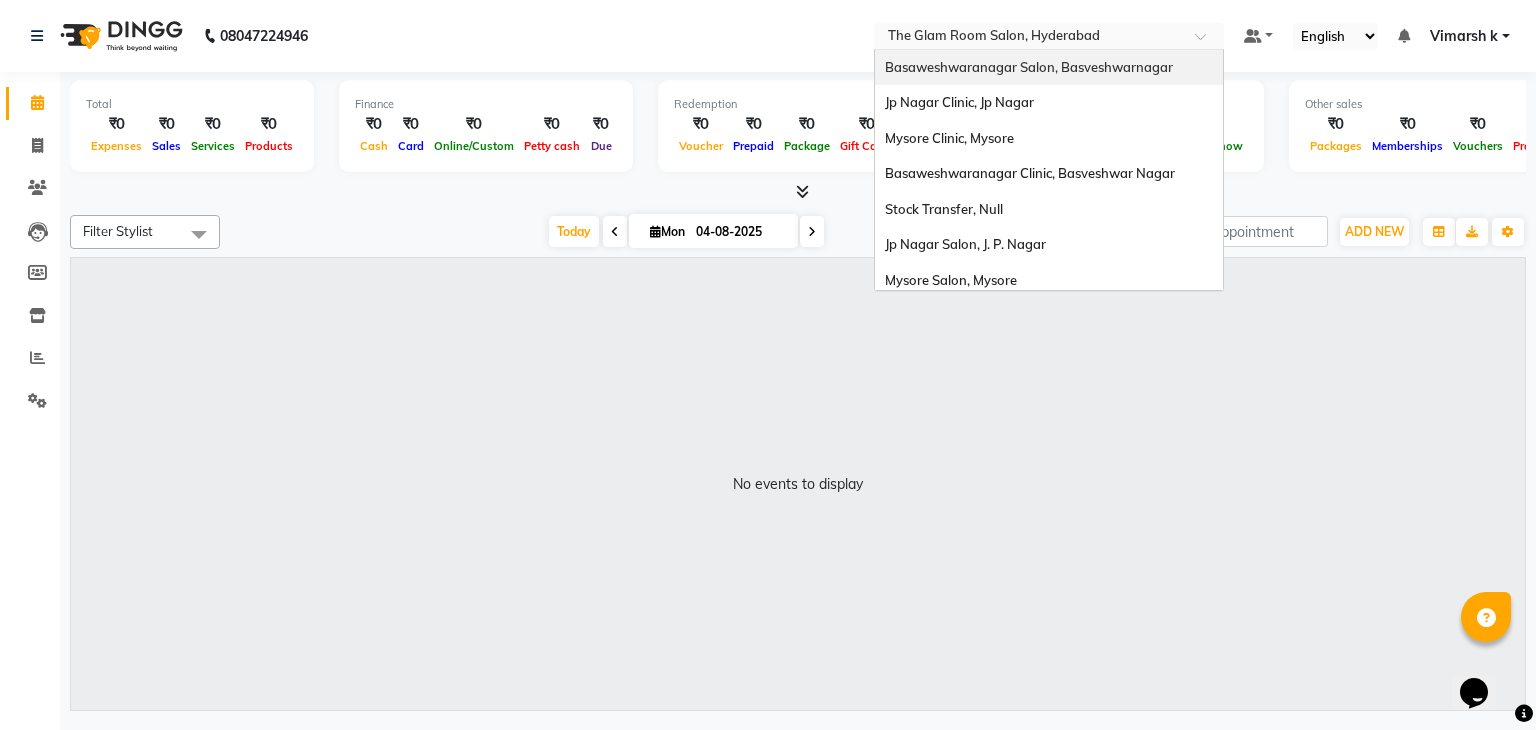 click on "Basaweshwaranagar Salon, Basveshwarnagar" at bounding box center (1029, 67) 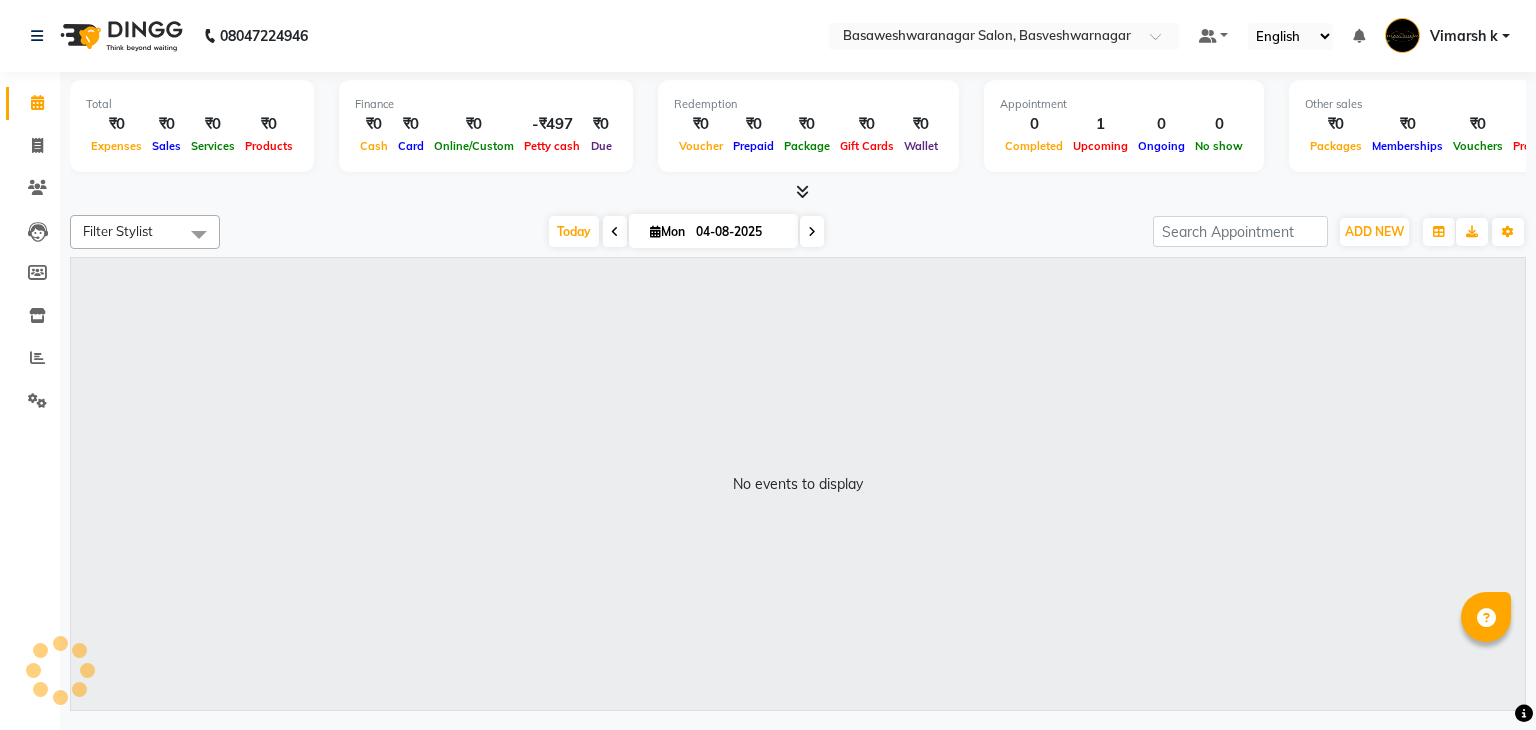 scroll, scrollTop: 0, scrollLeft: 0, axis: both 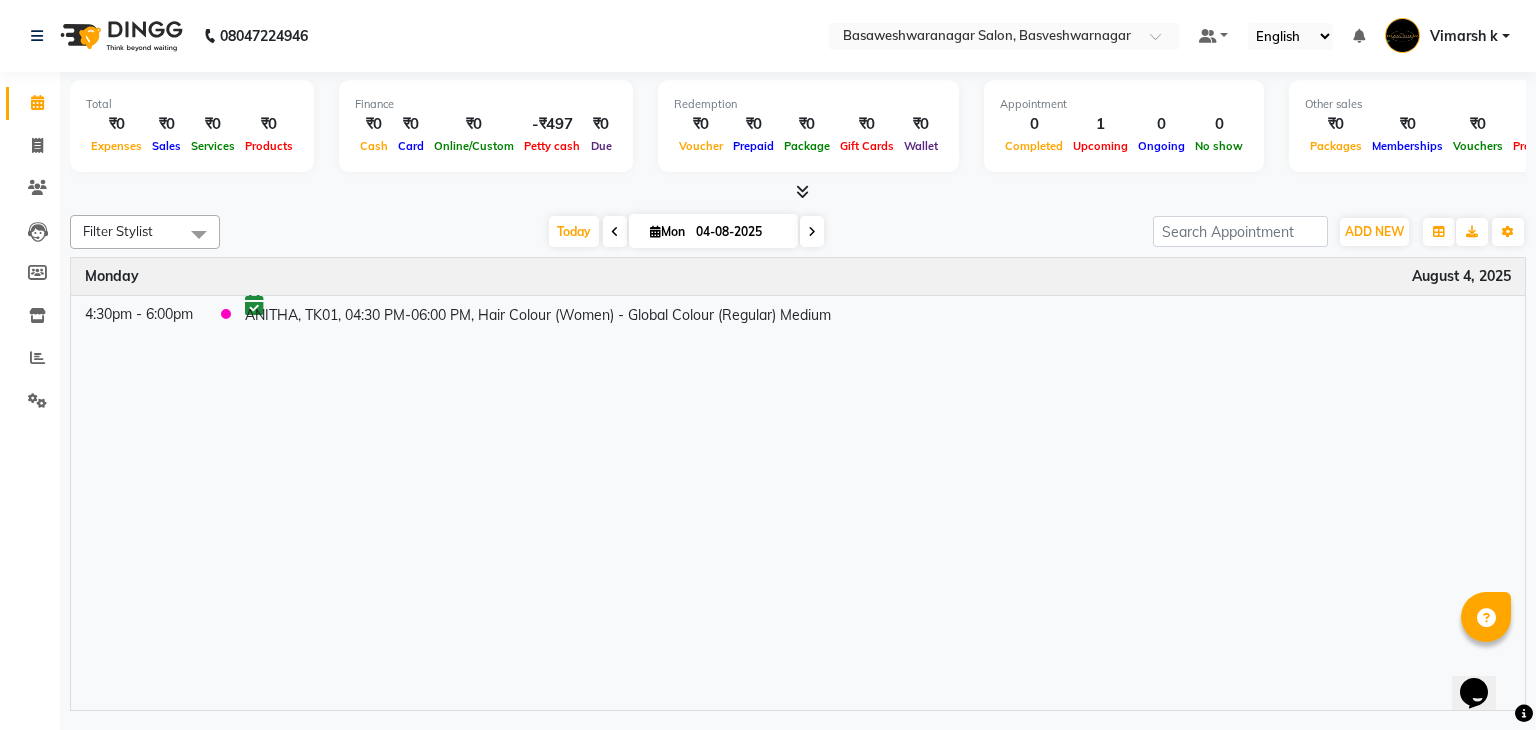 click on "08047224946 Select Location × Basaweshwaranagar Salon, Basveshwarnagar  Default Panel My Panel English ENGLISH Español العربية मराठी हिंदी ગુજરાતી தமிழ் 中文 Notifications nothing to show Vimarsh k Manage Profile Change Password Sign out  Version:3.16.0" 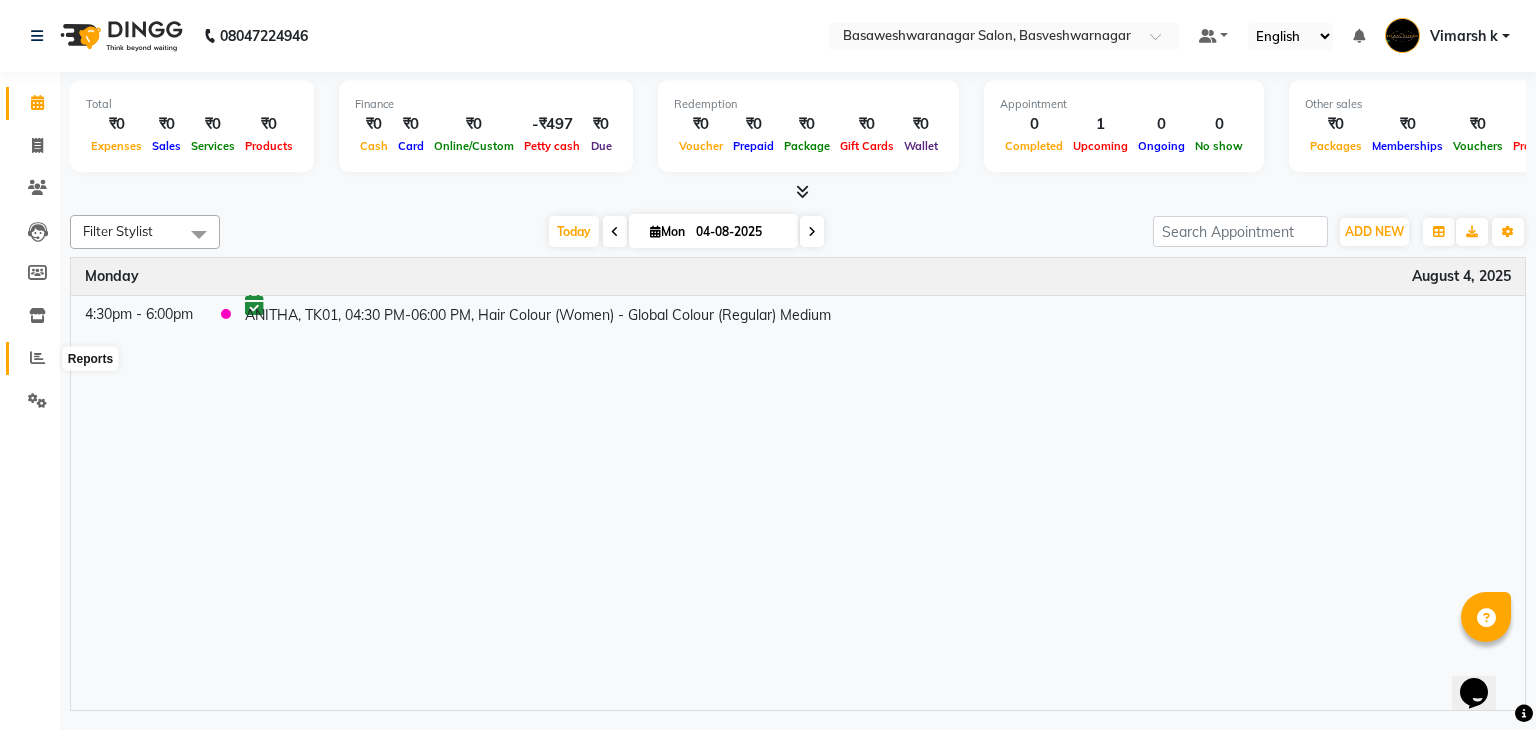click 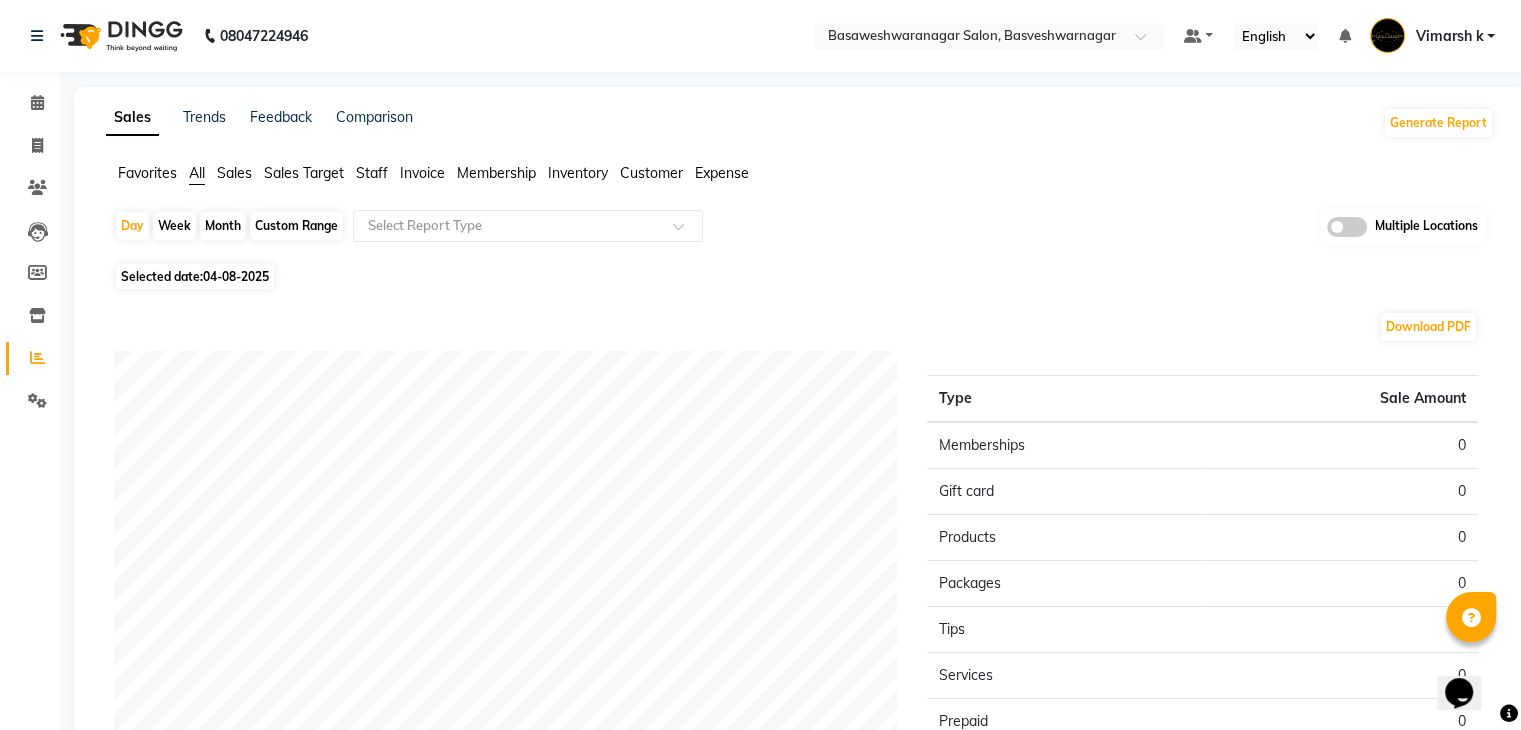 click on "Selected date:  04-08-2025" 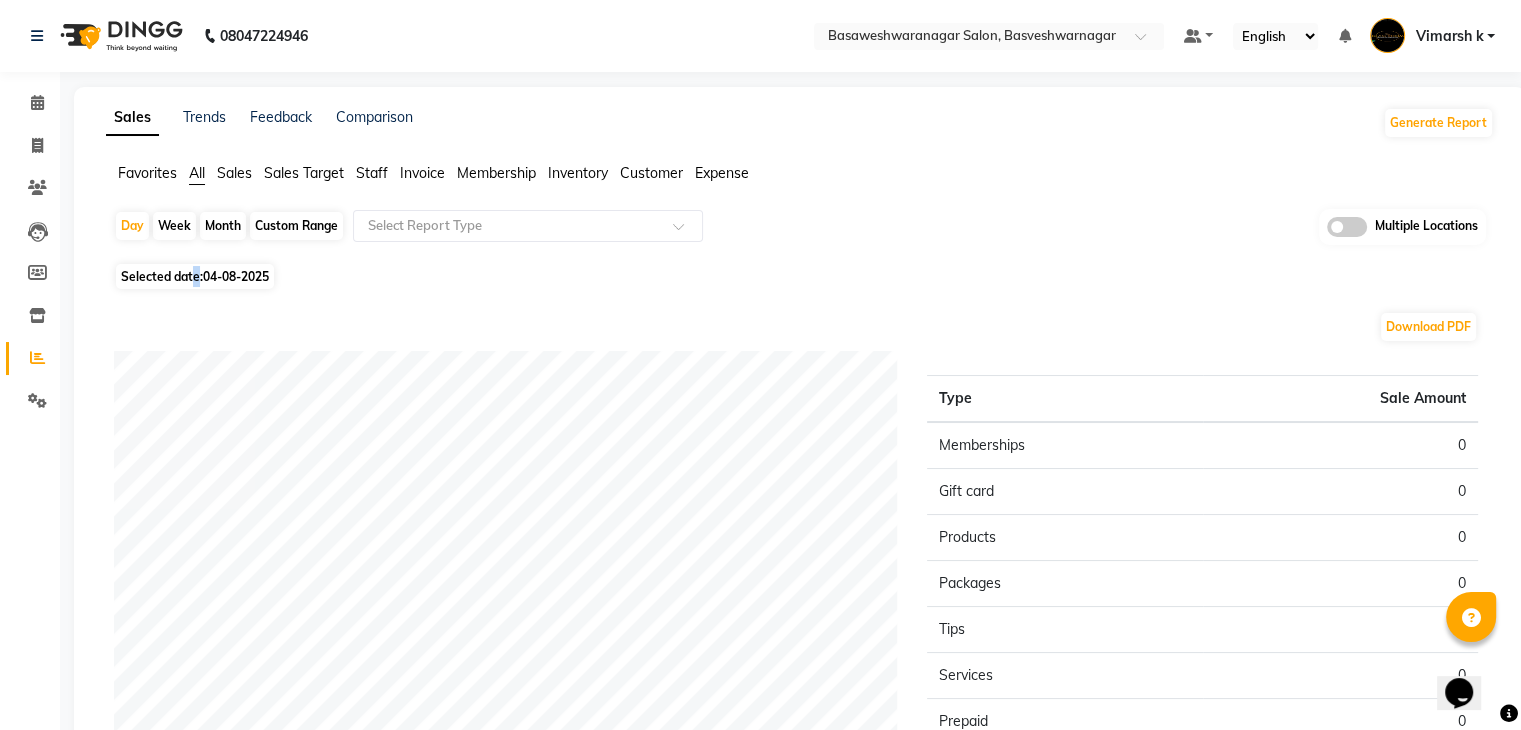 select on "8" 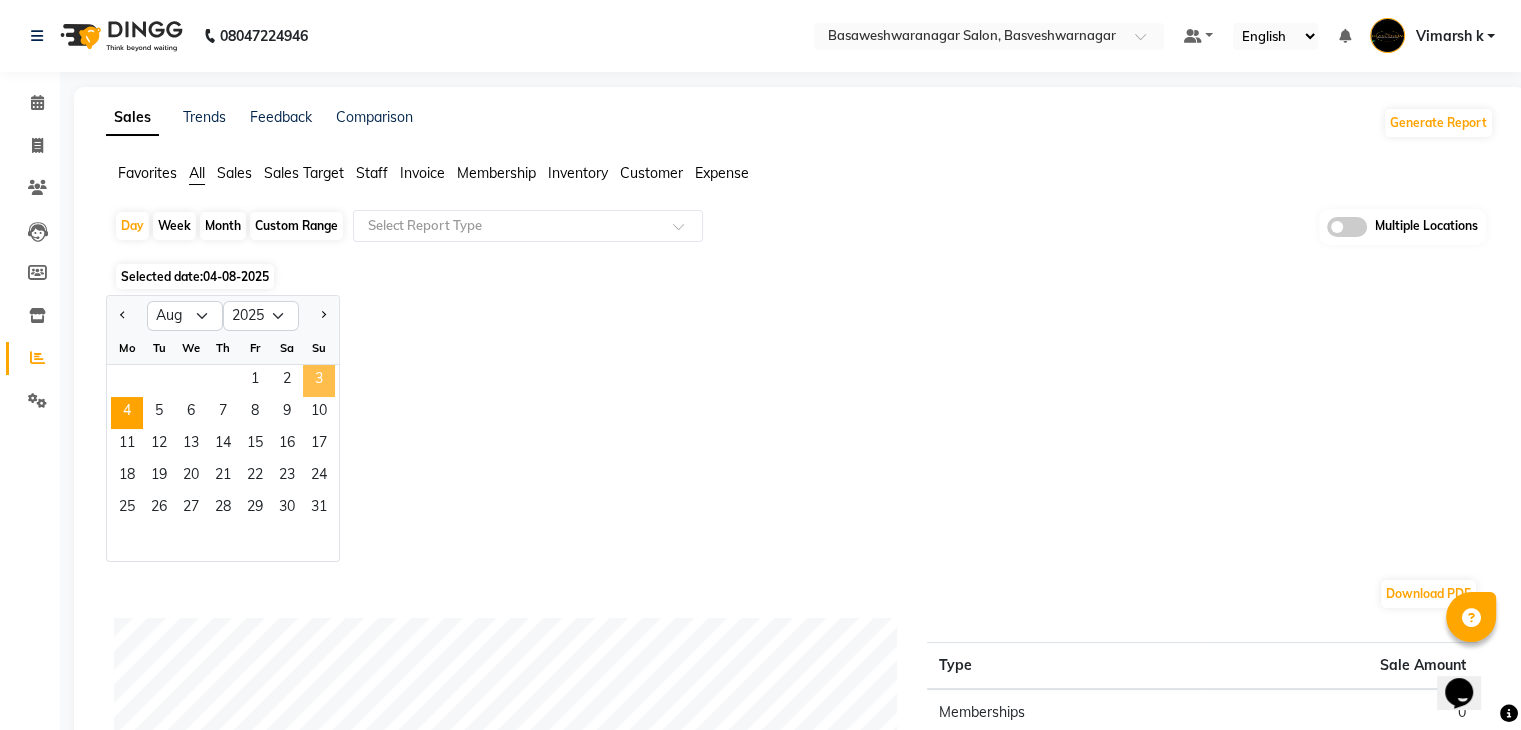 click on "3" 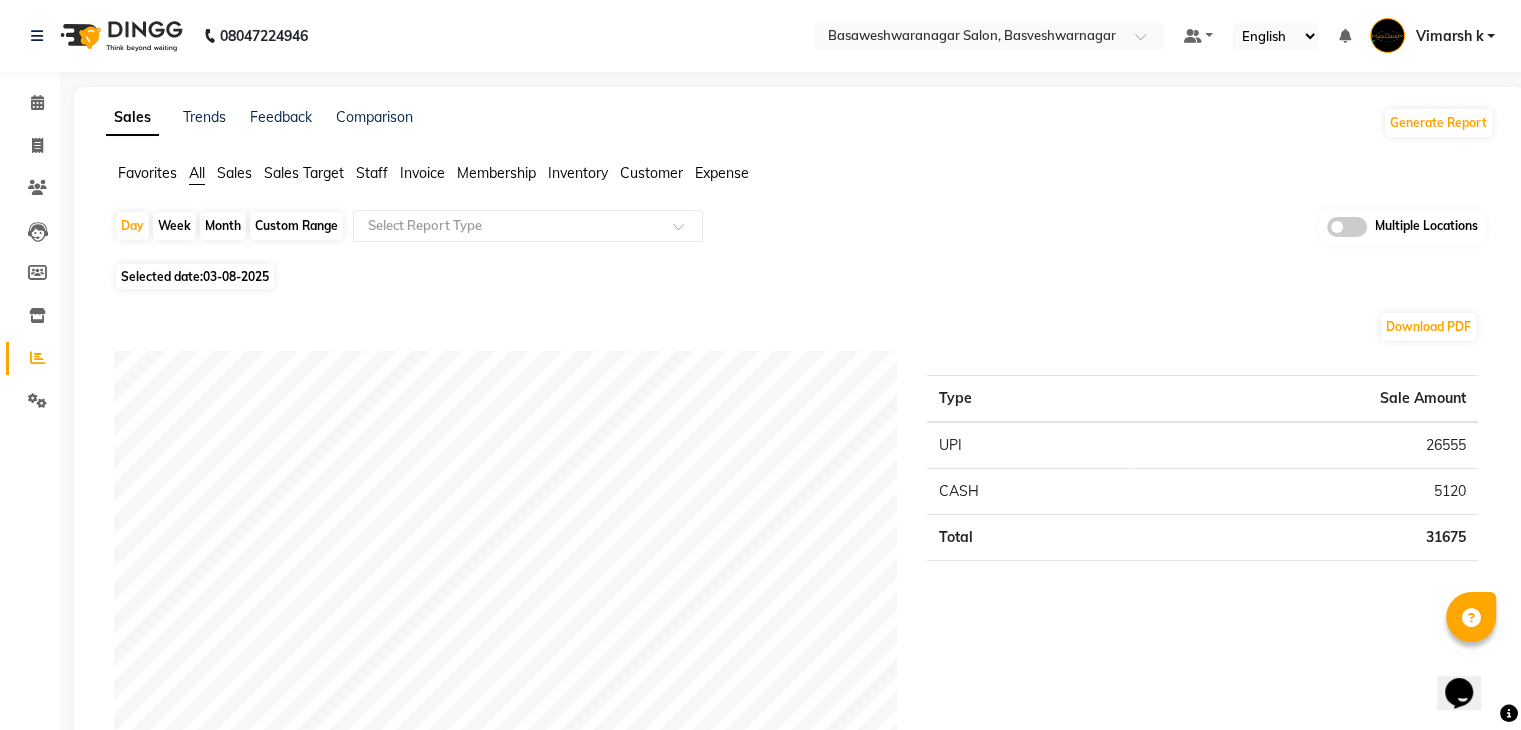 click on "Selected date:  03-08-2025" 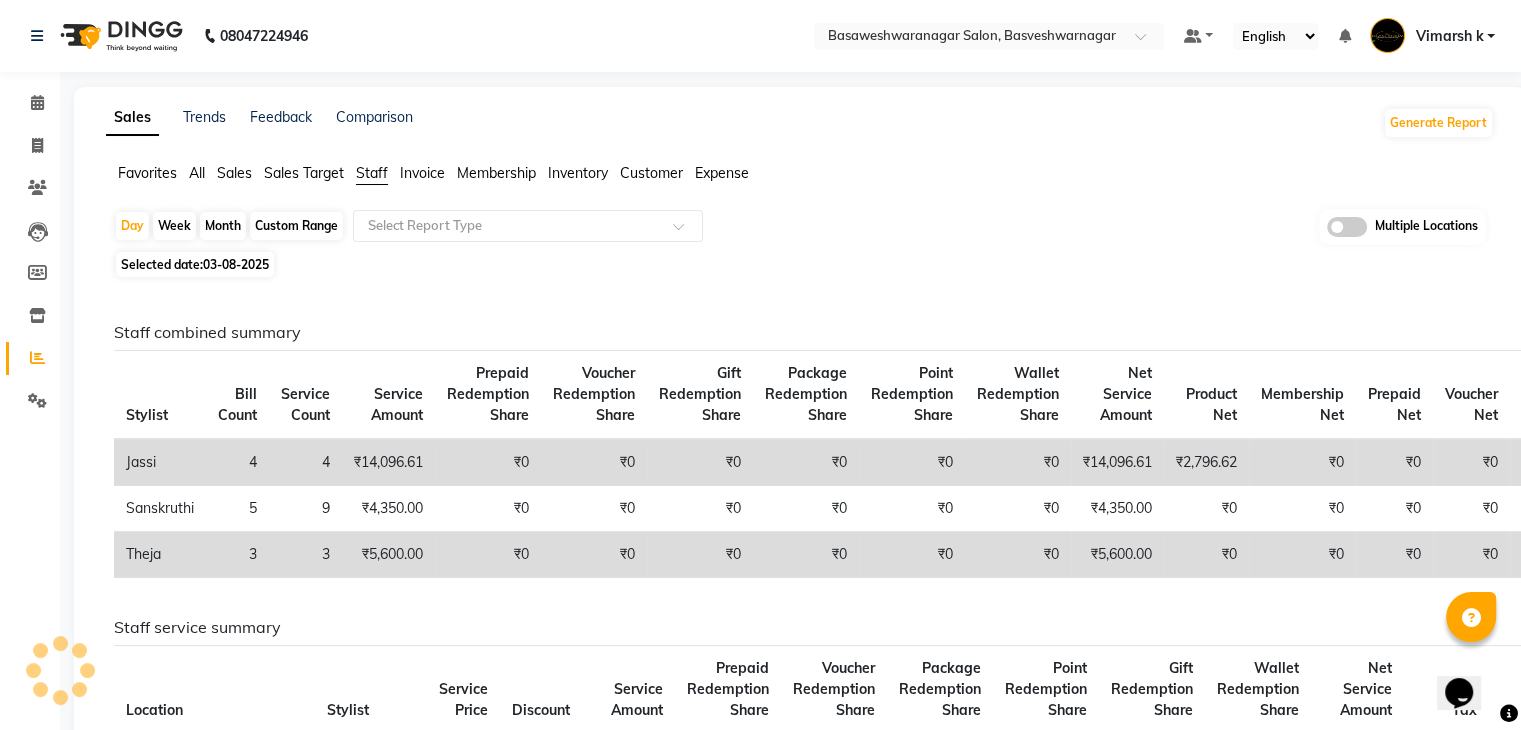 click on "Favorites All Sales Sales Target Staff Invoice Membership Inventory Customer Expense  Day   Week   Month   Custom Range  Select Report Type Multiple Locations Selected date:  03-08-2025  Staff combined summary Stylist Bill Count Service Count Service Amount Prepaid Redemption Share Voucher Redemption Share Gift Redemption Share Package Redemption Share Point Redemption Share Wallet Redemption Share Net Service Amount Product Net Membership Net Prepaid Net Voucher Net Gift Net Package Net  Jassi 4 4 ₹14,096.61 ₹0 ₹0 ₹0 ₹0 ₹0 ₹0 ₹14,096.61 ₹2,796.62 ₹0 ₹0 ₹0 ₹0 ₹0  Sanskruthi 5 9 ₹4,350.00 ₹0 ₹0 ₹0 ₹0 ₹0 ₹0 ₹4,350.00 ₹0 ₹0 ₹0 ₹0 ₹0 ₹0  Theja 3 3 ₹5,600.00 ₹0 ₹0 ₹0 ₹0 ₹0 ₹0 ₹5,600.00 ₹0 ₹0 ₹0 ₹0 ₹0 ₹0 Staff service summary Location Stylist Service Price Discount Service Amount Prepaid Redemption Share Voucher Redemption Share Package Redemption Share Point Redemption Share Gift Redemption Share Wallet Redemption Share Tax Total" 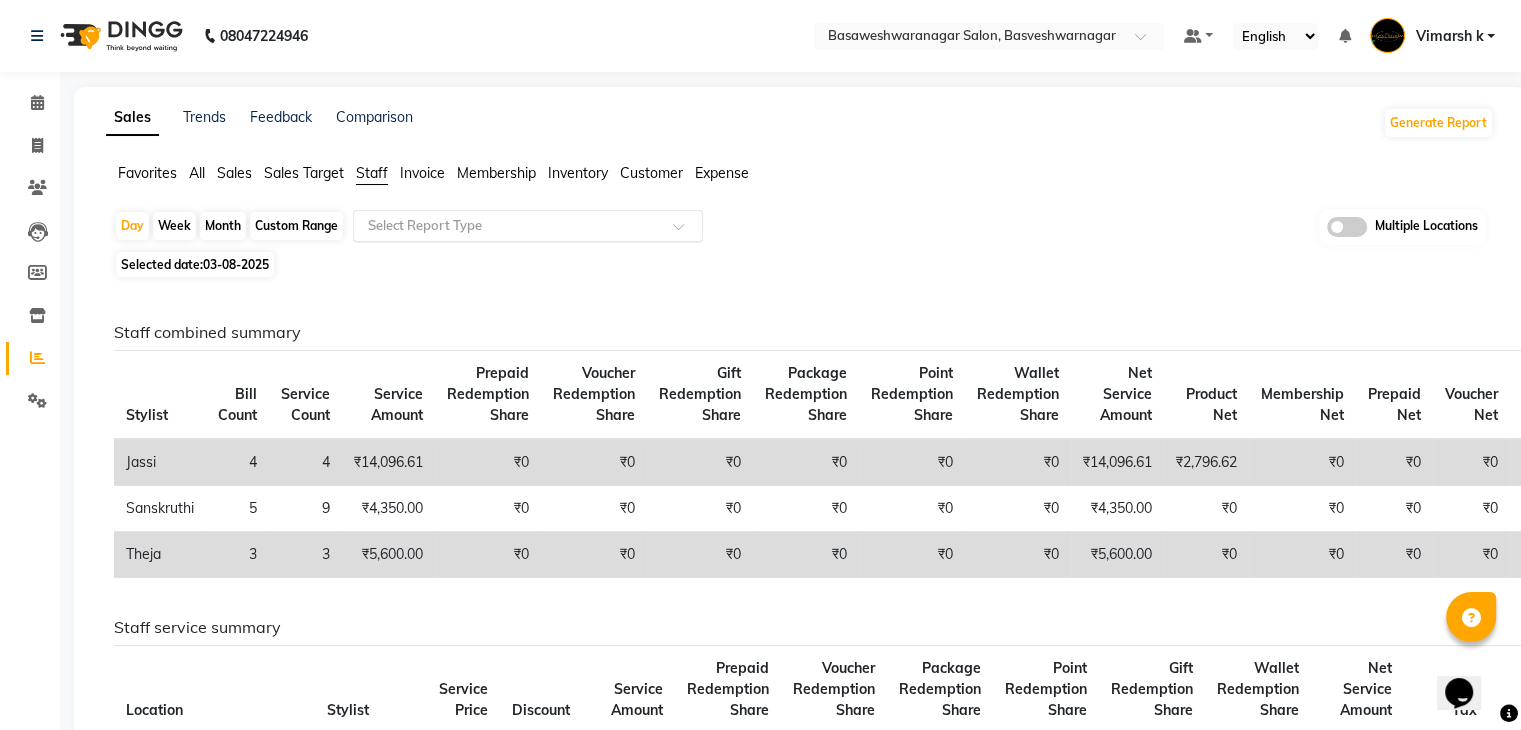 click on "Select Report Type" 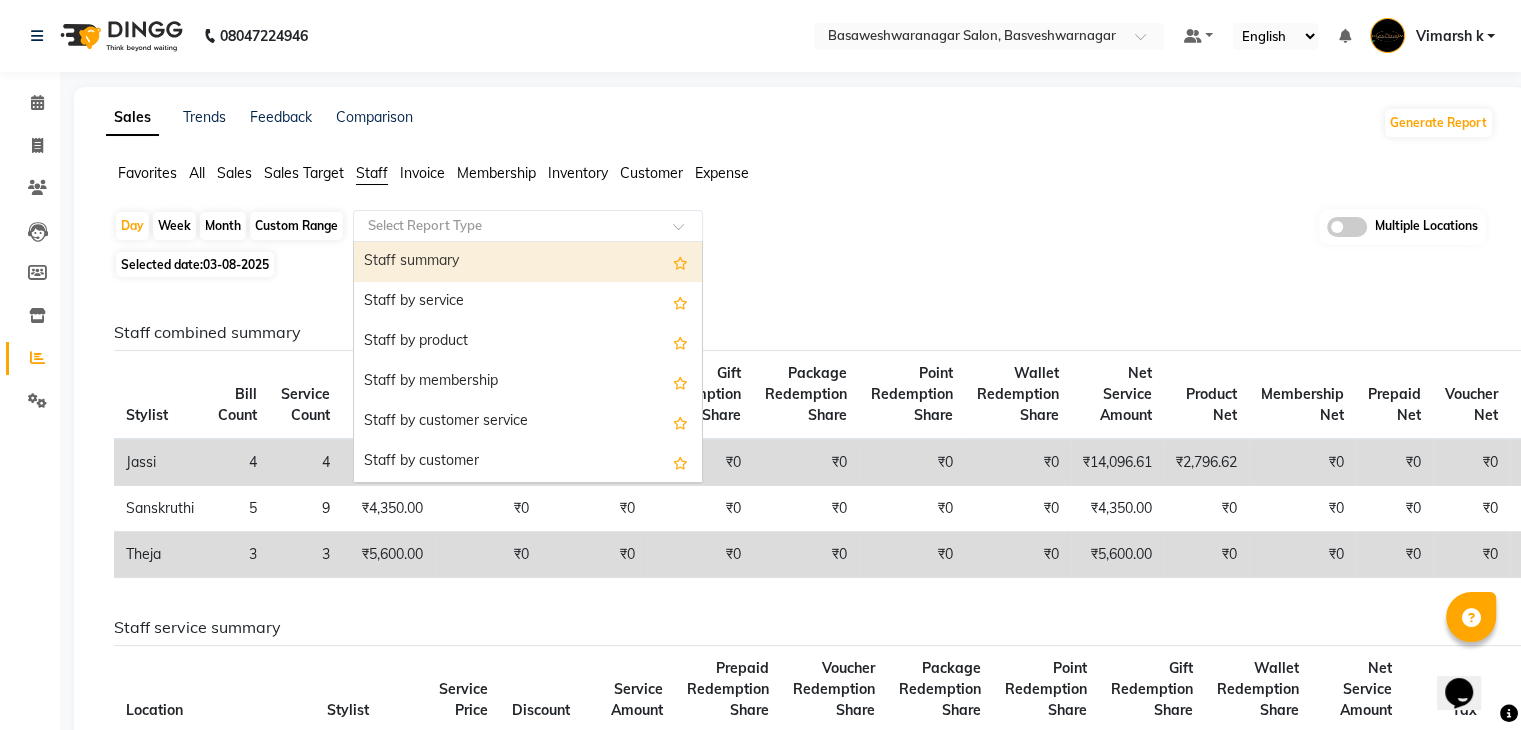 click on "Staff summary" at bounding box center [528, 262] 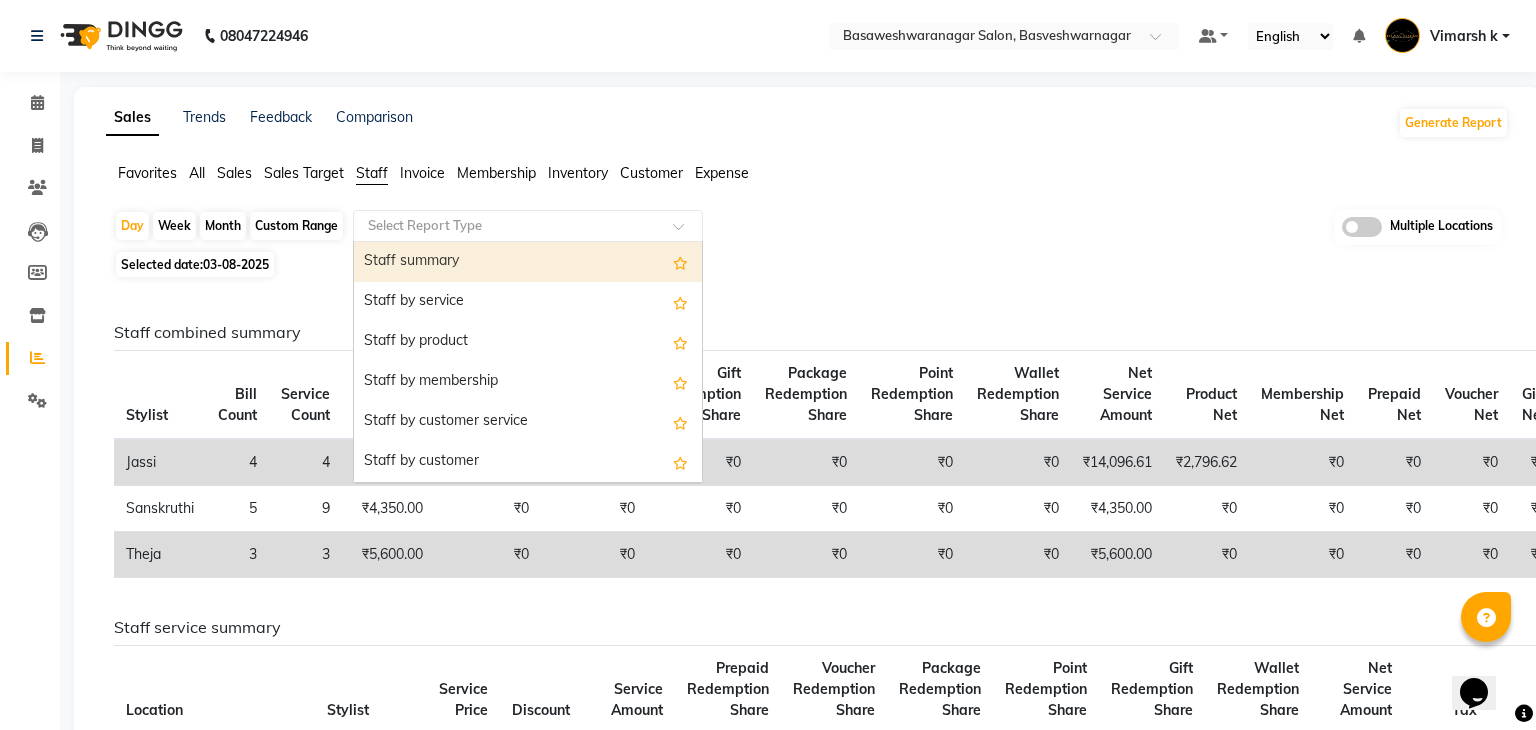 select on "full_report" 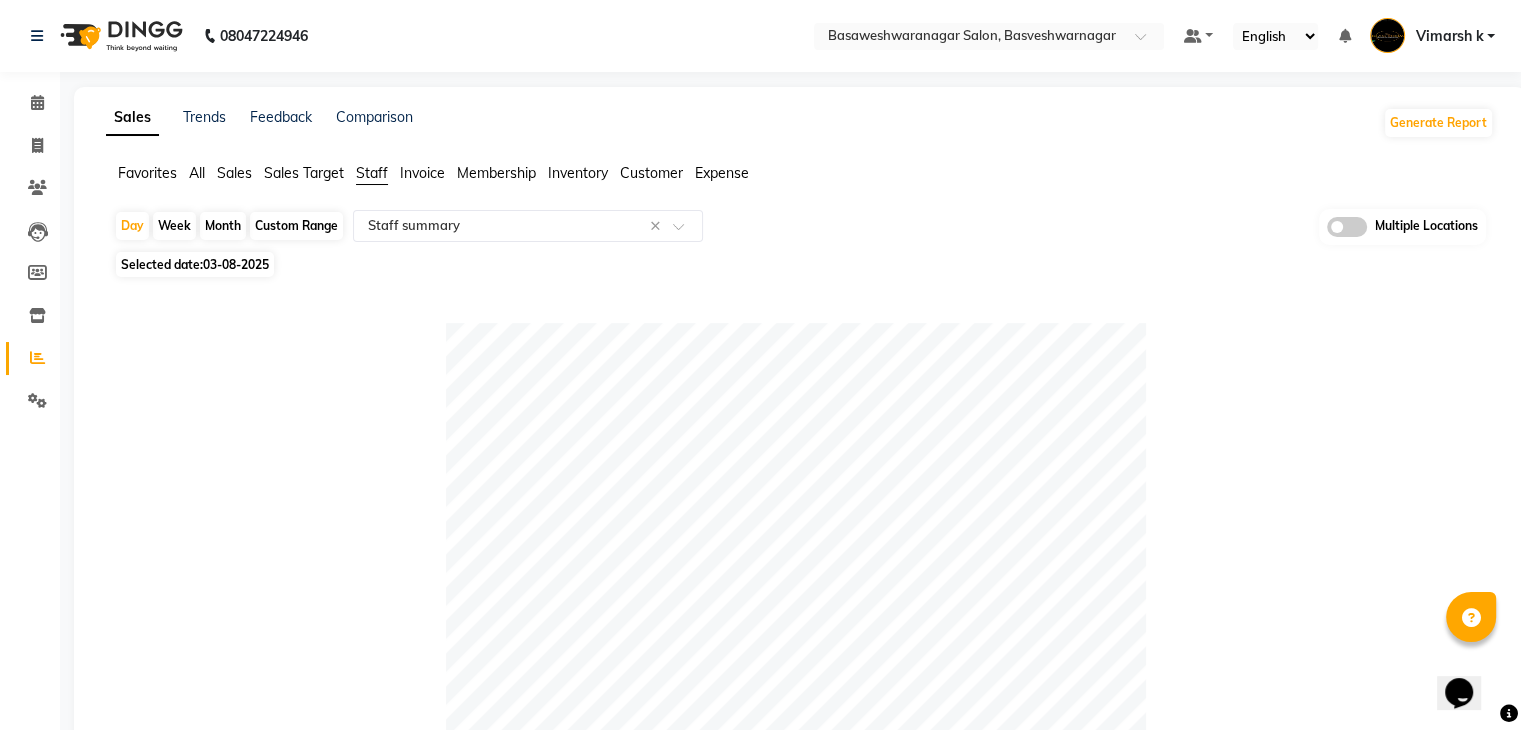 click on "Table View   Pivot View  Pie Chart Bar Chart Select Full Report Filtered Report Select CSV PDF  Export  Show  10 25 50 100  entries Search: Location Stylist Customer Invoices Services Services W/o Tax Memberships Products Packages Vouchers Prepaid Gifts Average Total Total W/o Tax Payment Redemption Redemption Share Emp Code Location Stylist Customer Invoices Services Services W/o Tax Memberships Products Packages Vouchers Prepaid Gifts Average Total Total W/o Tax Payment Redemption Redemption Share Emp Code Total 12 12 ₹28,375.00 ₹24,046.61 ₹0 ₹3,300.00 ₹0 ₹0 ₹0 ₹0 ₹8,212.77 ₹31,675.00 ₹26,843.23 ₹31,675.00 ₹0 ₹0 BASAWESHWARANAGAR SALON, Basveshwarnagar  Jassi 4 4 ₹16,634.00 ₹14,096.61 ₹0 ₹3,300.00 ₹0 ₹0 ₹0 ₹0 ₹4,983.50 ₹19,934.00 ₹16,893.23 ₹19,934.00 ₹0 ₹0 e1268-02 BASAWESHWARANAGAR SALON, Basveshwarnagar  Theja 3 3 ₹6,608.00 ₹5,600.00 ₹0 ₹0 ₹0 ₹0 ₹0 ₹0 ₹2,202.67 ₹6,608.00 ₹5,600.00 ₹6,608.00 ₹0 ₹0 e1268-87 Sanskruthi 5" 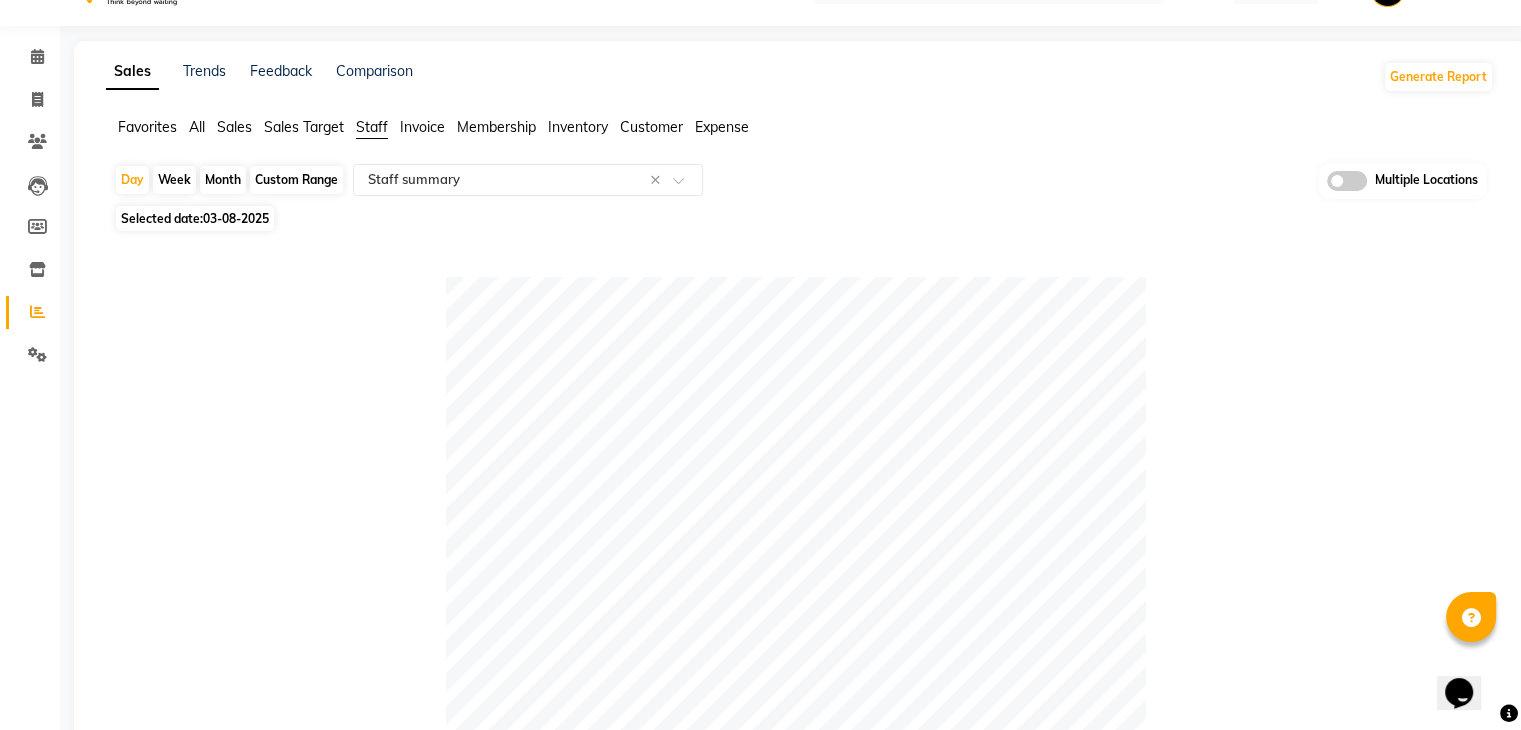 scroll, scrollTop: 0, scrollLeft: 0, axis: both 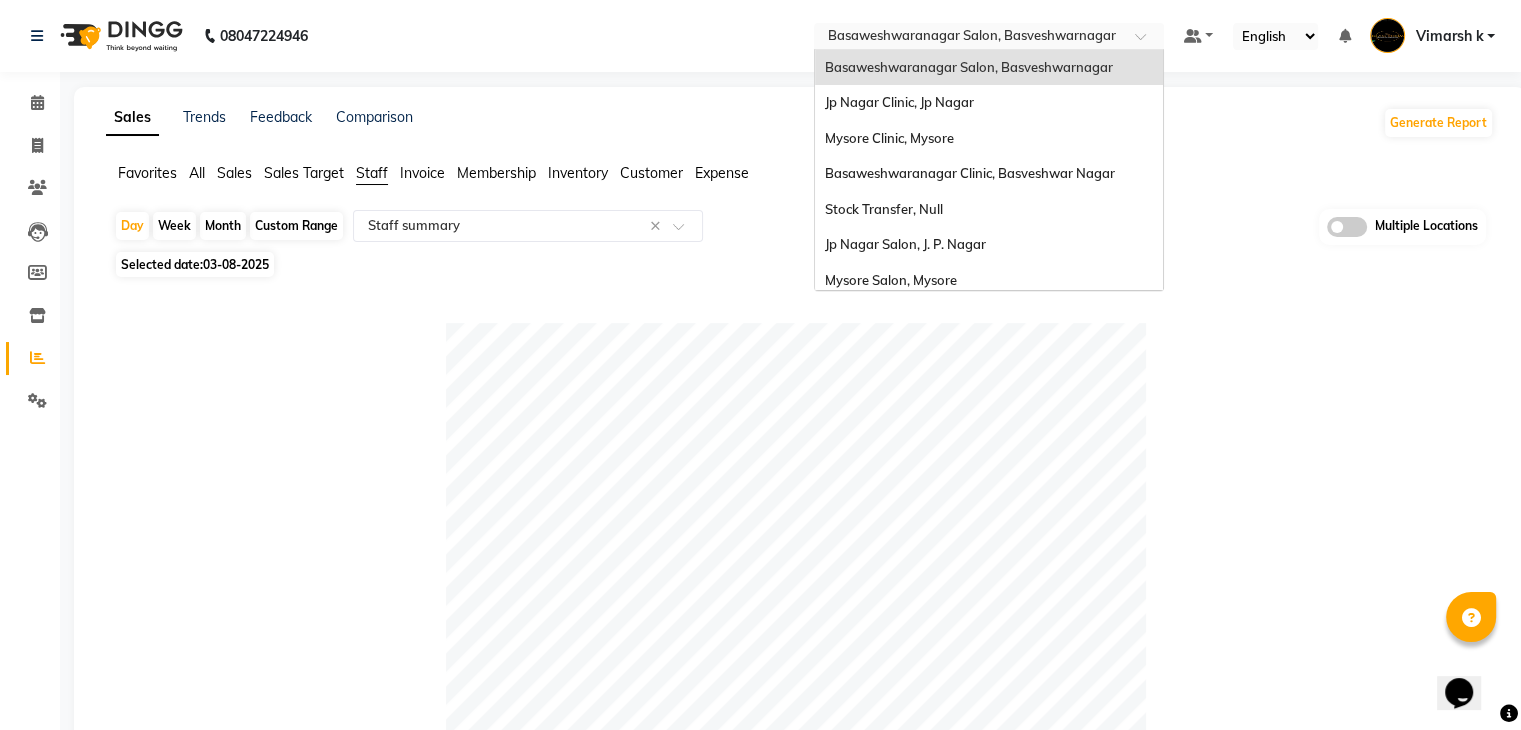 click at bounding box center (969, 38) 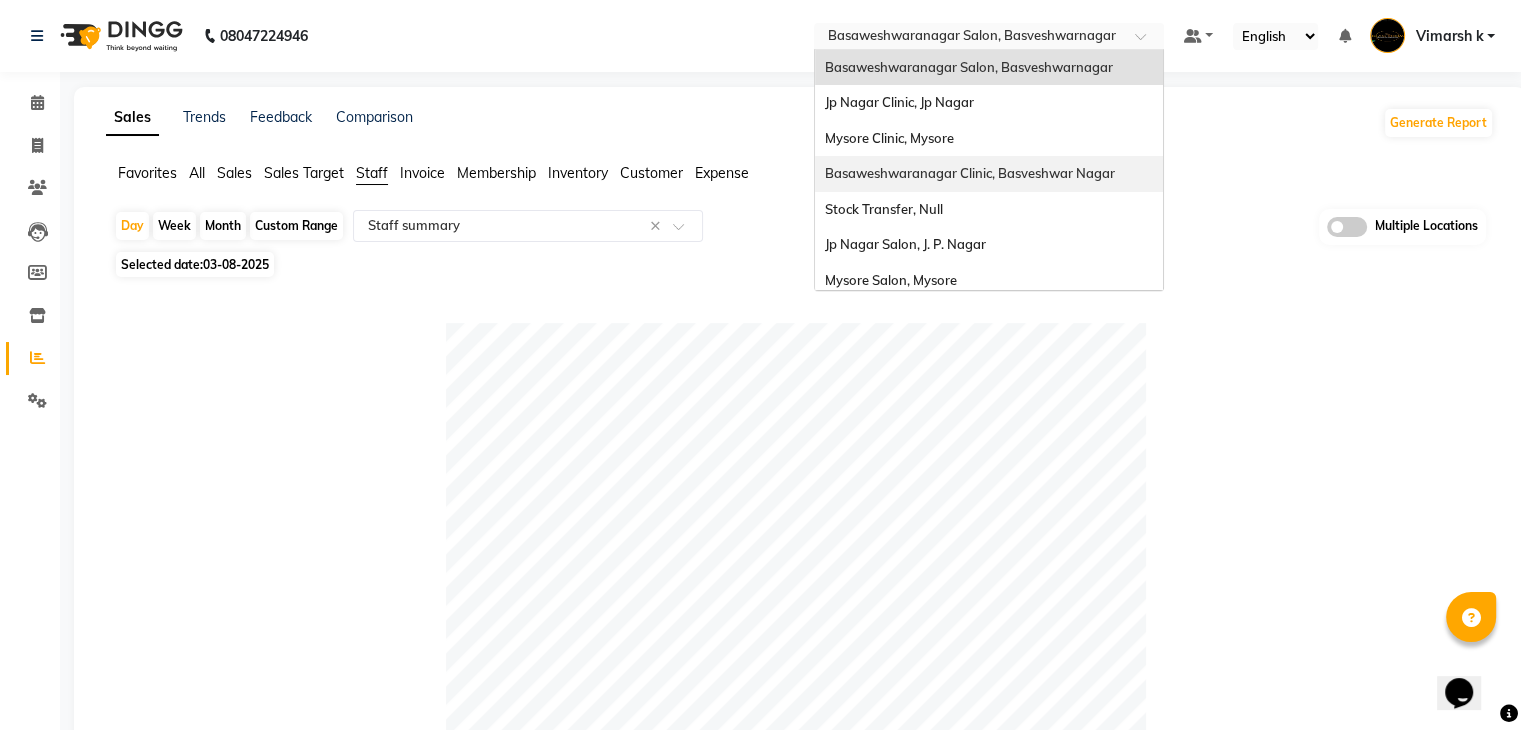 click on "Basaweshwaranagar Clinic, Basveshwar Nagar" at bounding box center (970, 173) 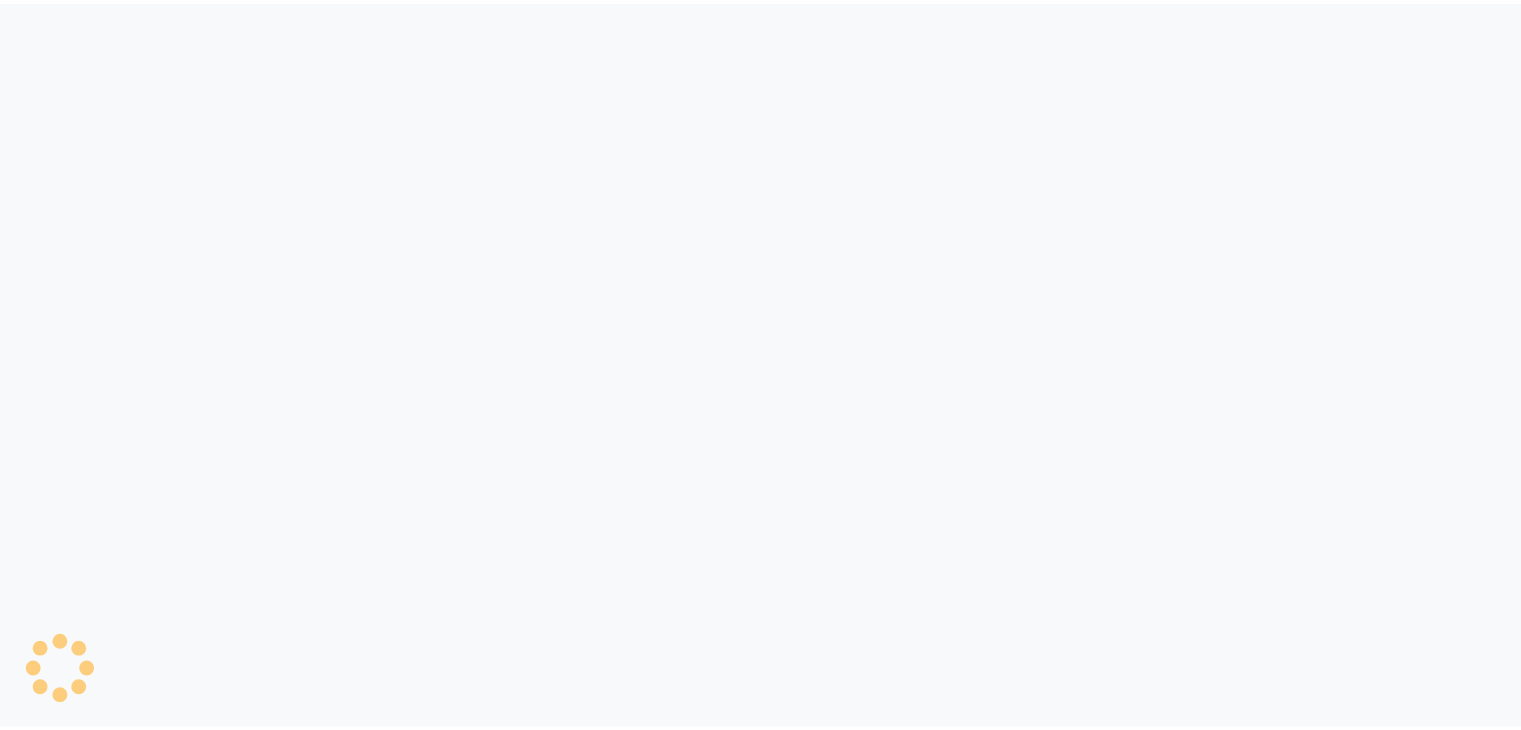 scroll, scrollTop: 0, scrollLeft: 0, axis: both 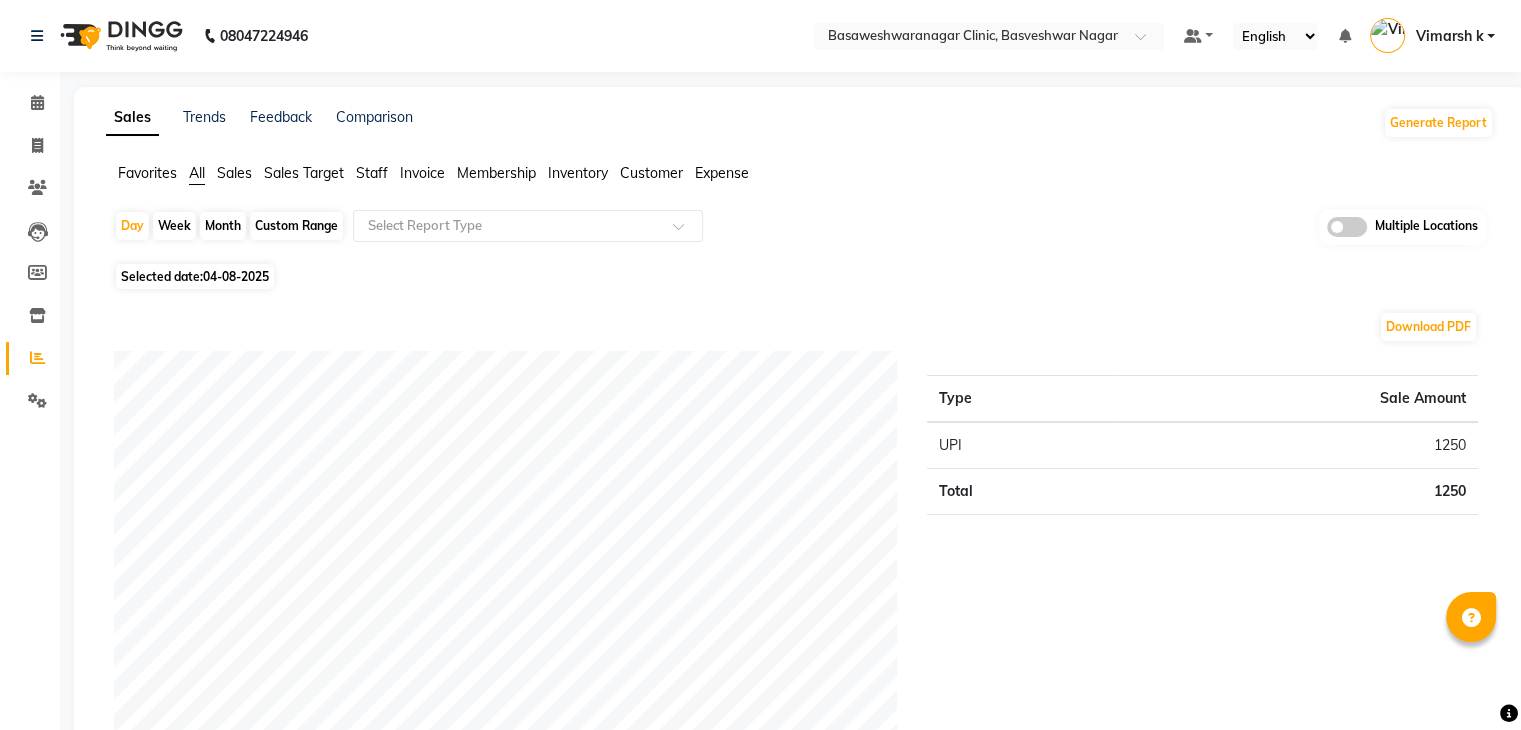 click on "04-08-2025" 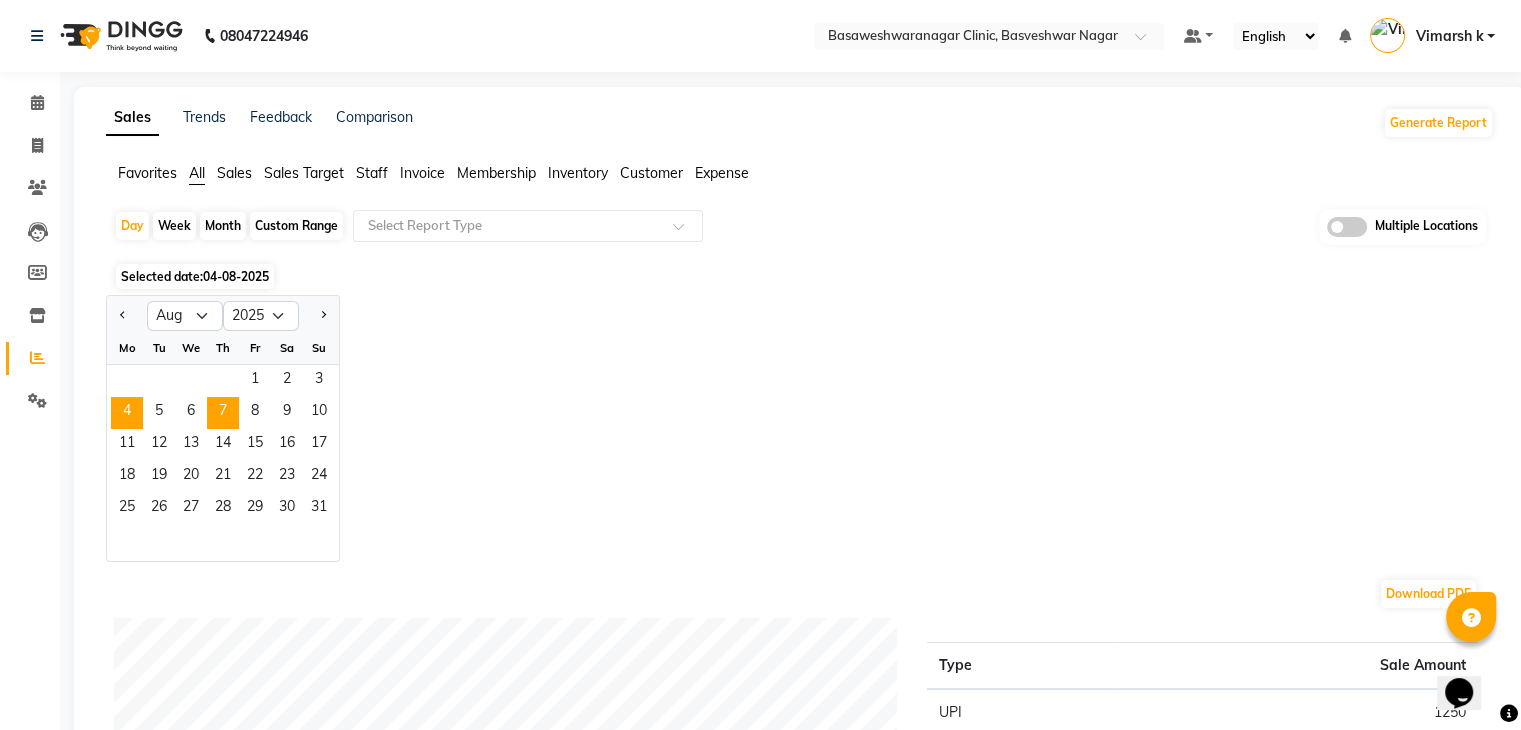 scroll, scrollTop: 0, scrollLeft: 0, axis: both 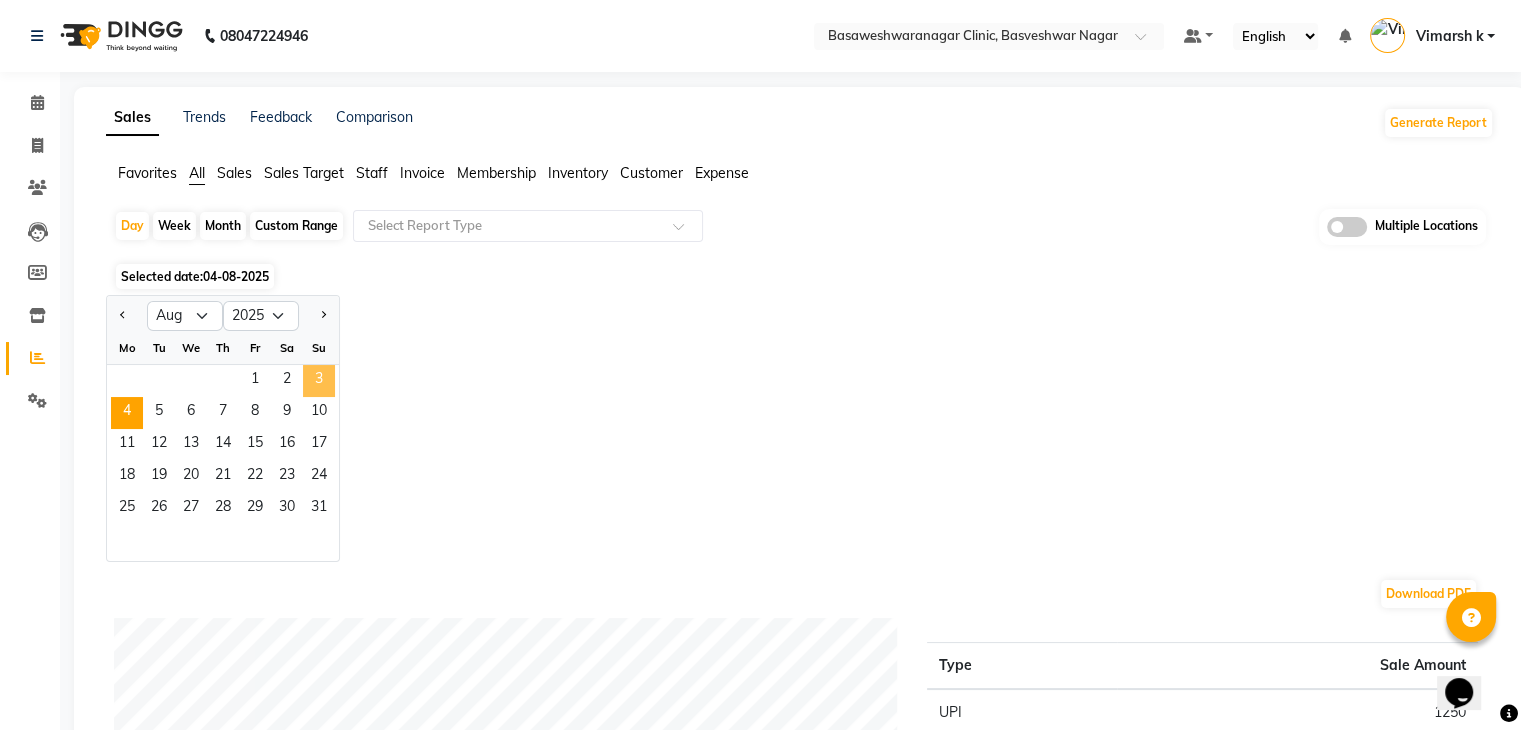 click on "3" 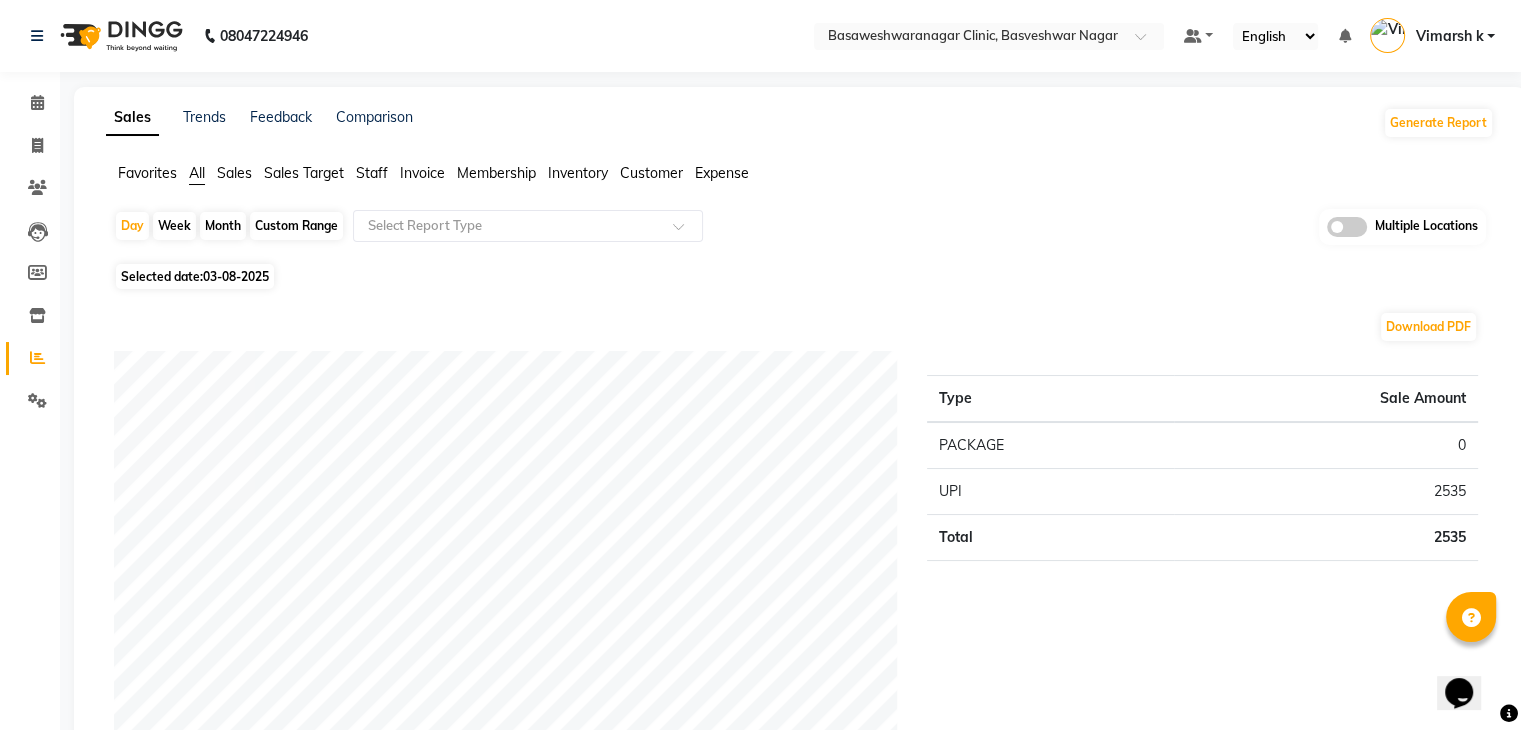 click on "Day   Week   Month   Custom Range  Select Report Type Multiple Locations" 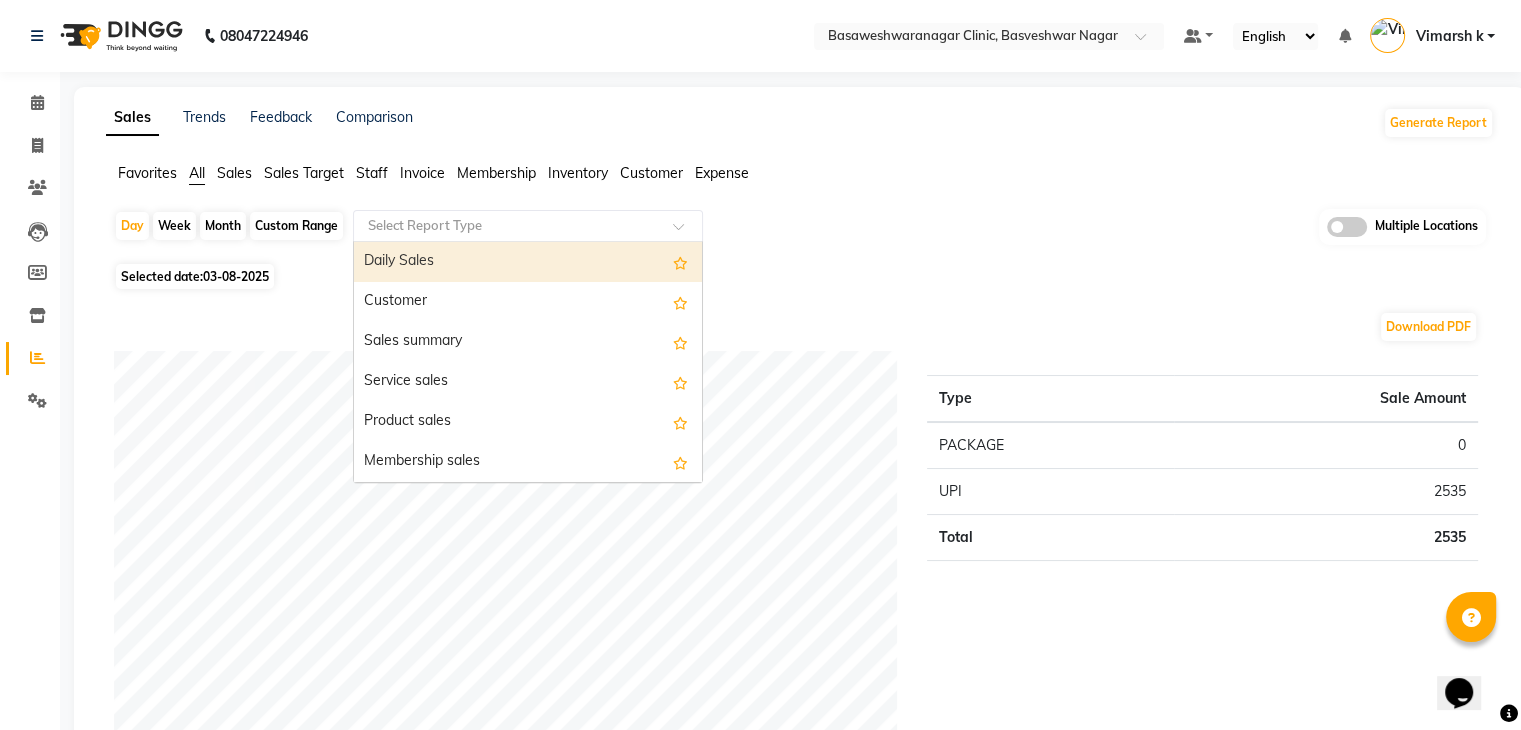 click 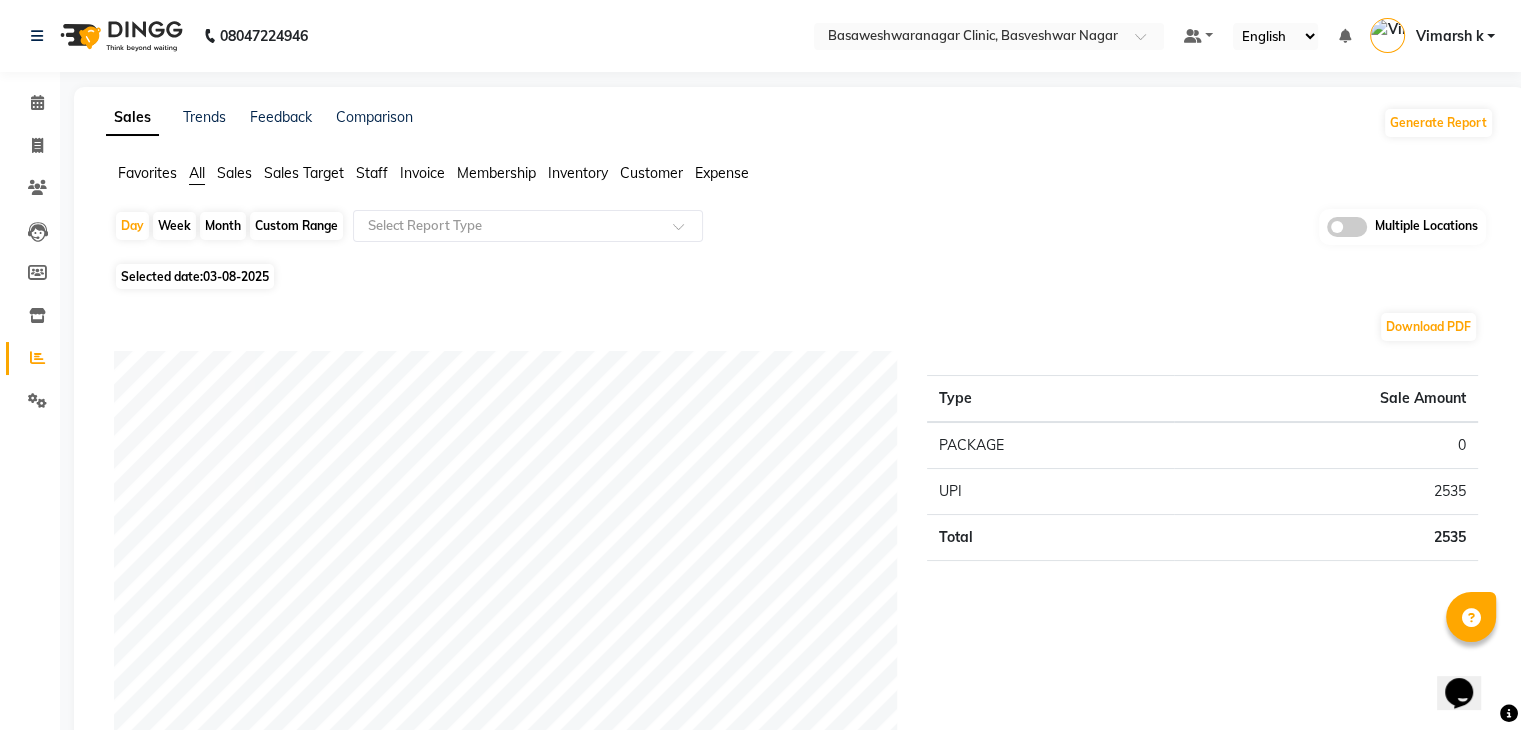 click on "Staff" 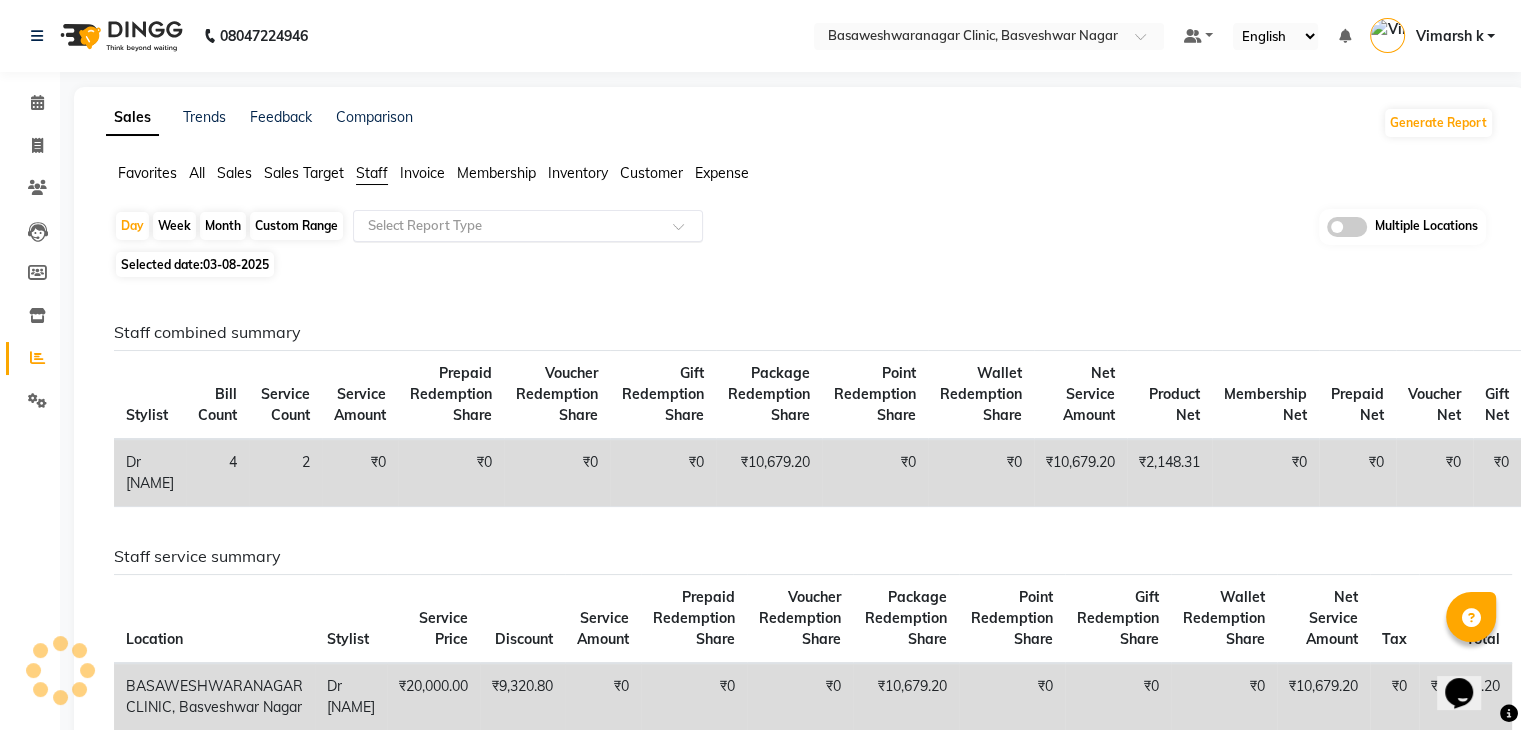 click 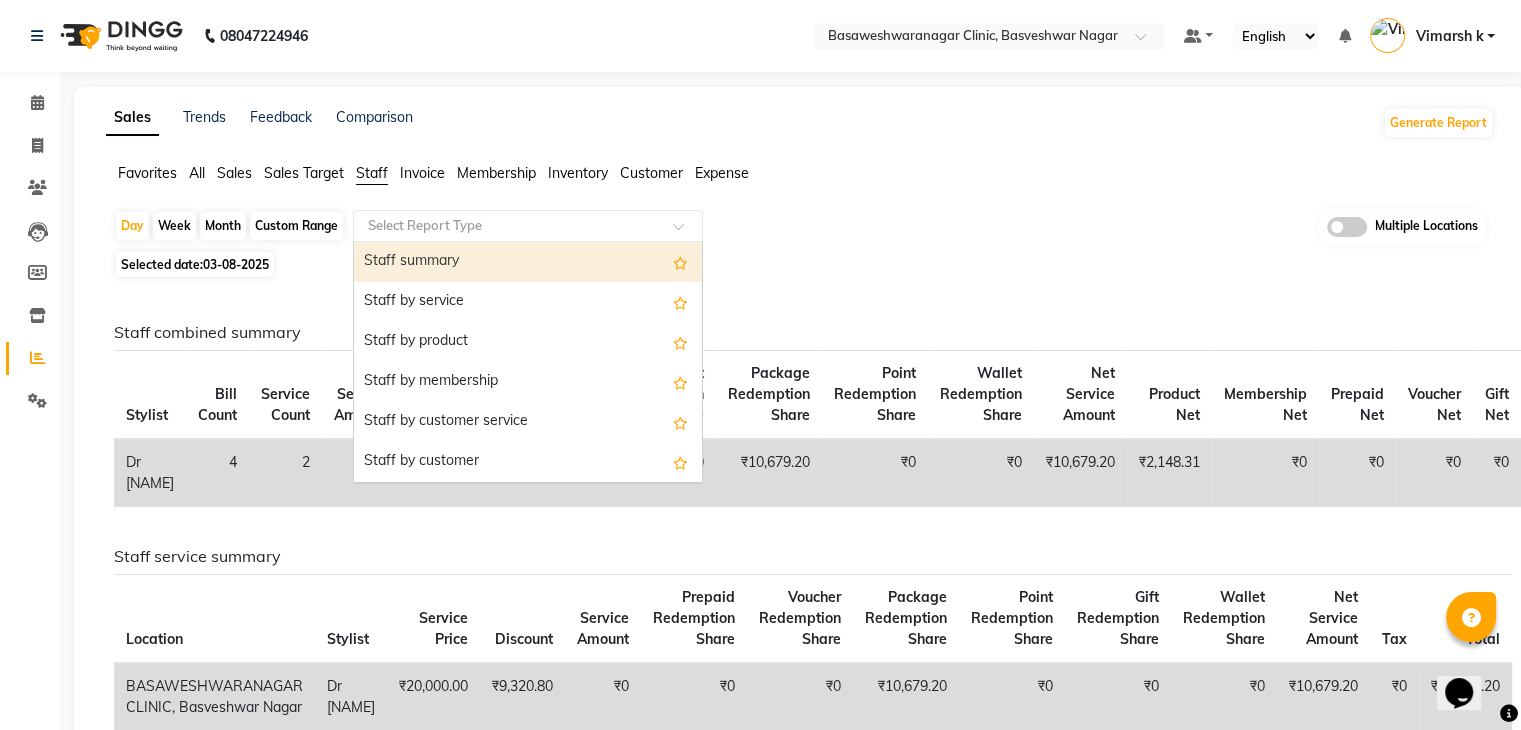 click on "Staff summary" at bounding box center (528, 262) 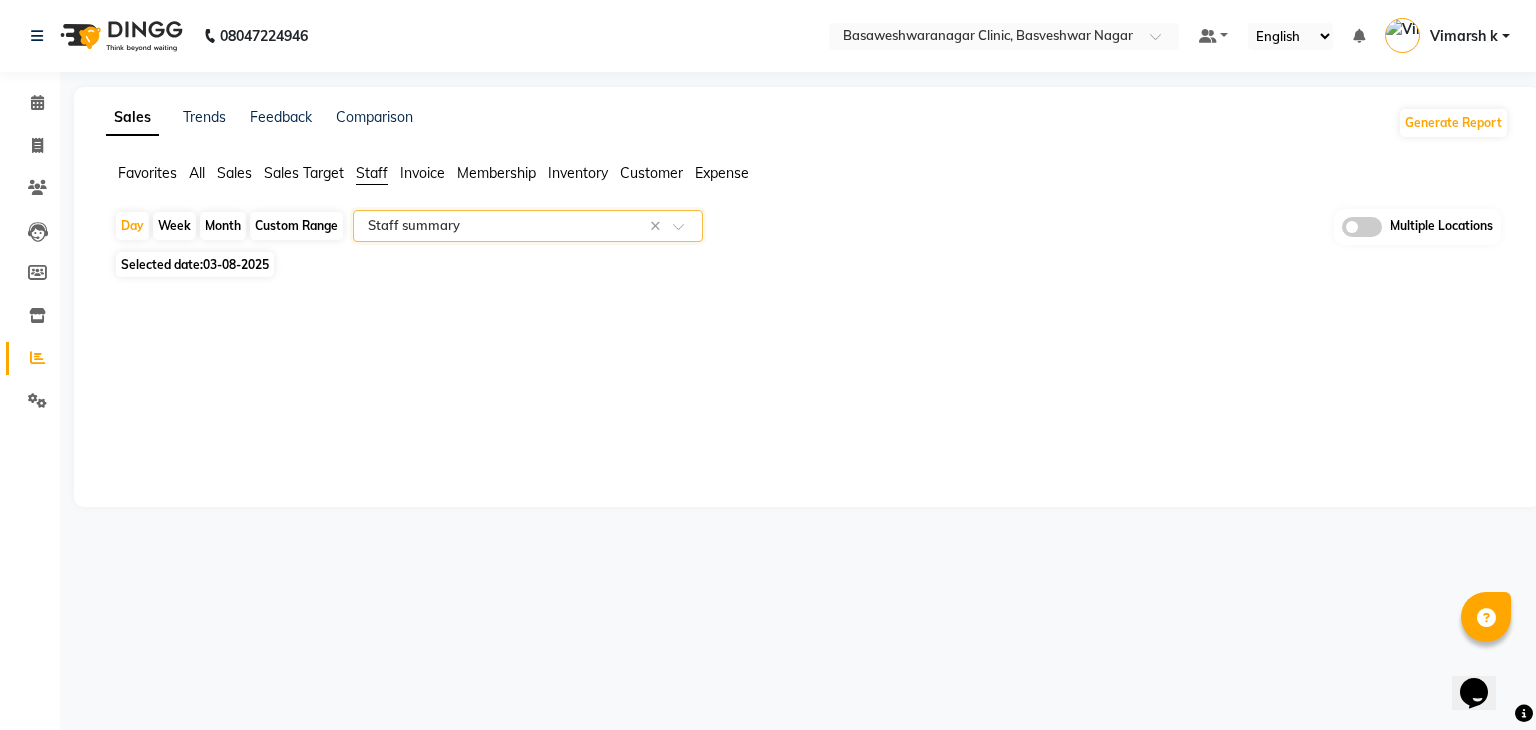 select on "full_report" 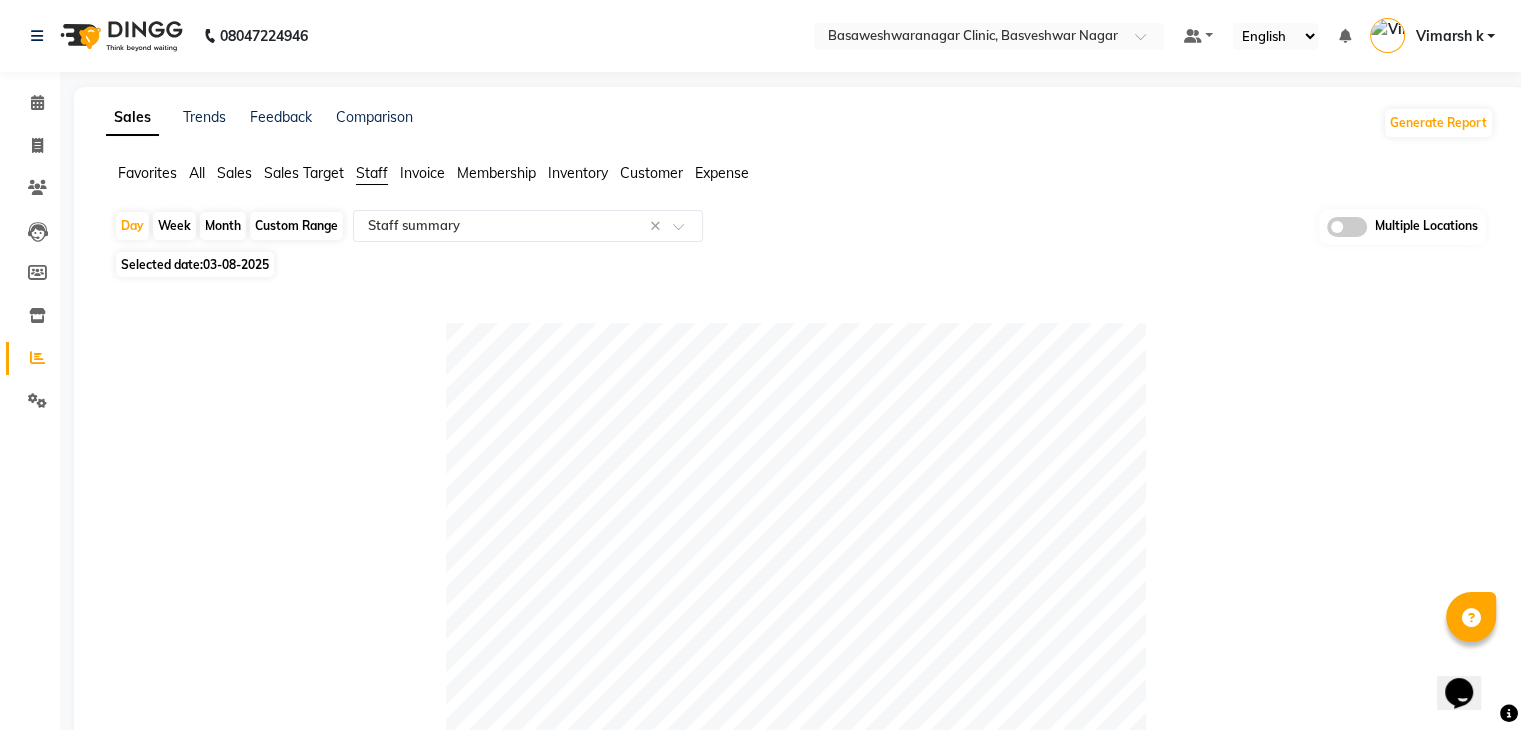 click on "Selected date:  03-08-2025" 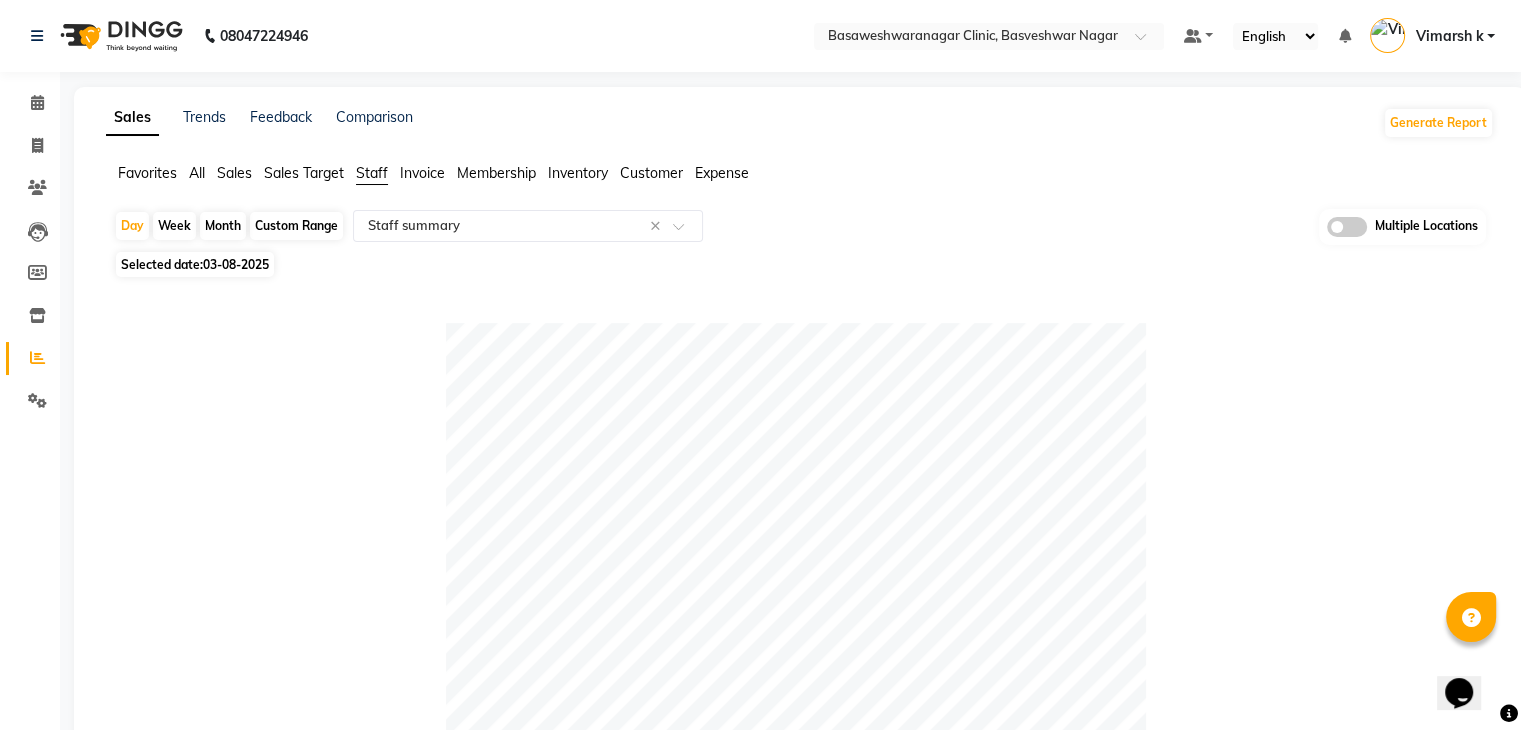 scroll, scrollTop: 0, scrollLeft: 0, axis: both 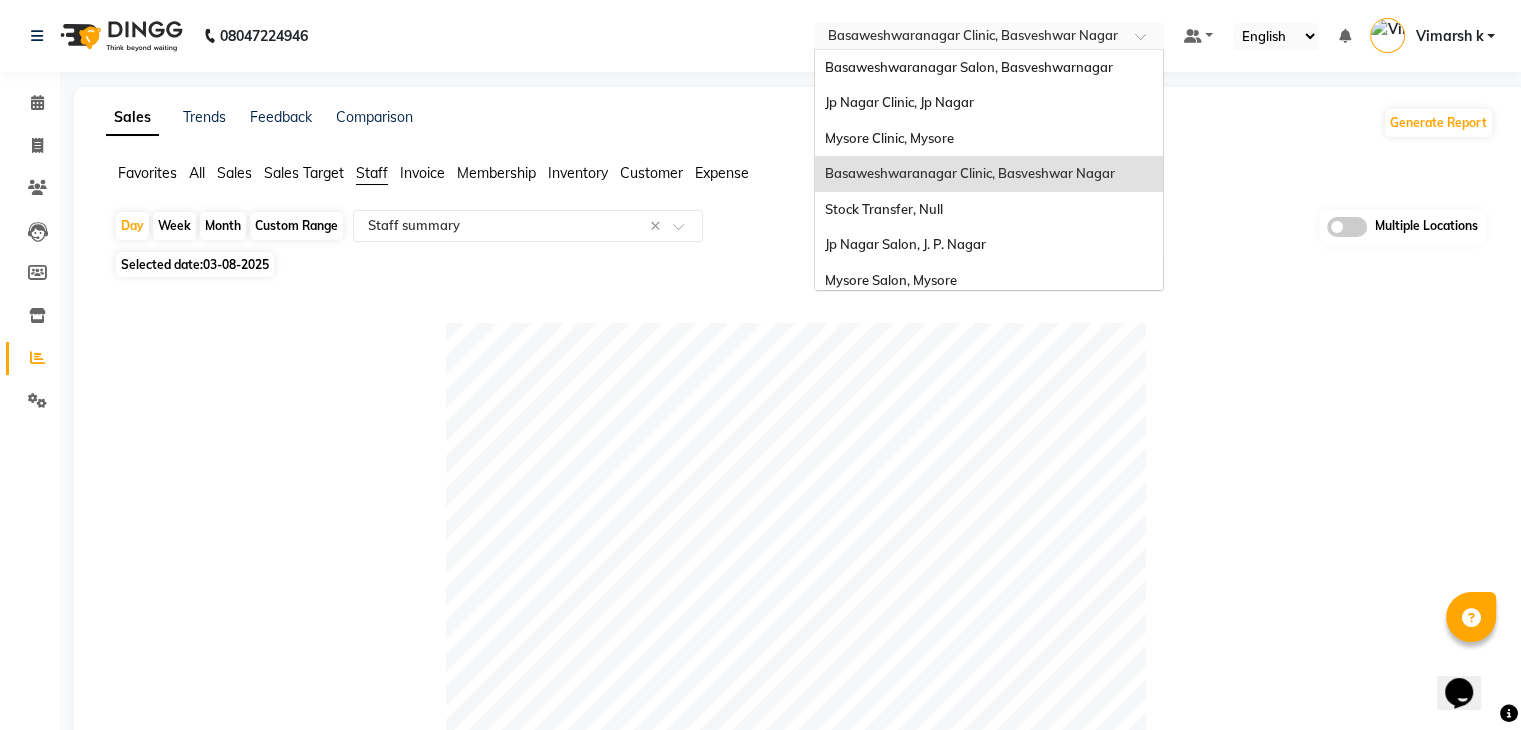 click at bounding box center [969, 38] 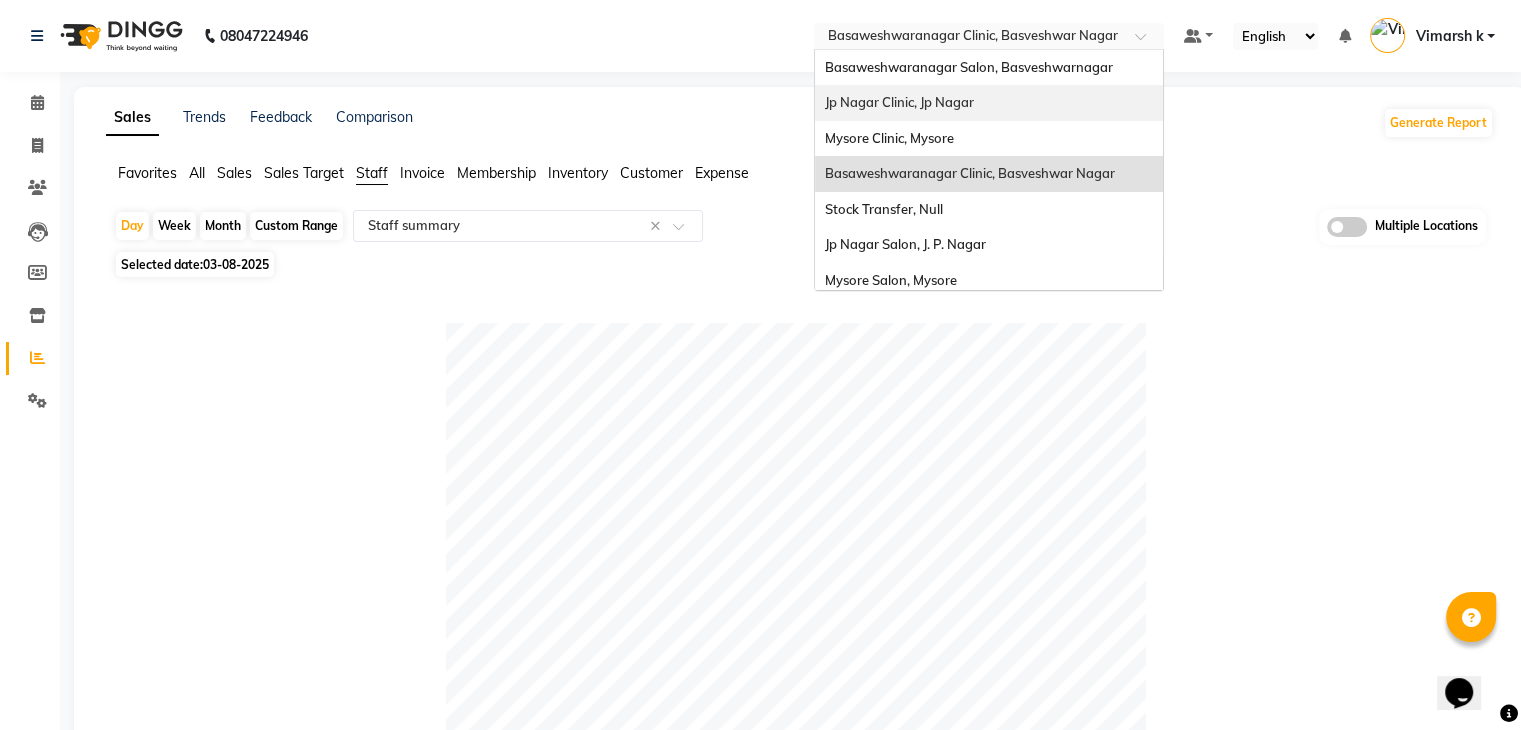 click on "Jp Nagar Clinic, Jp Nagar" at bounding box center (899, 102) 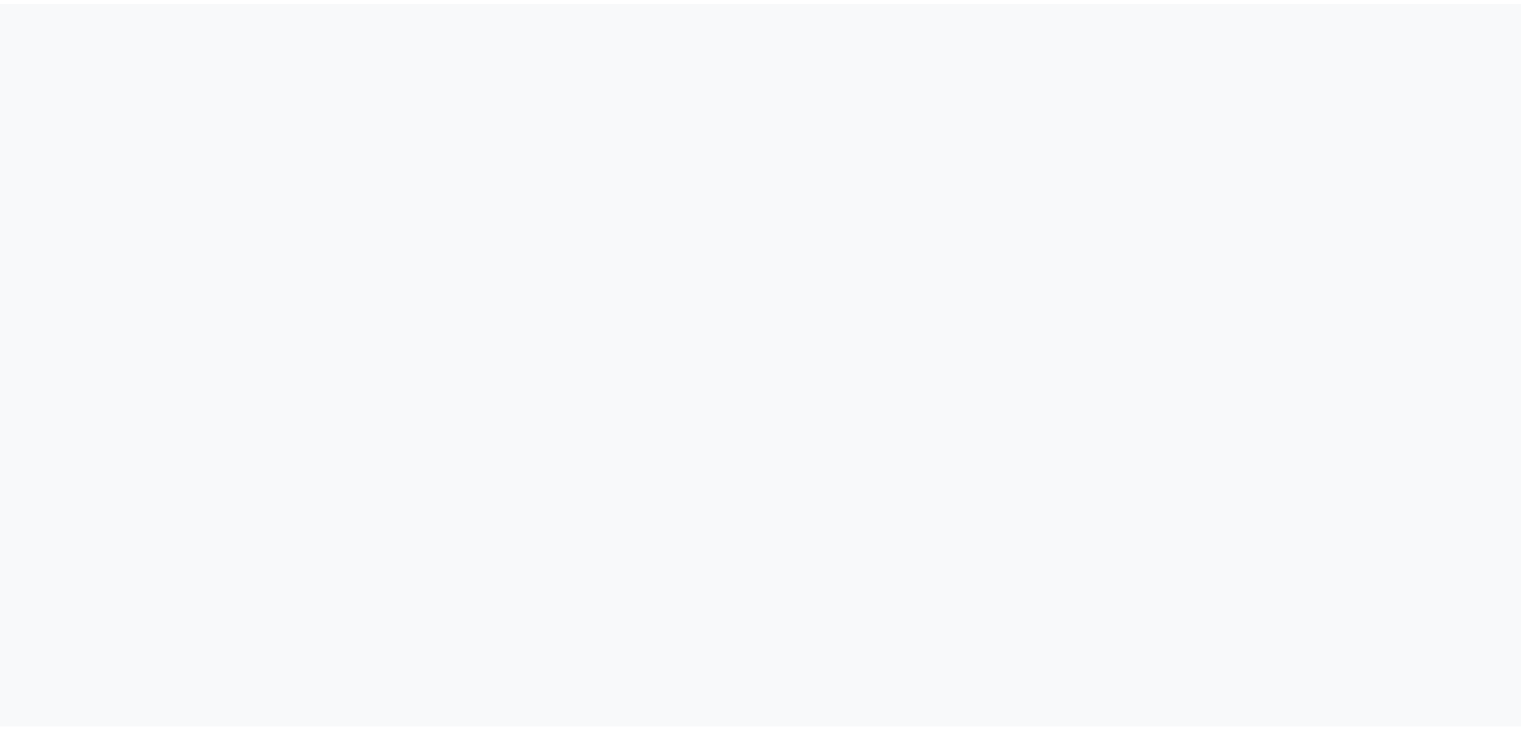 scroll, scrollTop: 0, scrollLeft: 0, axis: both 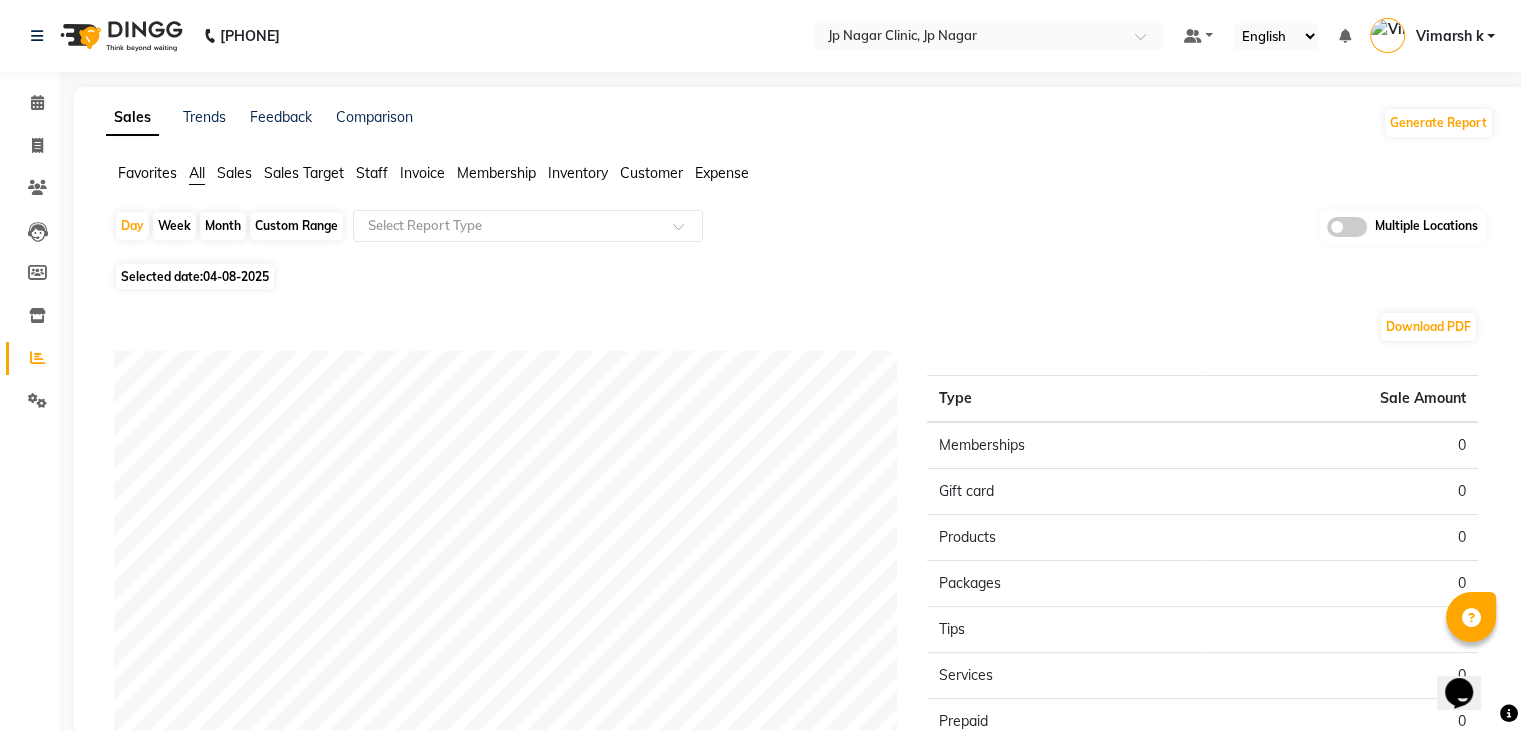 click on "04-08-2025" 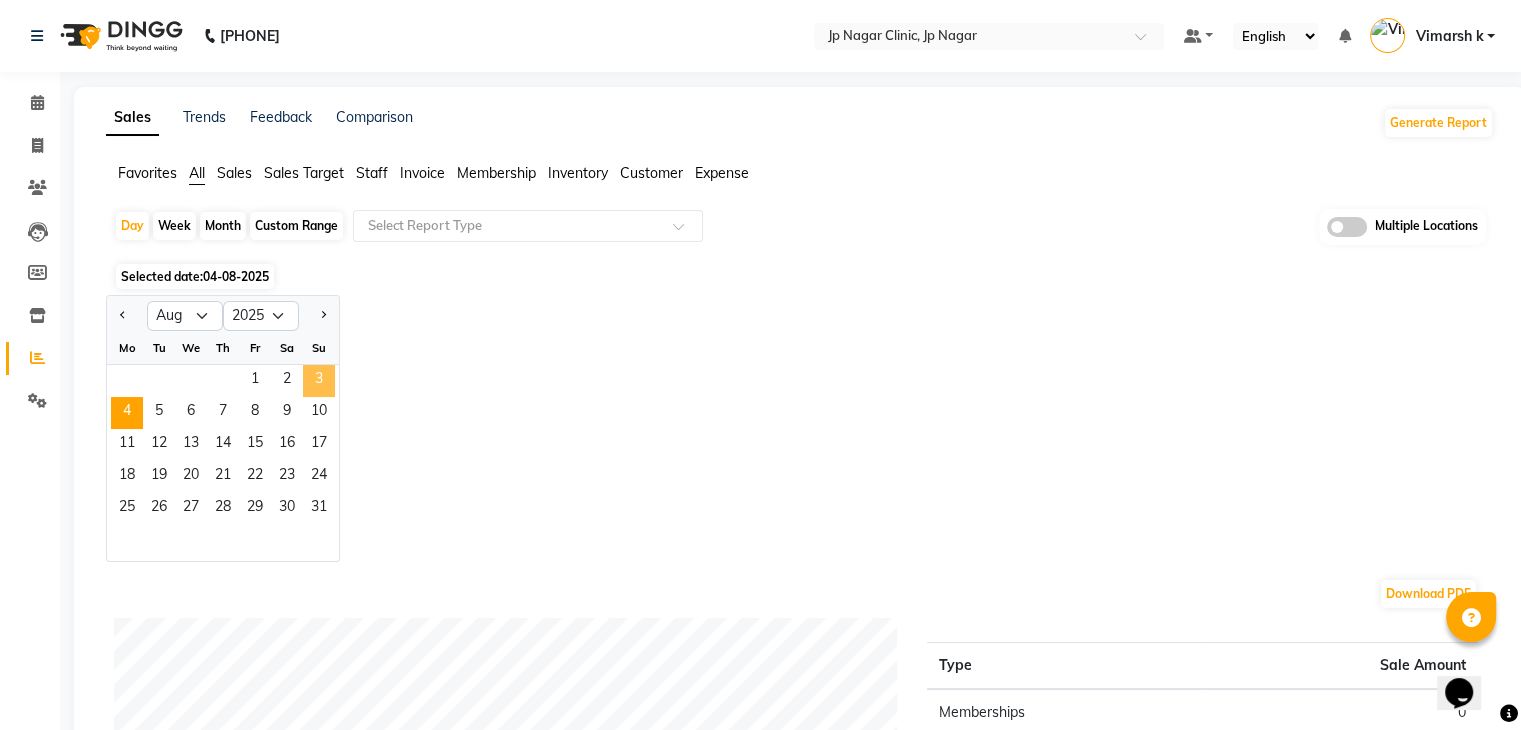click on "3" 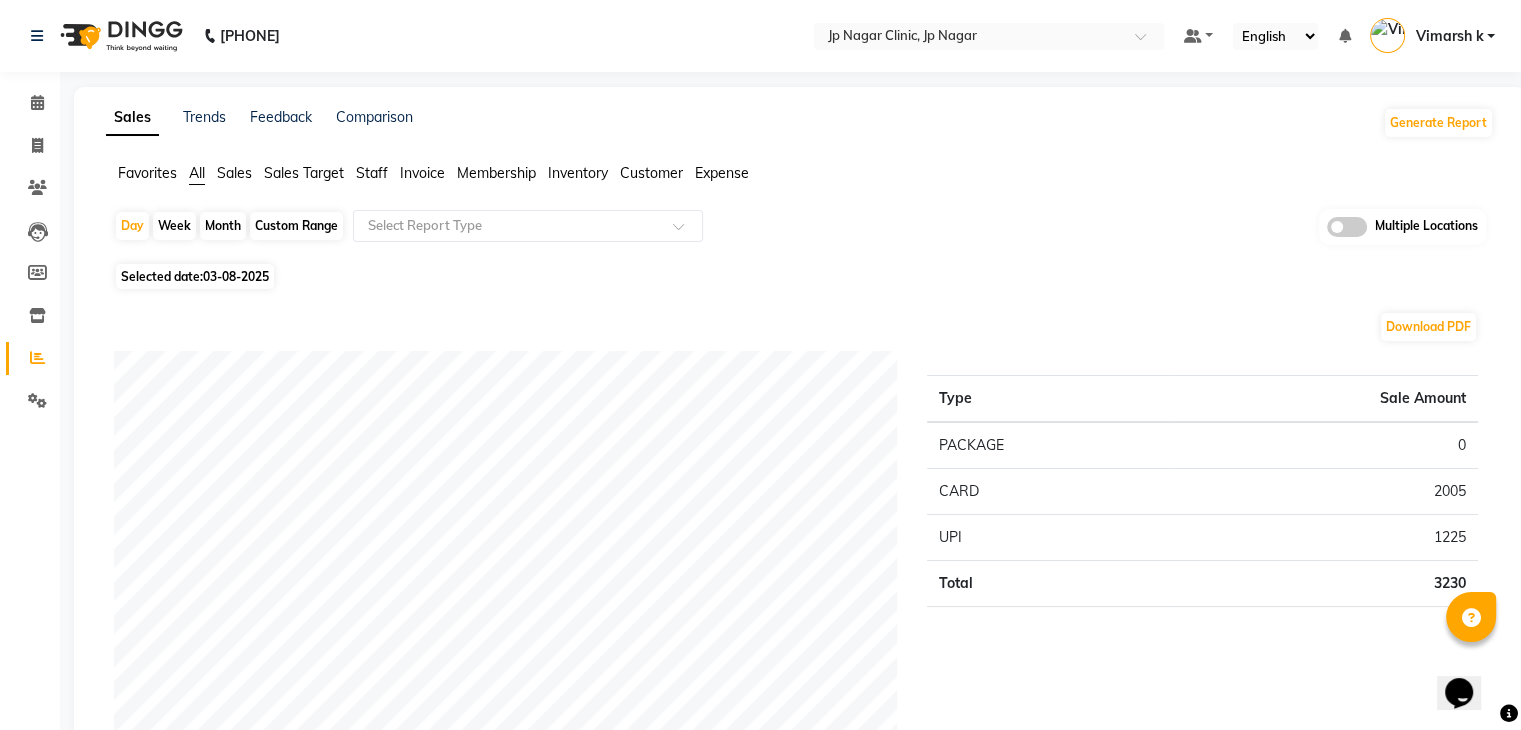 click on "Staff" 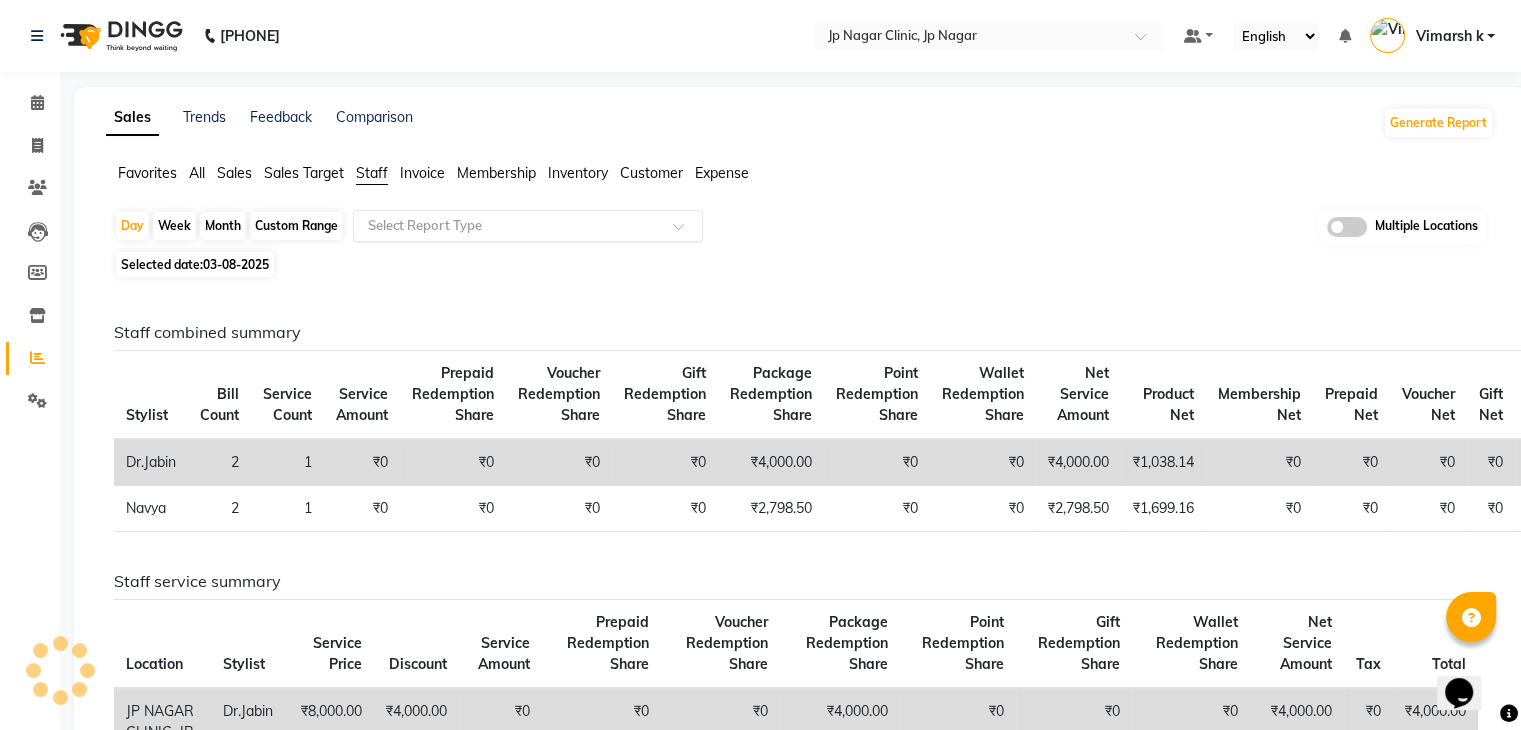 click on "Select Report Type" 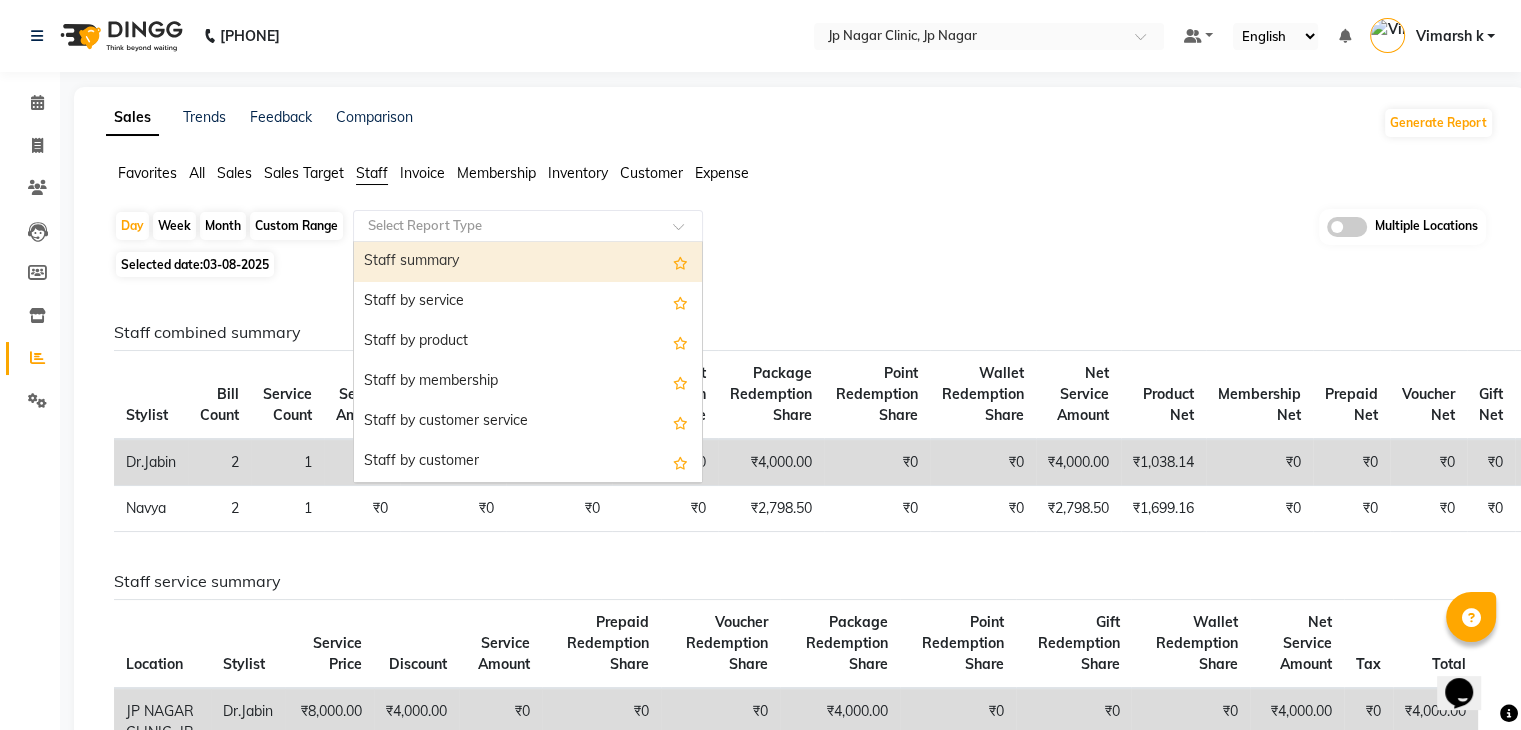 click on "Staff summary" at bounding box center (528, 262) 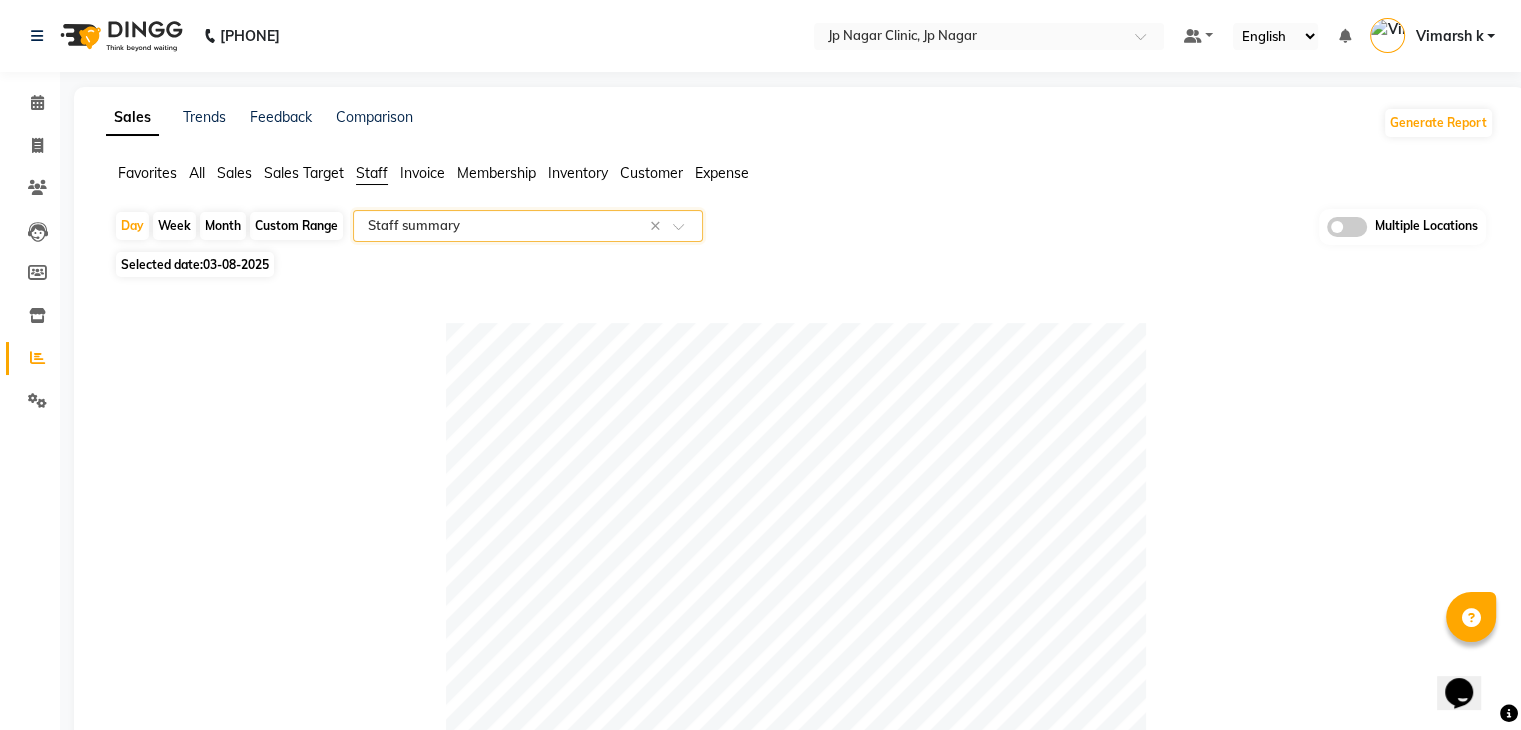 click on "Table View   Pivot View  Pie Chart Bar Chart Select Full Report Filtered Report Select CSV PDF  Export  Show  10 25 50 100  entries Search: Location Stylist Customer Invoices Services Services W/o Tax Memberships Products Packages Vouchers Prepaid Gifts Average Total Total W/o Tax Payment Redemption Redemption Share Emp Code Location Stylist Customer Invoices Services Services W/o Tax Memberships Products Packages Vouchers Prepaid Gifts Average Total Total W/o Tax Payment Redemption Redemption Share Emp Code Total 3 4 ₹6,798.50 ₹6,798.50 ₹0 ₹3,230.00 ₹0 ₹0 ₹0 ₹0 ₹7,416.00 ₹10,028.50 ₹9,535.80 ₹3,230.00 ₹6,798.50 ₹6,798.50 JP NAGAR CLINIC, JP Nagar Navya 1 2 ₹2,798.50 ₹2,798.50 ₹0 ₹2,005.00 ₹0 ₹0 ₹0 ₹0 ₹4,803.50 ₹4,803.50 ₹4,497.66 ₹2,005.00 ₹2,798.50 ₹2,798.50 e3287-08 JP NAGAR CLINIC, JP Nagar Dr.Jabin 2 2 ₹4,000.00 ₹4,000.00 ₹0 ₹1,225.00 ₹0 ₹0 ₹0 ₹0 ₹2,612.50 ₹5,225.00 ₹5,038.14 ₹1,225.00 ₹4,000.00 ₹4,000.00 e3287-02 3 4" 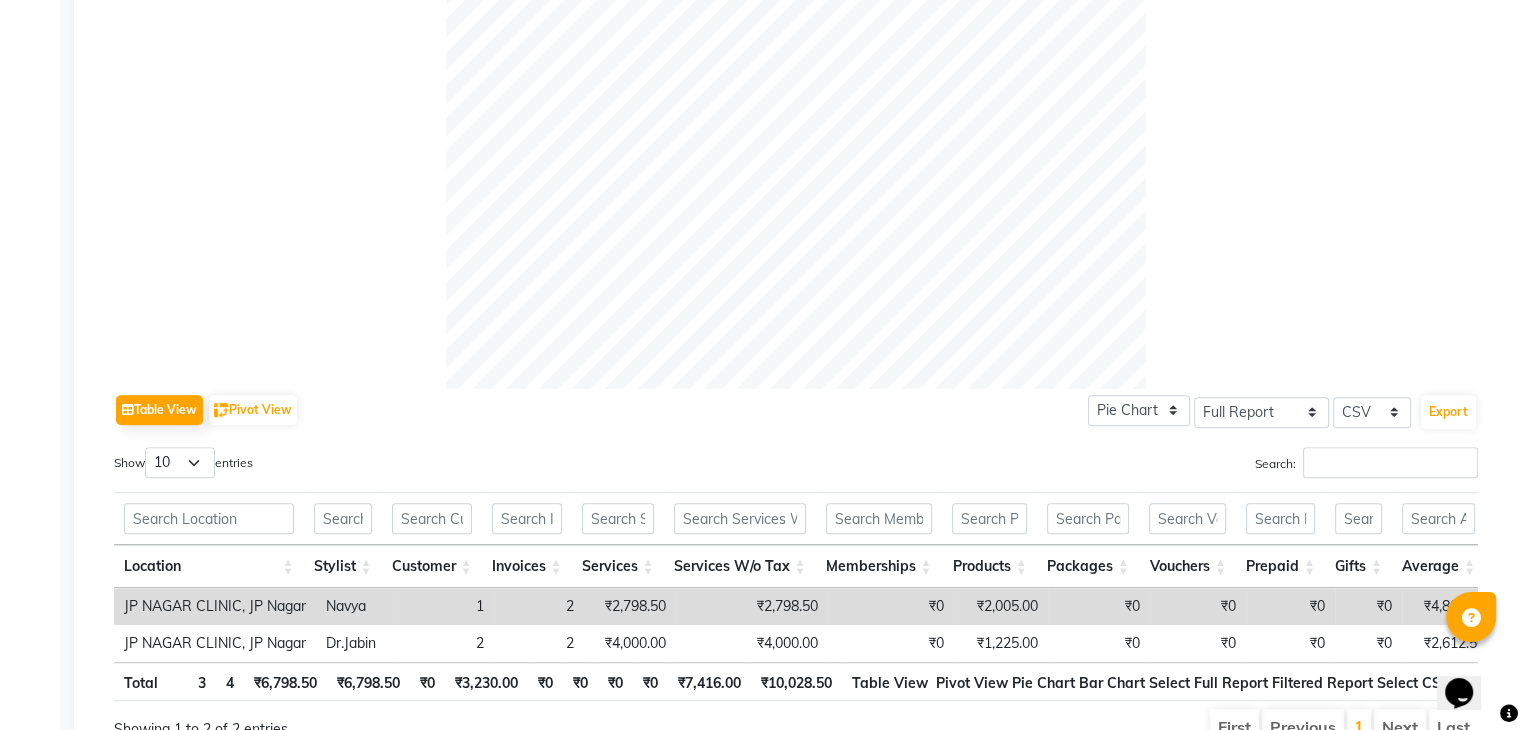 scroll, scrollTop: 745, scrollLeft: 0, axis: vertical 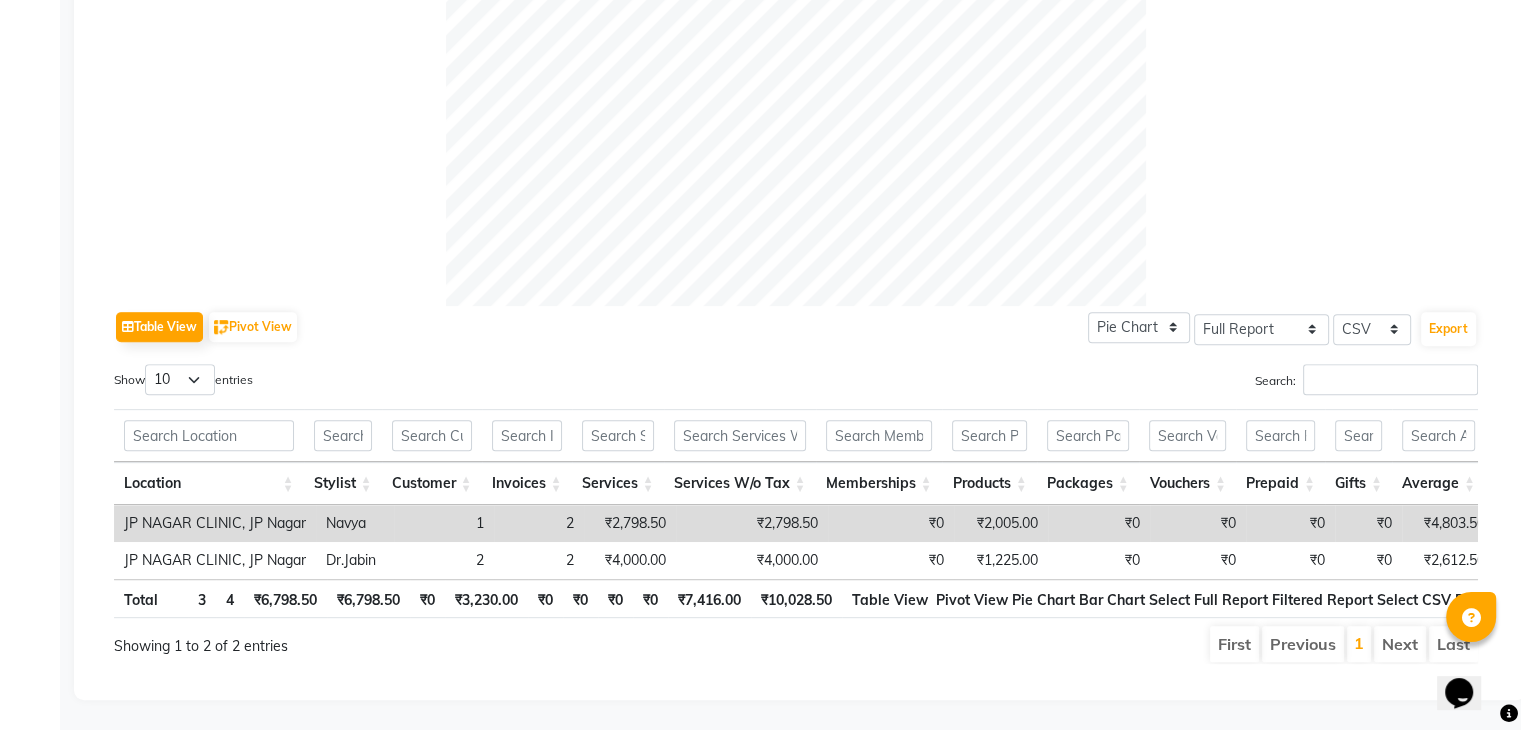 click on "Table View   Pivot View  Pie Chart Bar Chart Select Full Report Filtered Report Select CSV PDF  Export" 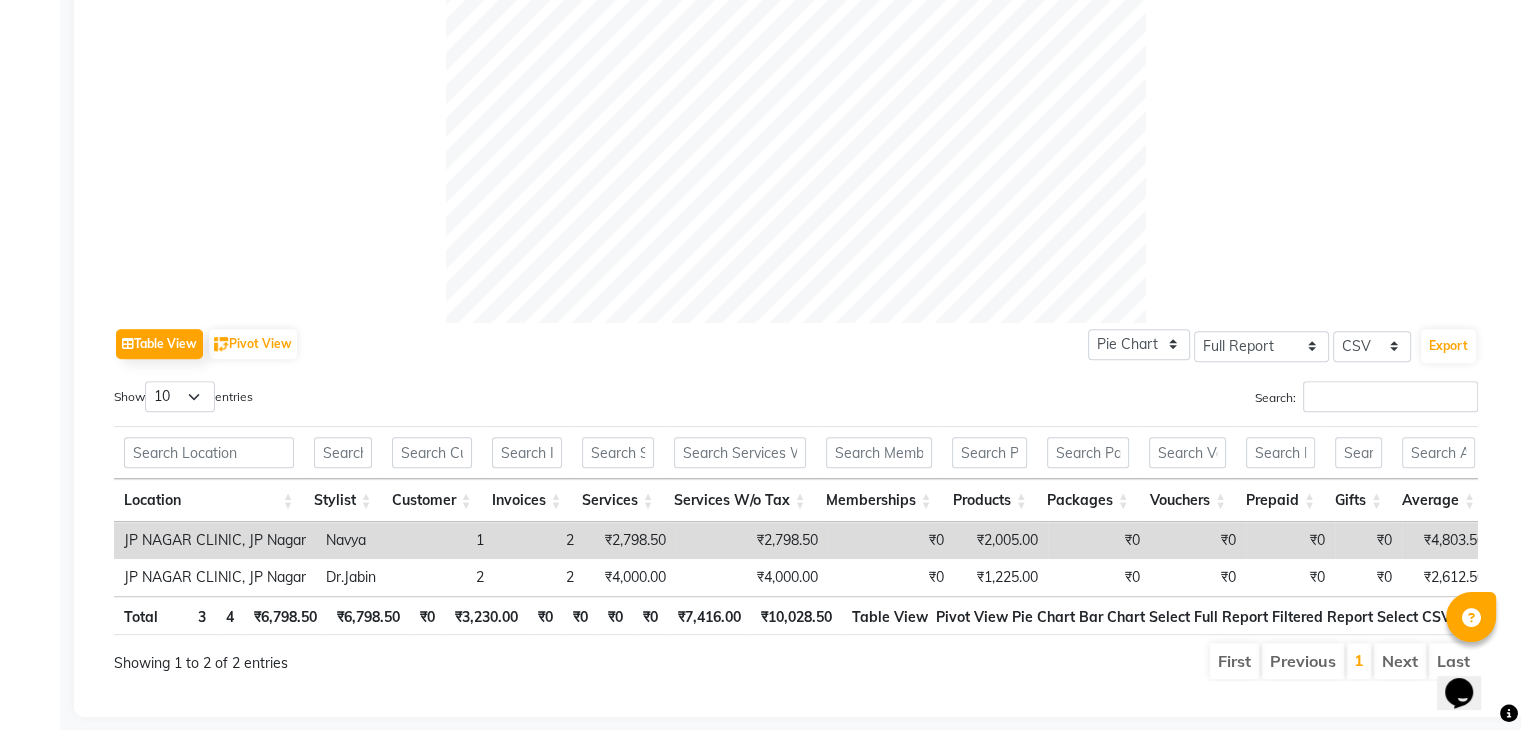 scroll, scrollTop: 745, scrollLeft: 0, axis: vertical 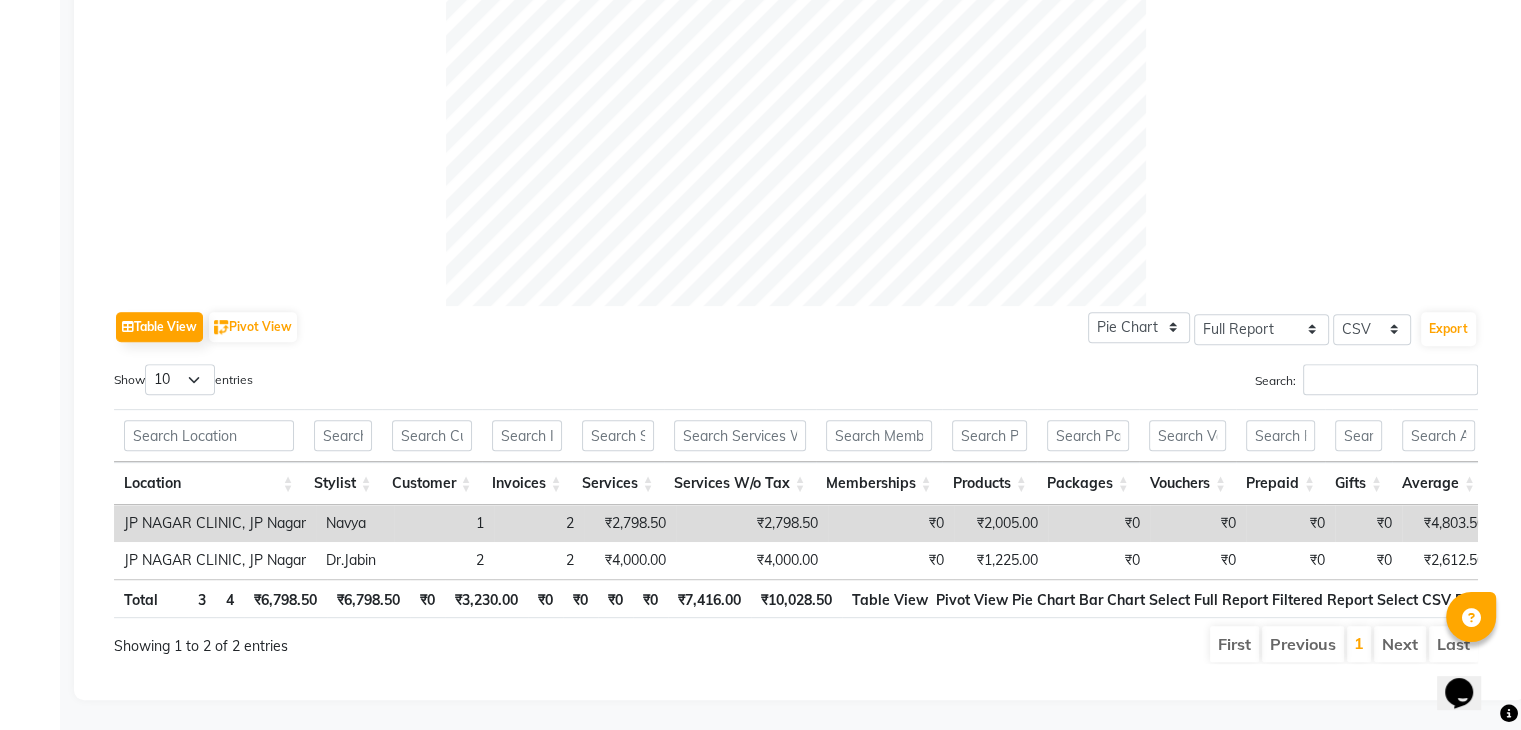click on "Show  10 25 50 100  entries" at bounding box center [447, 383] 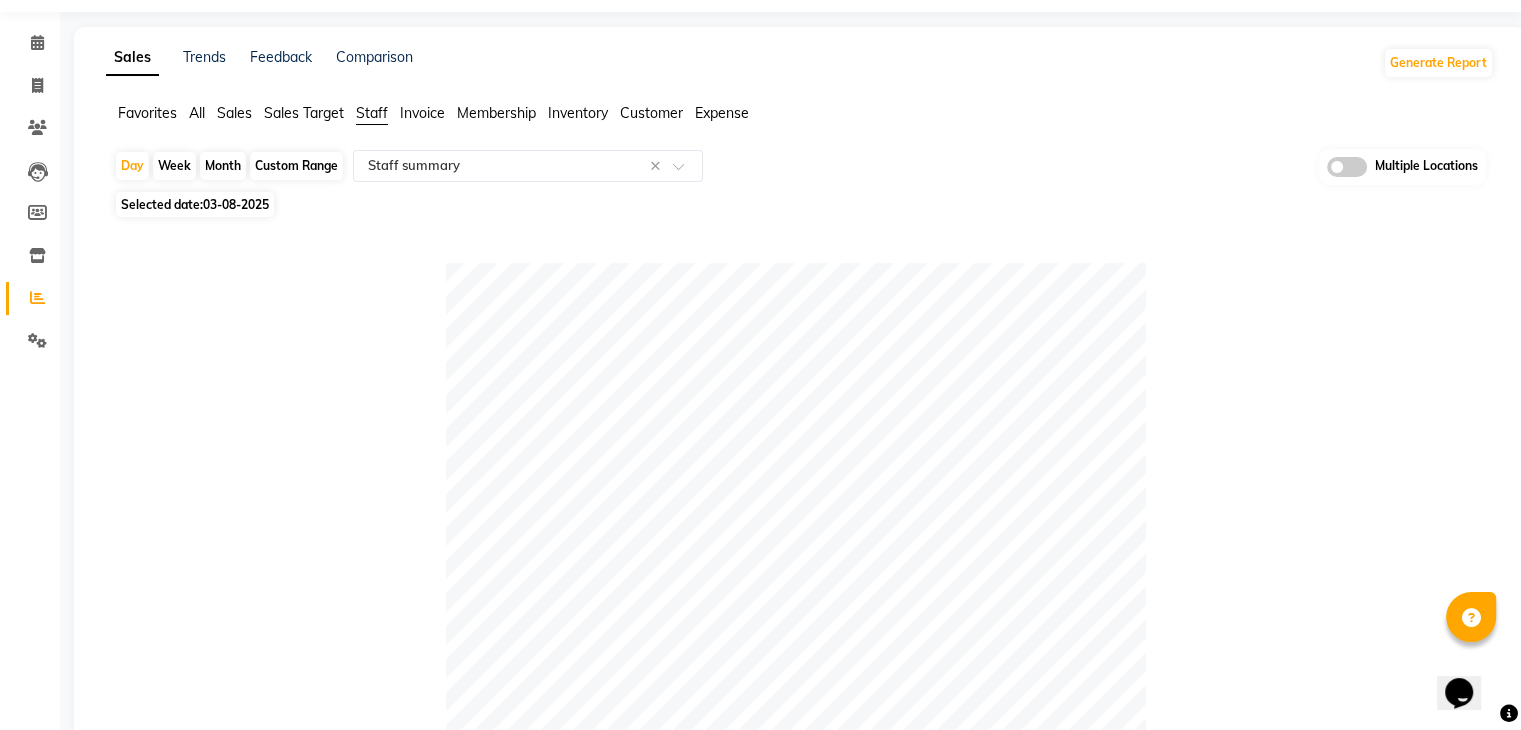 scroll, scrollTop: 0, scrollLeft: 0, axis: both 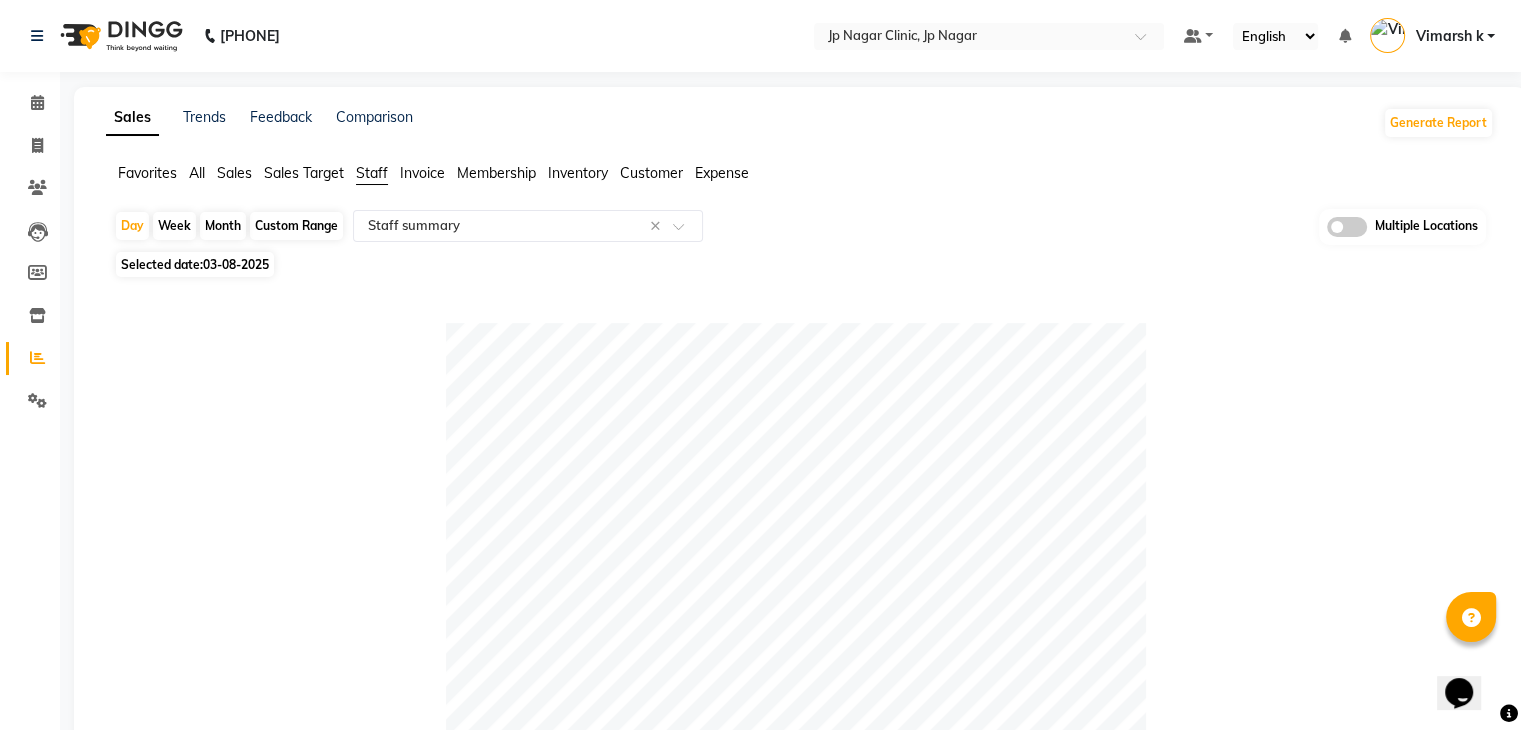 click on "08047224946 Select Location × Jp Nagar Clinic, Jp Nagar Default Panel My Panel English ENGLISH Español العربية मराठी हिंदी ગુજરાતી தமிழ் 中文 Notifications nothing to show Vimarsh k Manage Profile Change Password Sign out  Version:3.16.0" 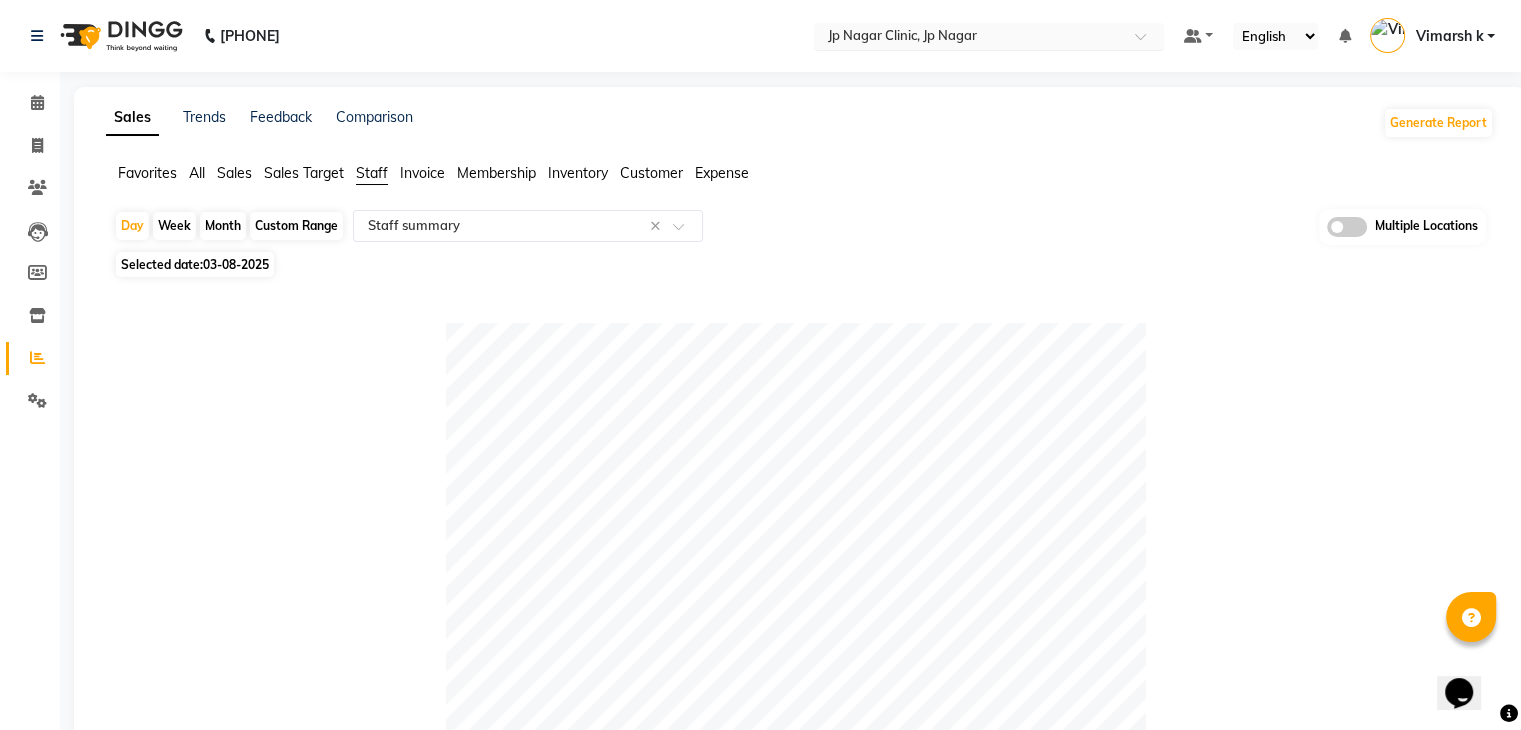 click at bounding box center [969, 38] 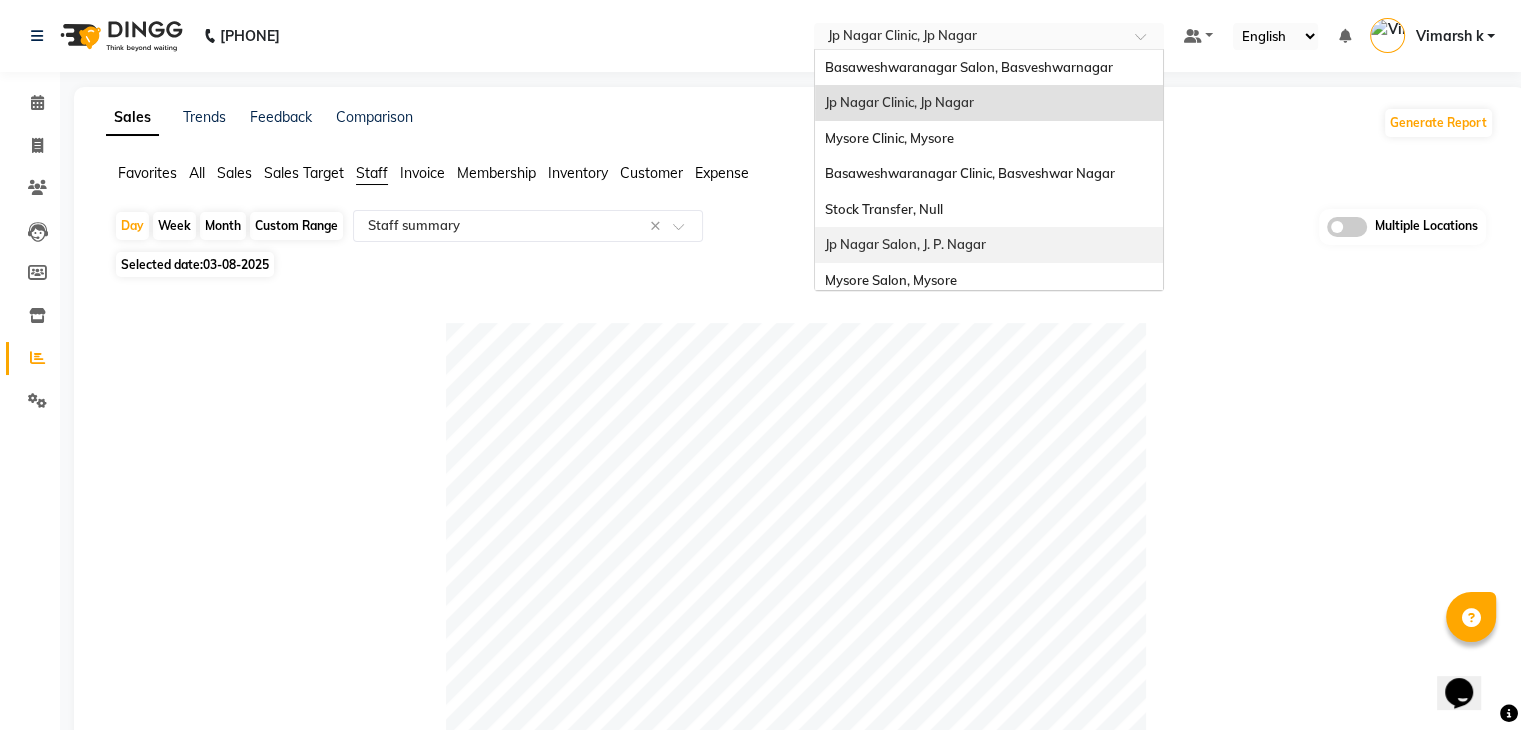 click on "Jp Nagar Salon, J. P. Nagar" at bounding box center (905, 244) 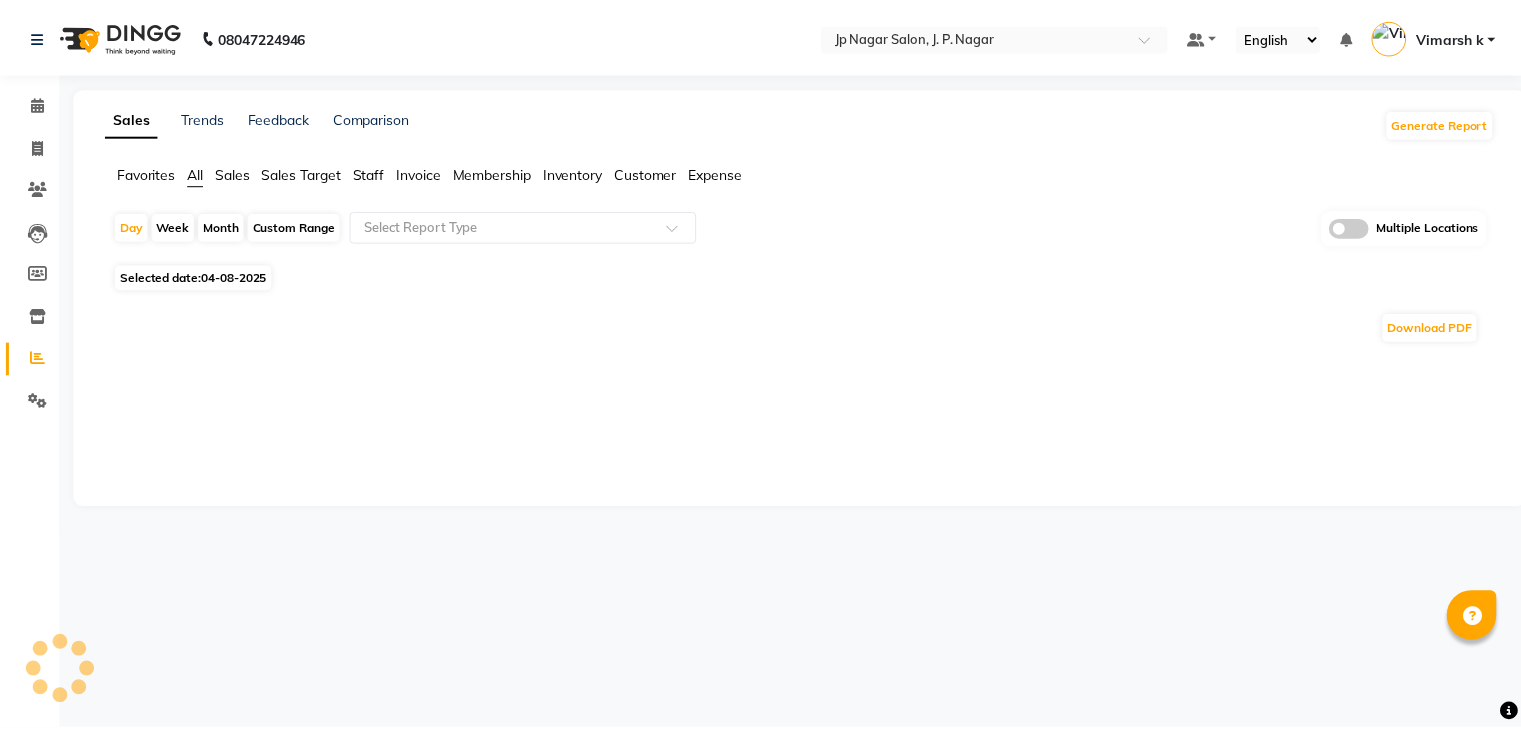 scroll, scrollTop: 0, scrollLeft: 0, axis: both 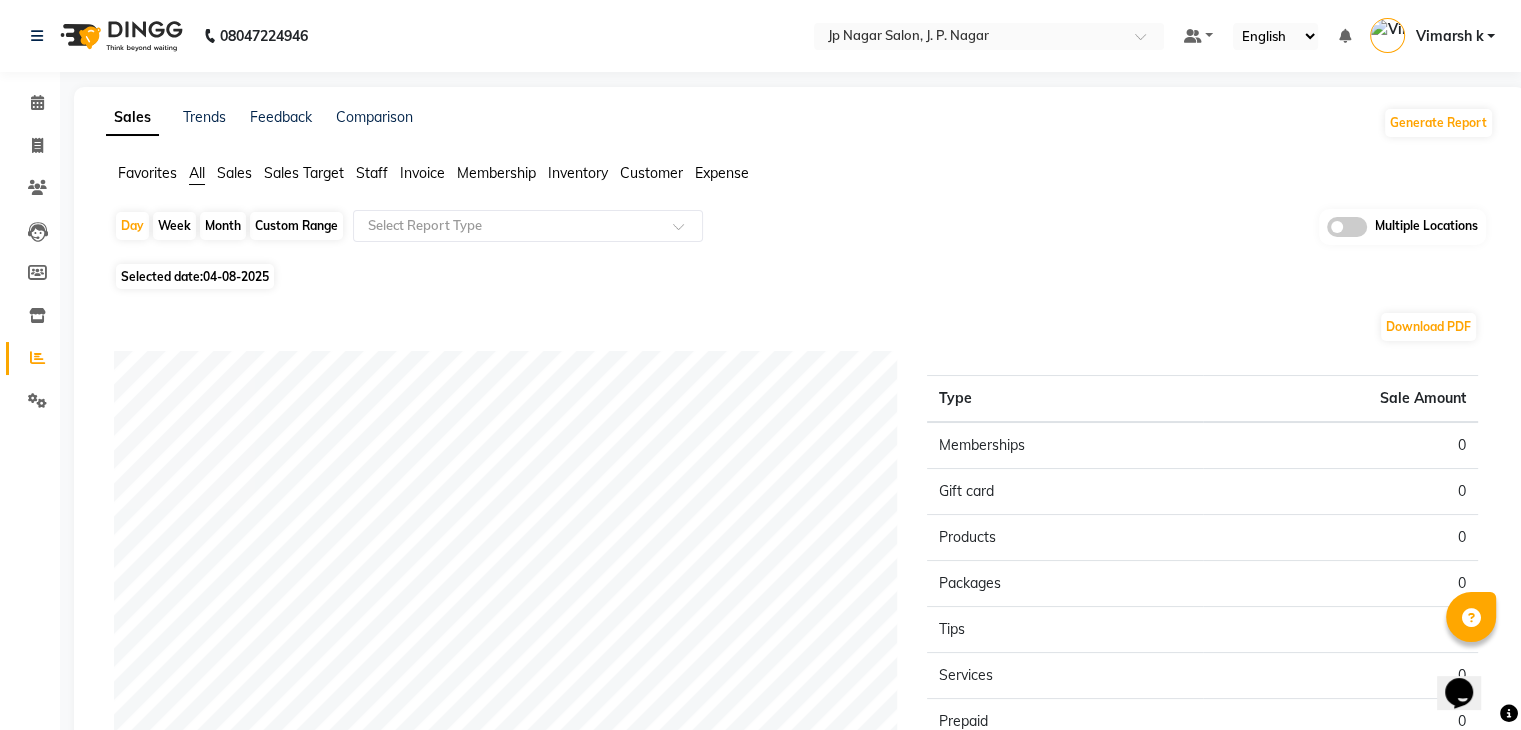 click on "Selected date:  04-08-2025" 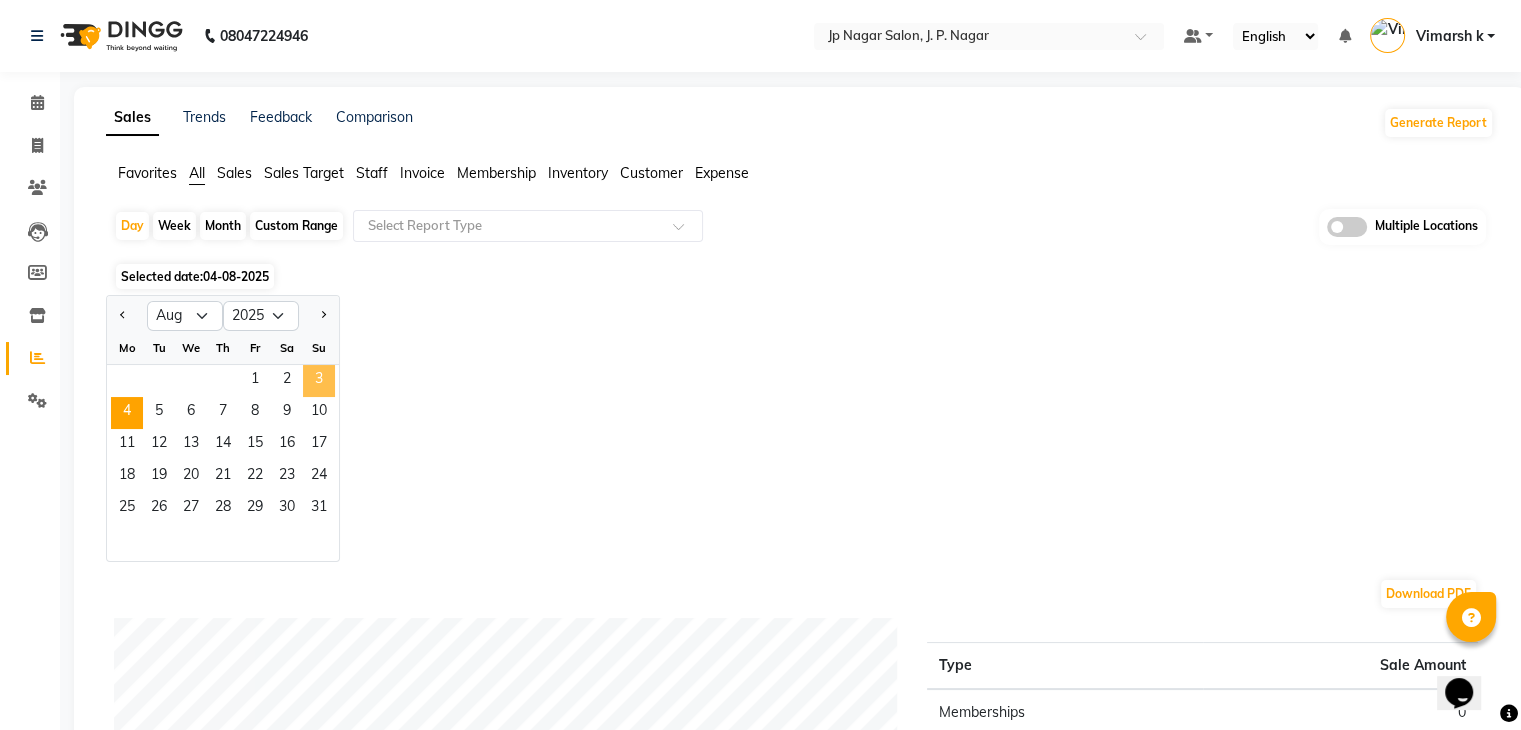 click on "3" 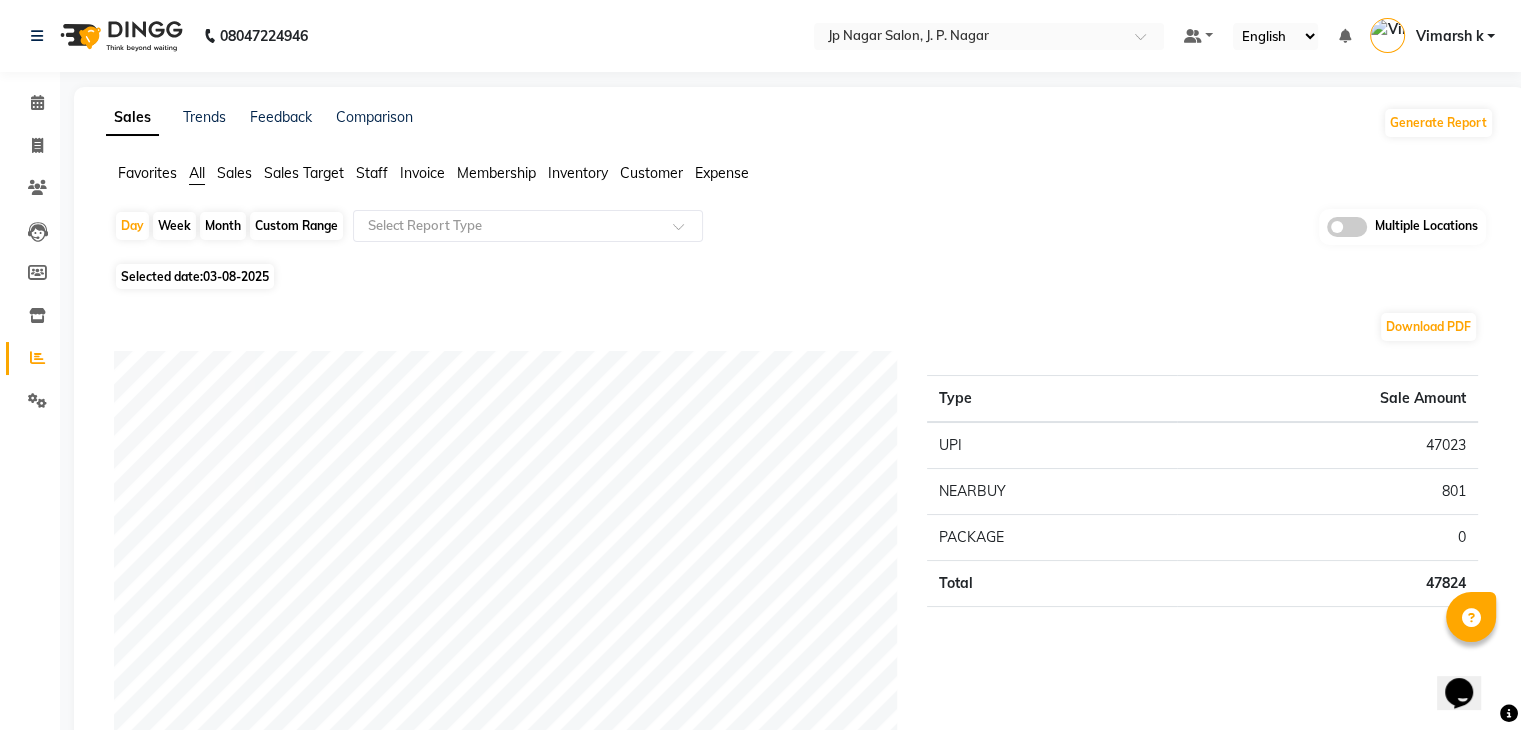 click on "Selected date:  03-08-2025" 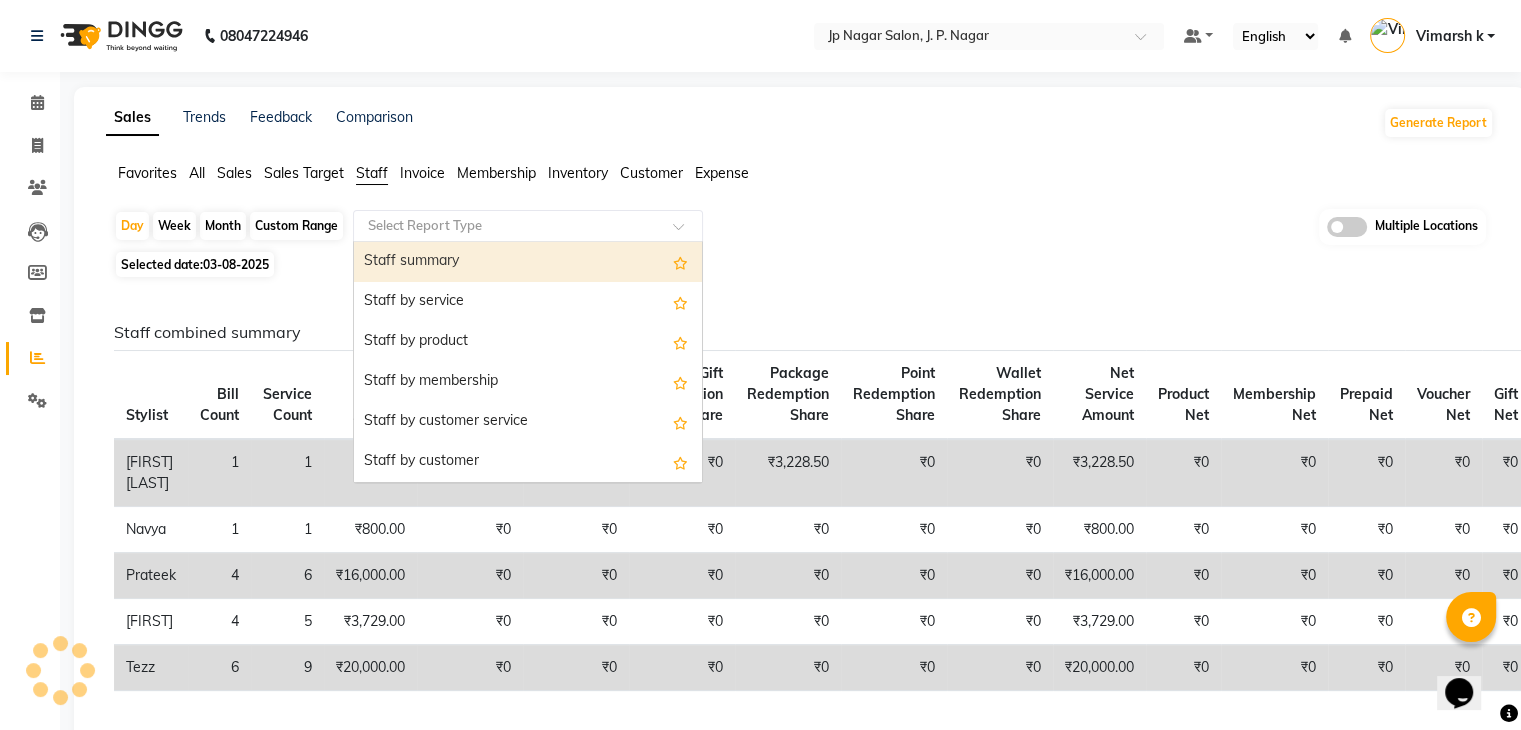 click 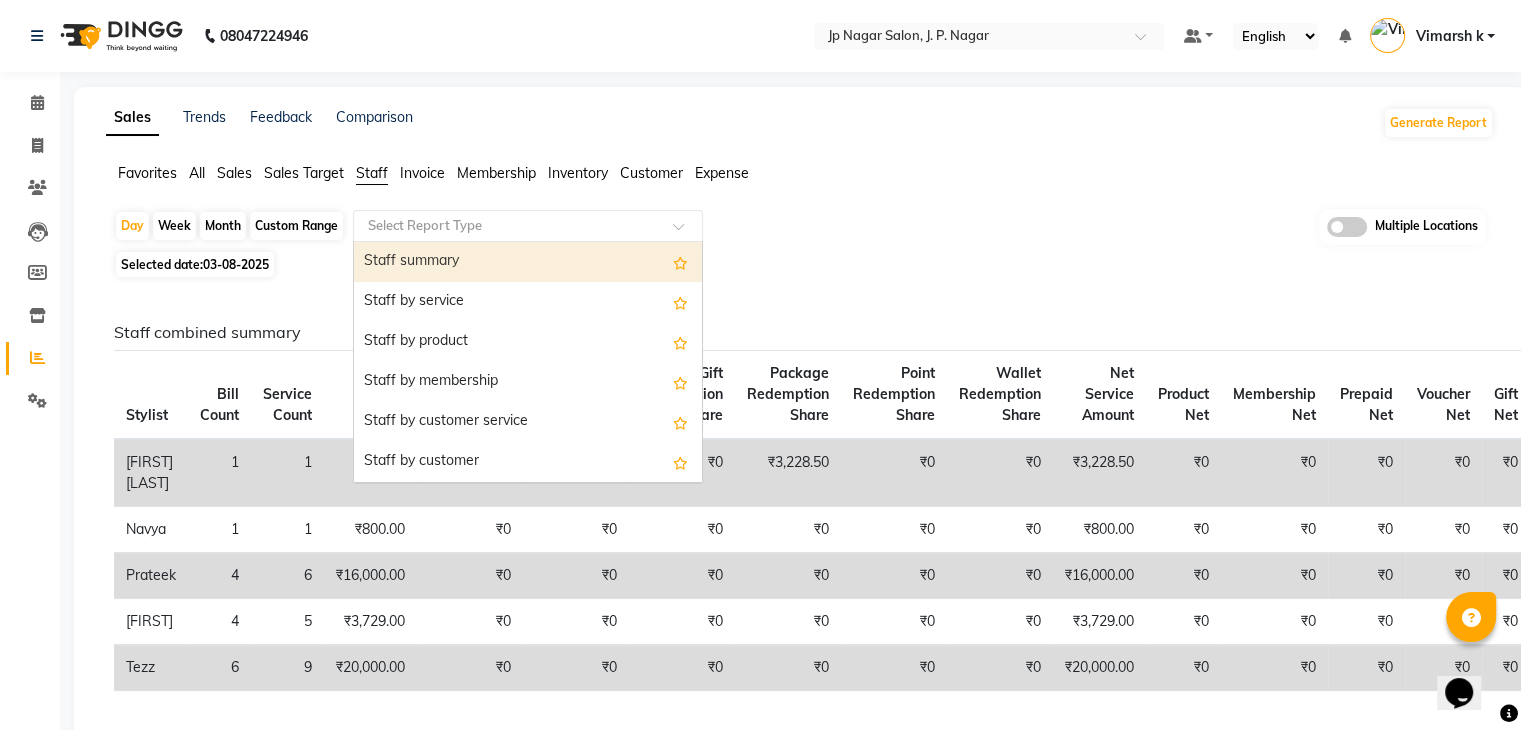 click on "Staff summary" at bounding box center [528, 262] 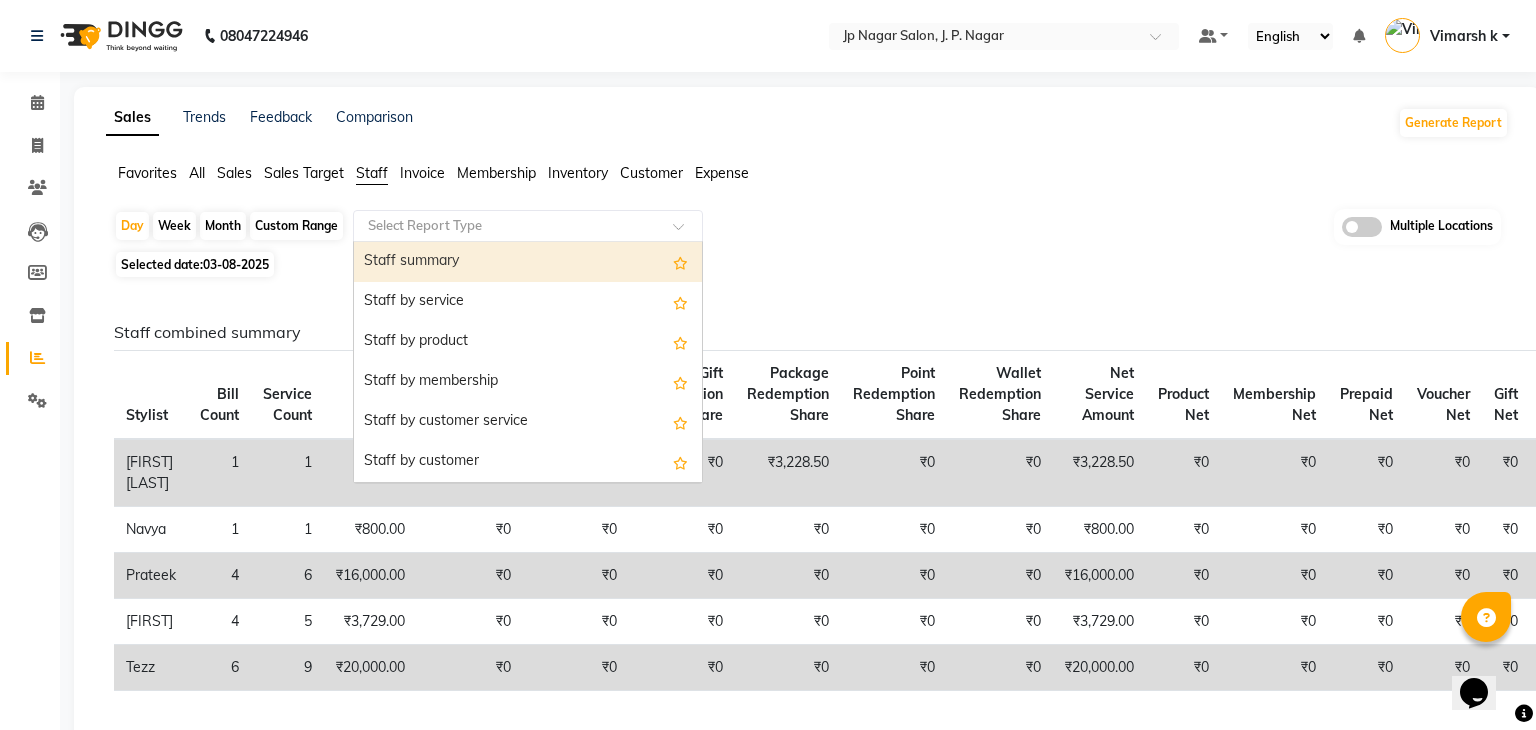 select on "full_report" 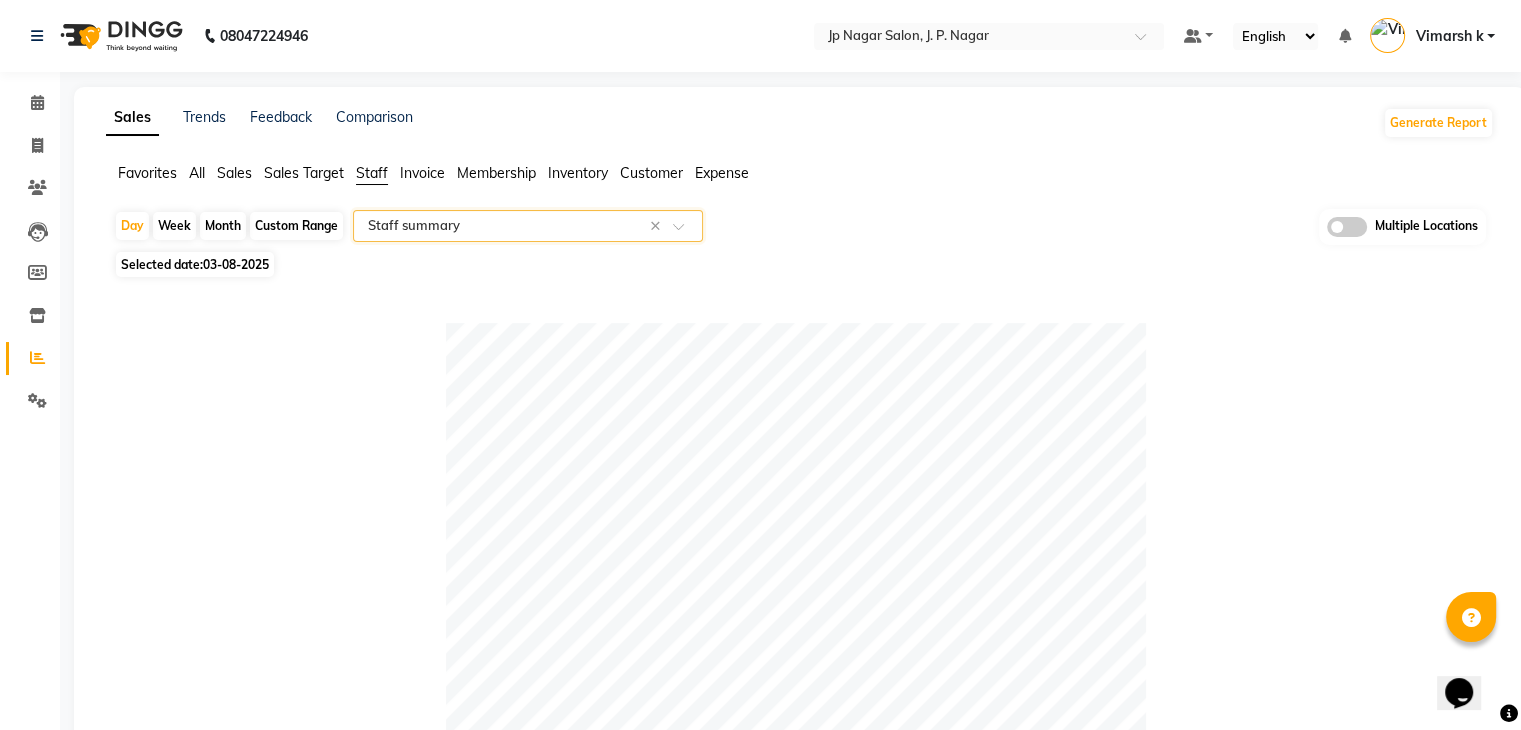 click on "Day   Week   Month   Custom Range  Select Report Type × Staff summary × Multiple Locations" 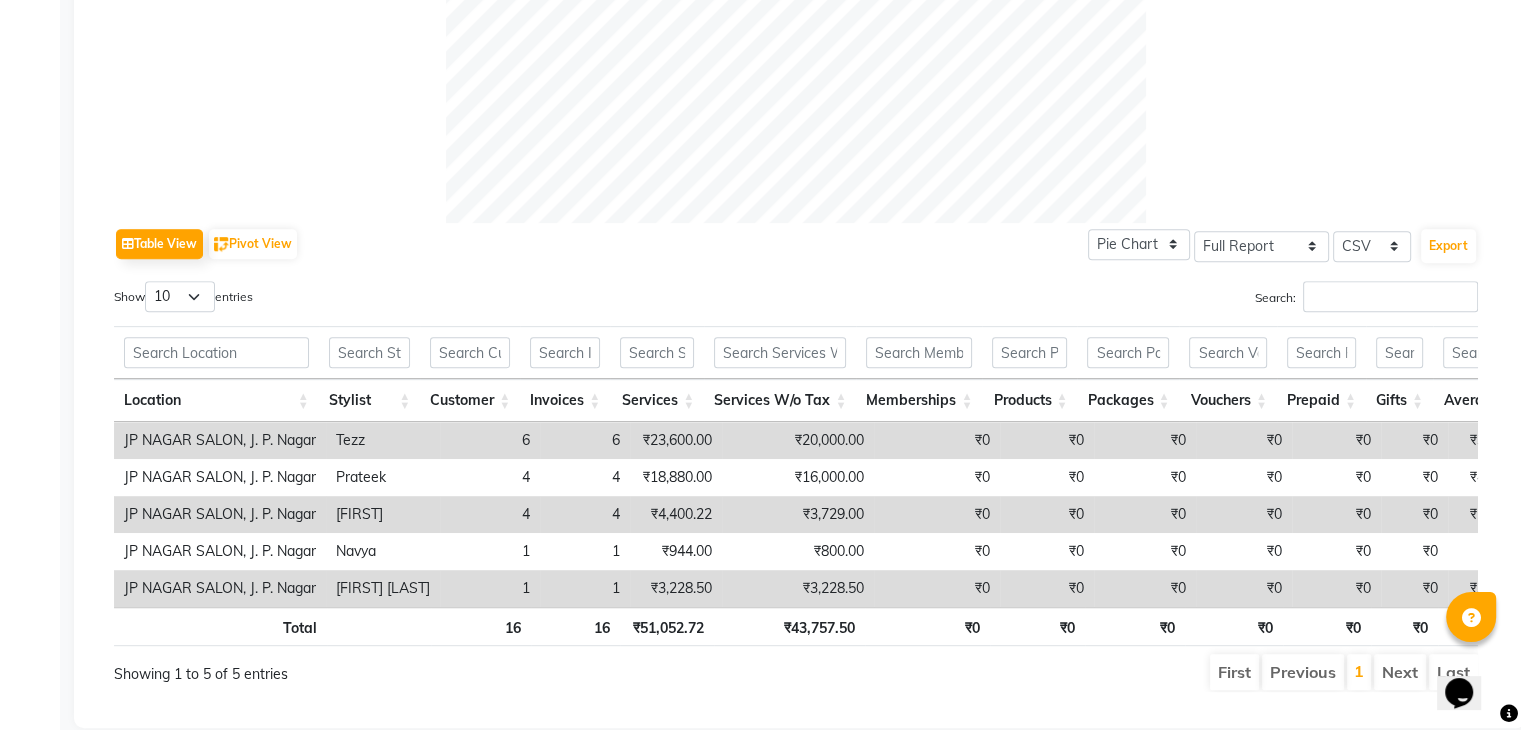 scroll, scrollTop: 856, scrollLeft: 0, axis: vertical 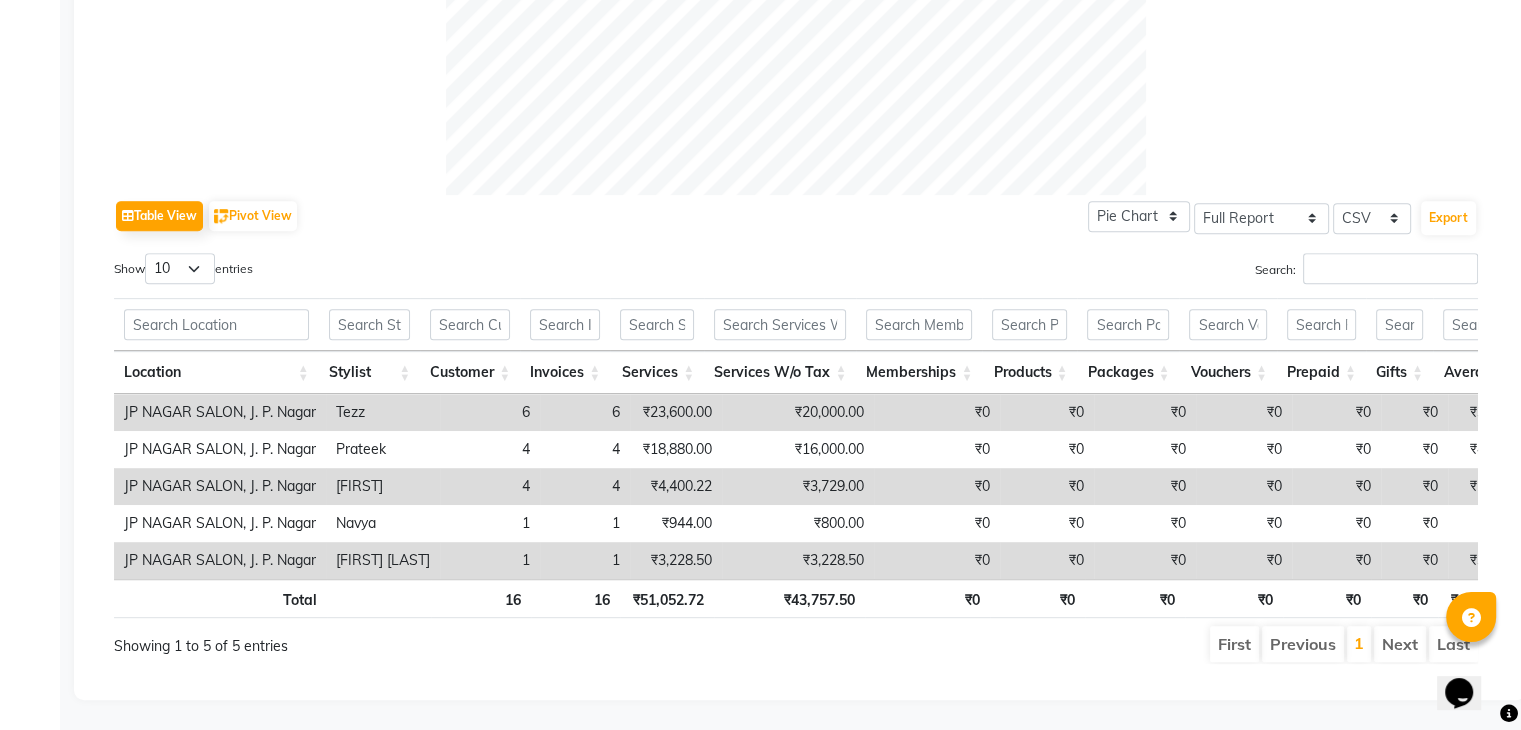 click on "Table View   Pivot View  Pie Chart Bar Chart Select Full Report Filtered Report Select CSV PDF  Export  Show  10 25 50 100  entries Search: Location Stylist Customer Invoices Services Services W/o Tax Memberships Products Packages Vouchers Prepaid Gifts Average Total Total W/o Tax Payment Redemption Redemption Share Emp Code Location Stylist Customer Invoices Services Services W/o Tax Memberships Products Packages Vouchers Prepaid Gifts Average Total Total W/o Tax Payment Redemption Redemption Share Emp Code Total 16 16 ₹51,052.72 ₹43,757.50 ₹0 ₹0 ₹0 ₹0 ₹0 ₹0 ₹13,925.89 ₹51,052.72 ₹43,757.50 ₹47,824.22 ₹3,228.50 ₹3,228.50 JP NAGAR SALON, J. P. Nagar Tezz 6 6 ₹23,600.00 ₹20,000.00 ₹0 ₹0 ₹0 ₹0 ₹0 ₹0 ₹3,933.33 ₹23,600.00 ₹20,000.00 ₹23,600.00 ₹0 ₹0 e2042-89 JP NAGAR SALON, J. P. Nagar Prateek 4 4 ₹18,880.00 ₹16,000.00 ₹0 ₹0 ₹0 ₹0 ₹0 ₹0 ₹4,720.00 ₹18,880.00 ₹16,000.00 ₹18,880.00 ₹0 ₹0 e2042-66 JP NAGAR SALON, J. P. Nagar 4 4 1" 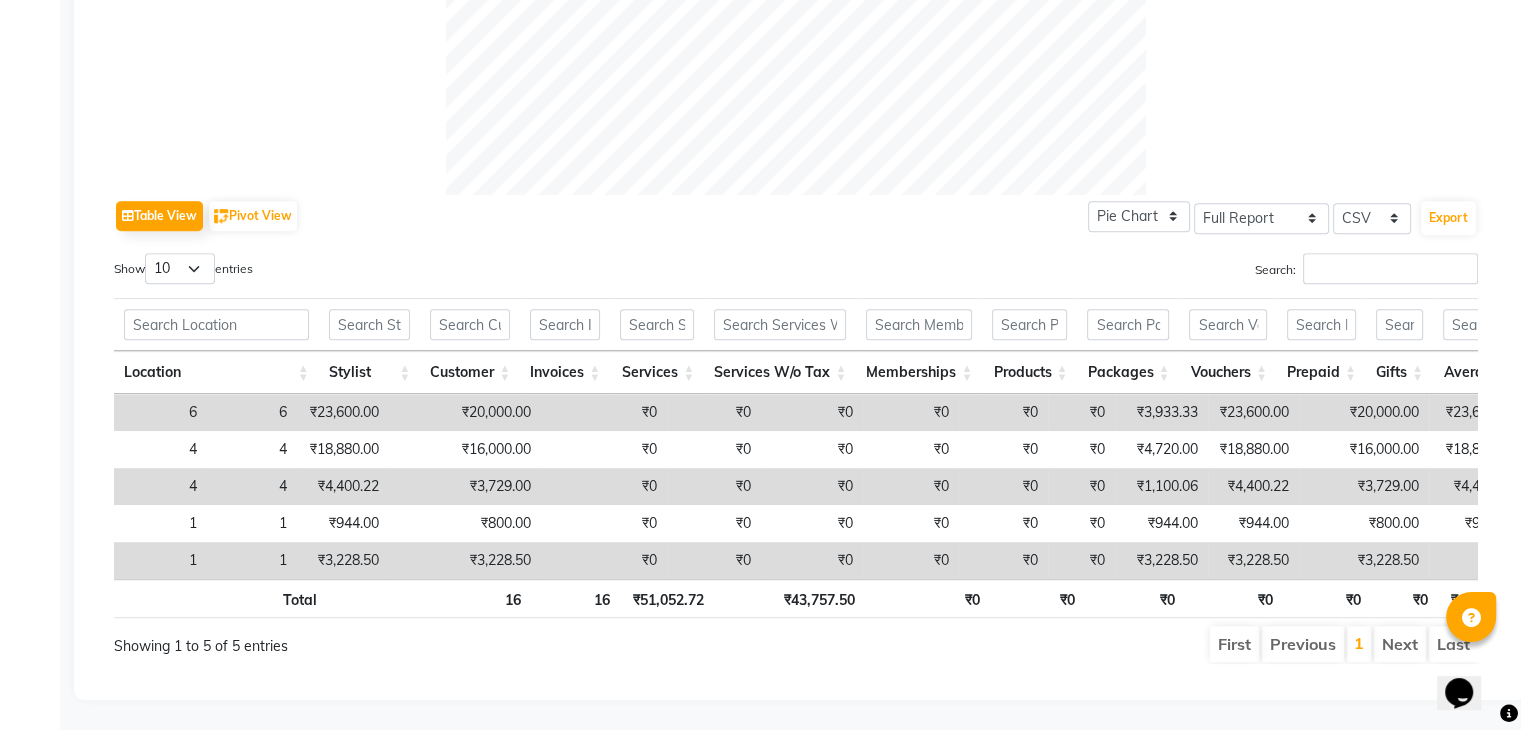 scroll, scrollTop: 0, scrollLeft: 333, axis: horizontal 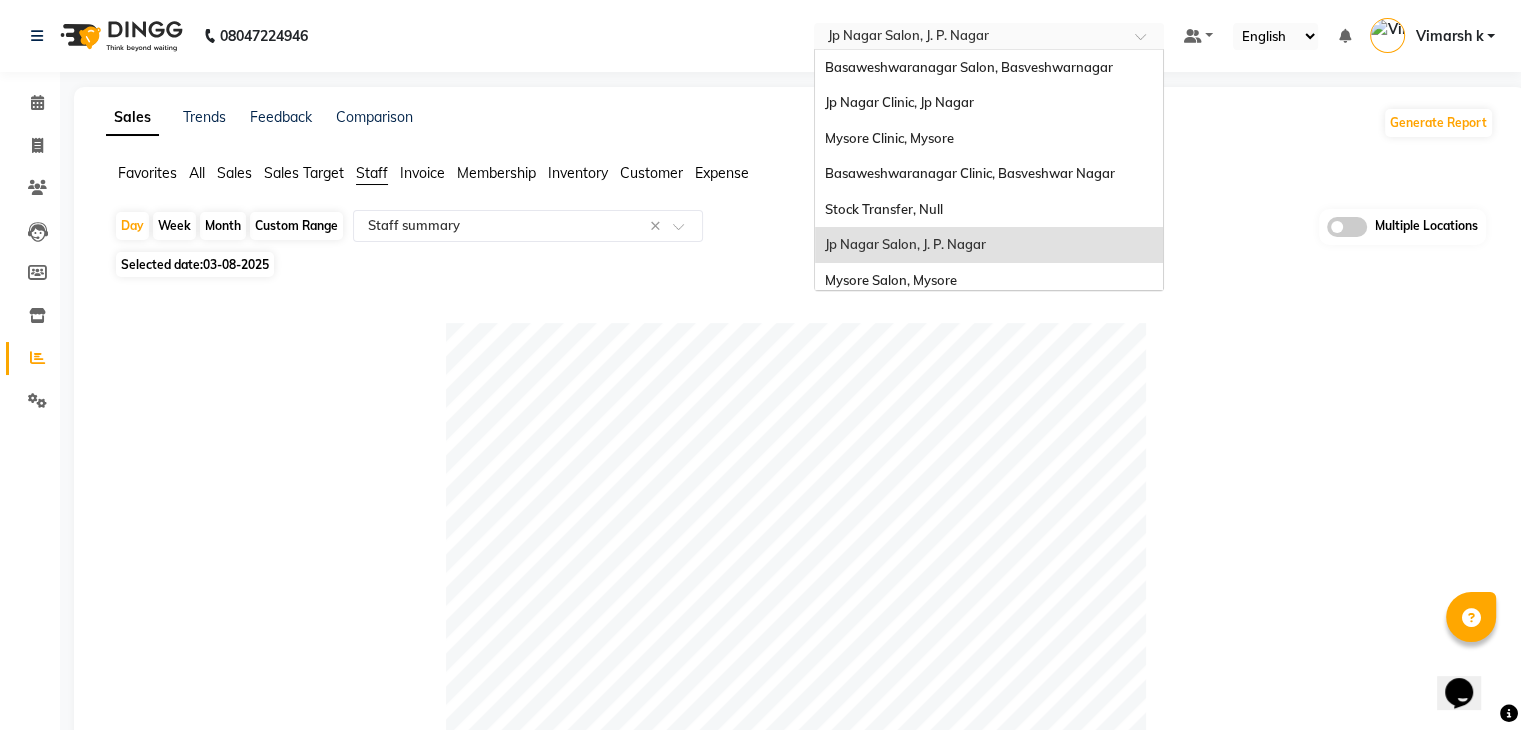 click on "Select Location × Jp Nagar Salon, J. P. Nagar" at bounding box center (989, 36) 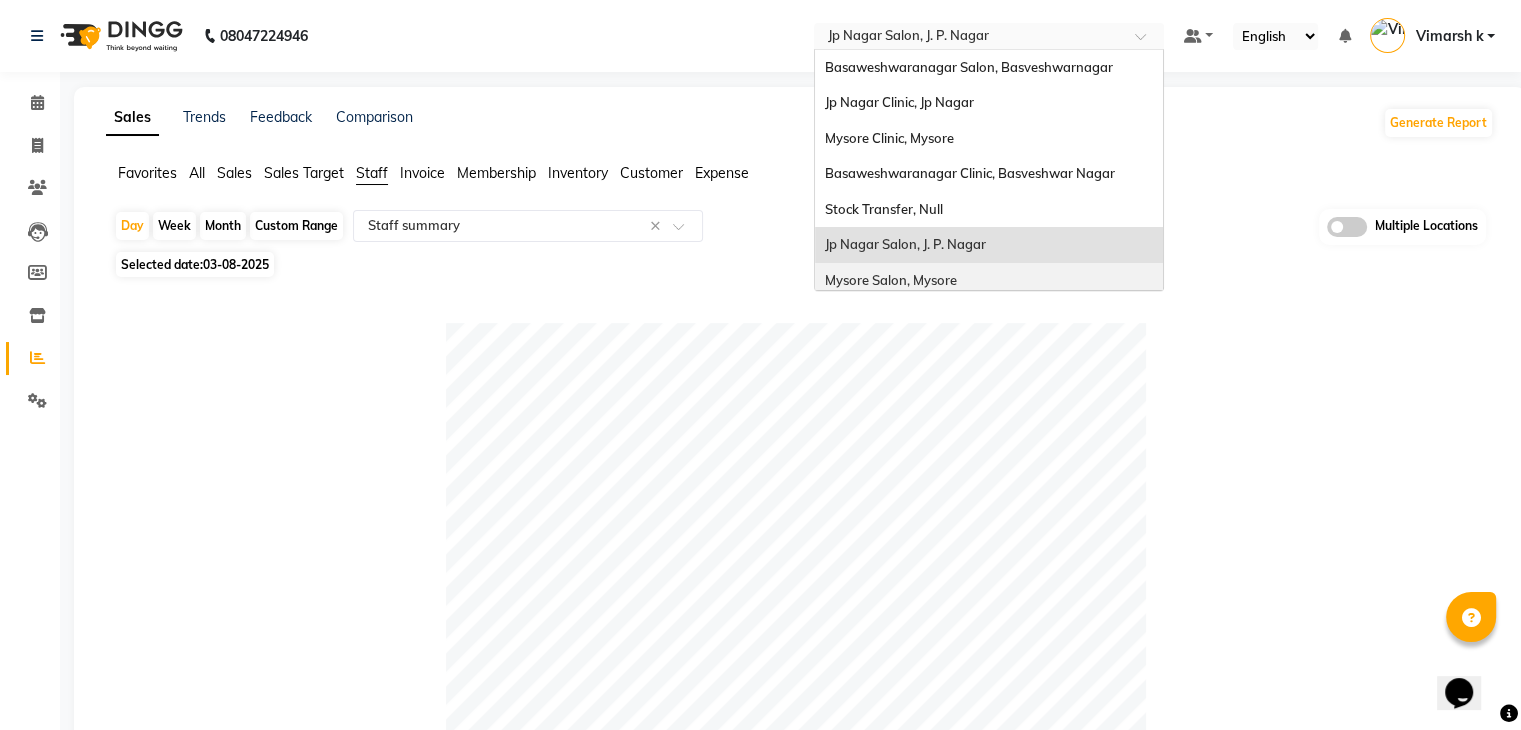 click on "Mysore Salon, Mysore" at bounding box center (891, 280) 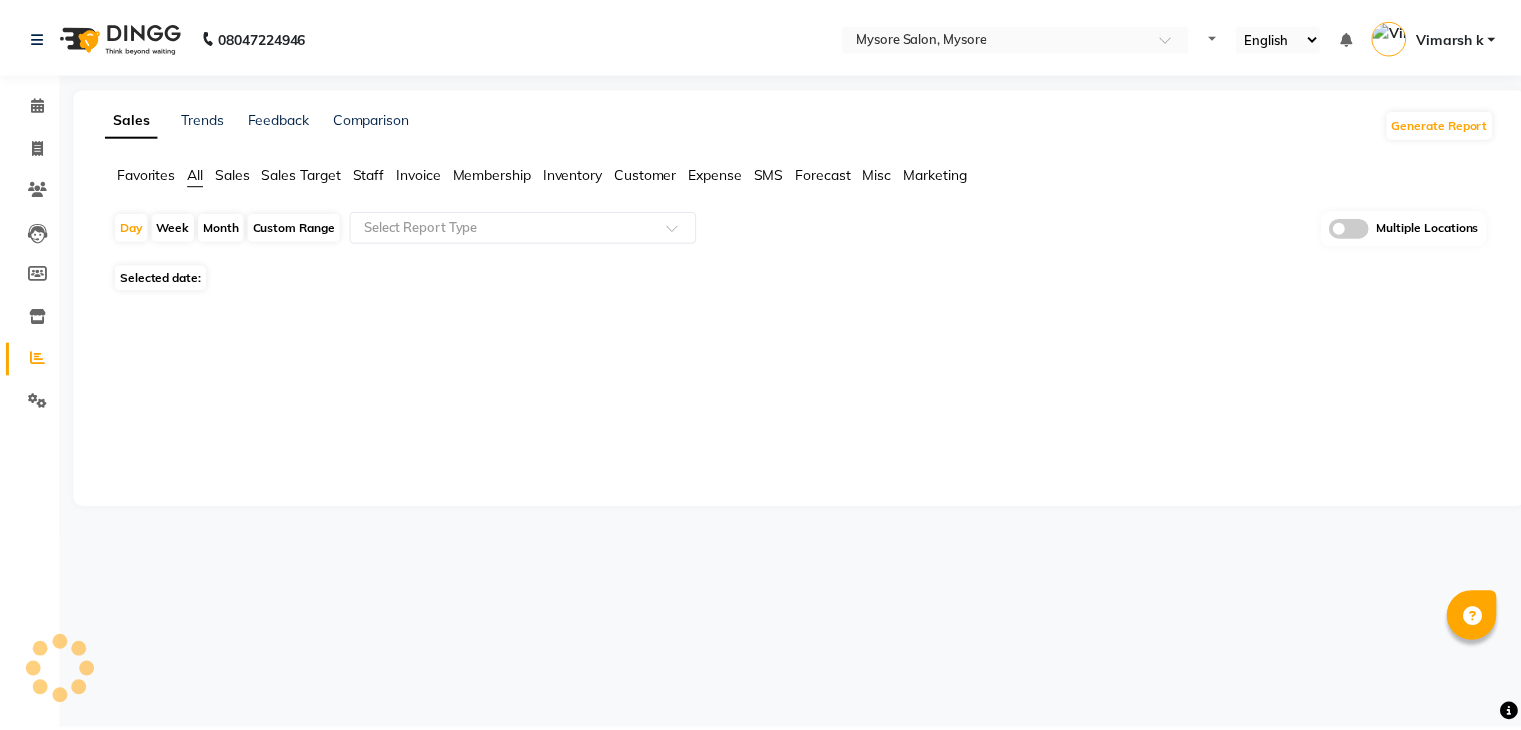 scroll, scrollTop: 0, scrollLeft: 0, axis: both 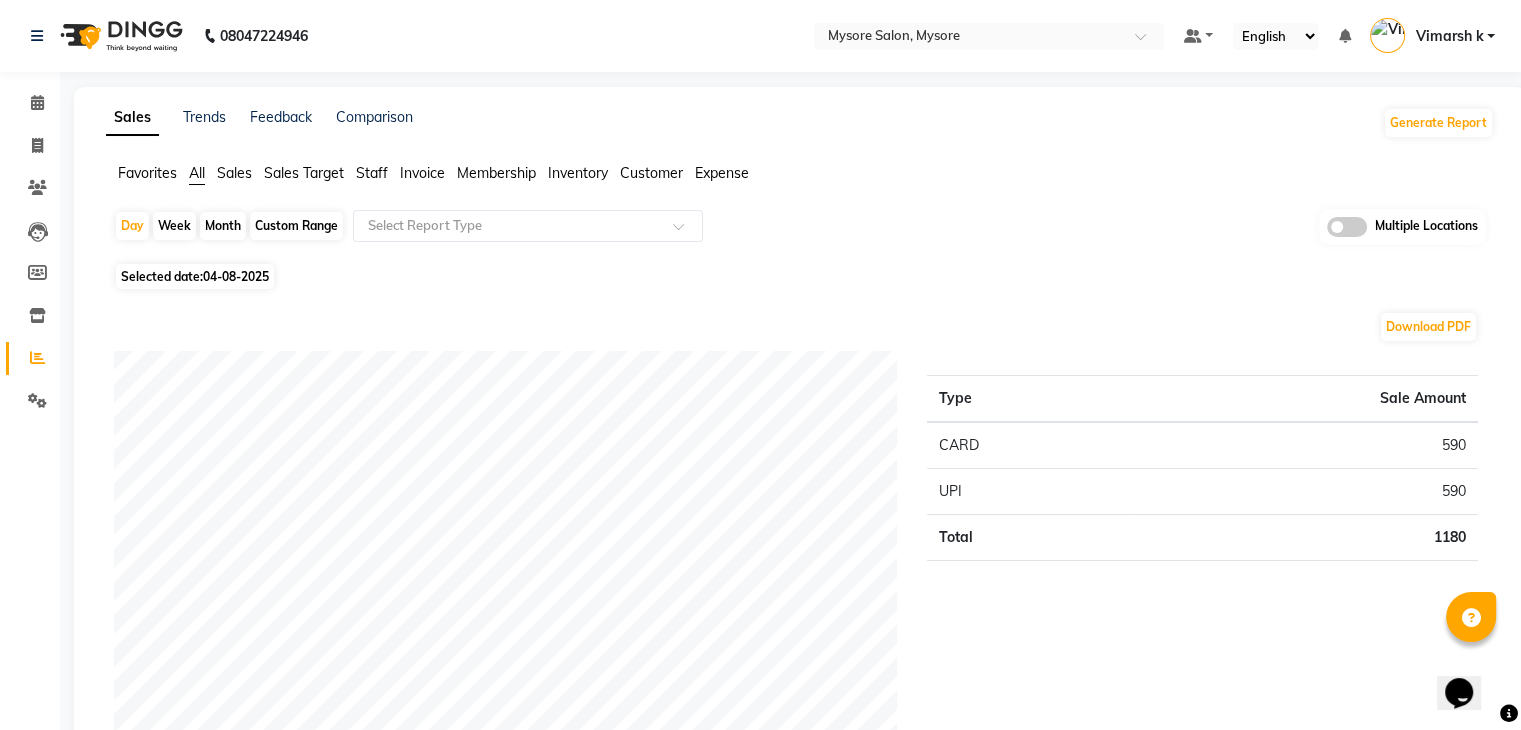 click on "Staff" 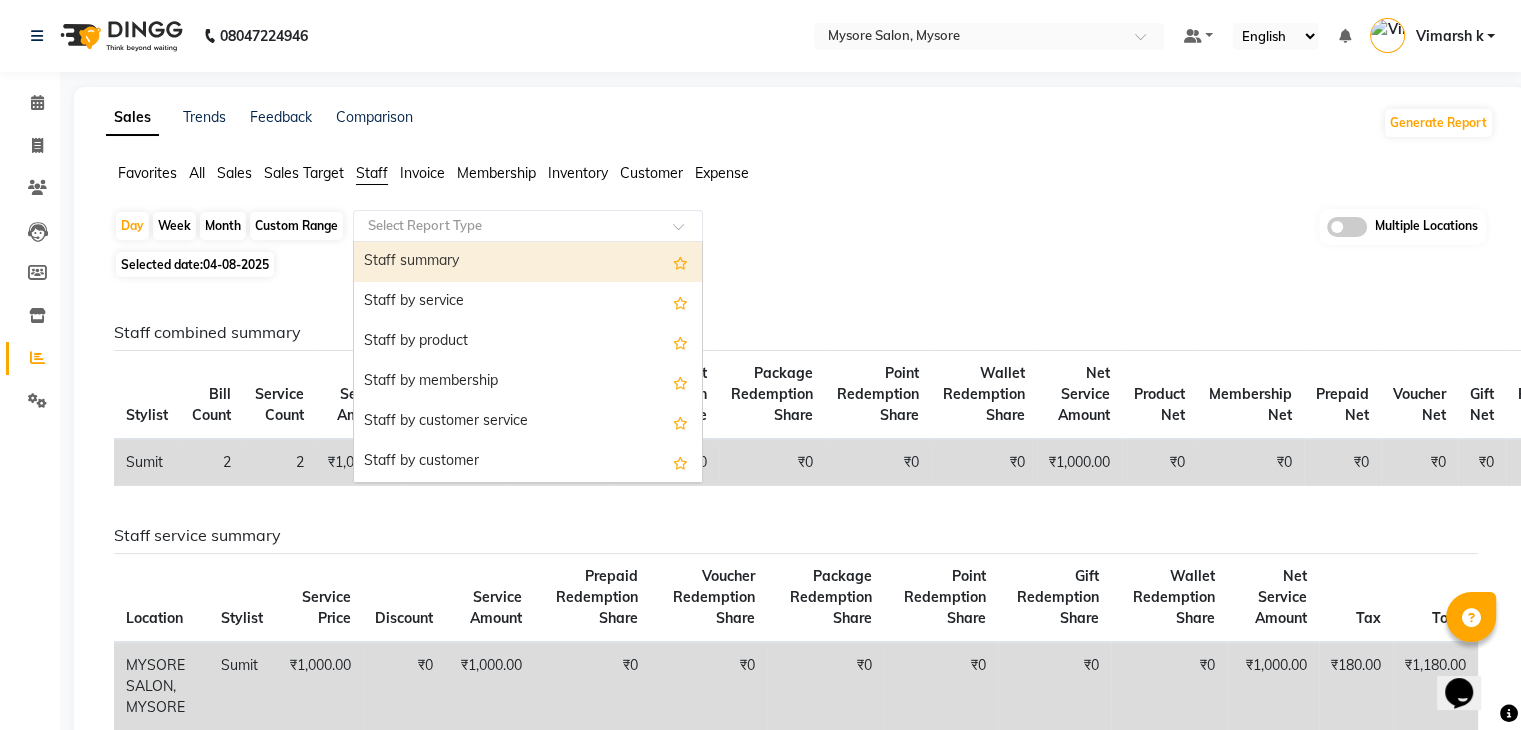 click on "Staff summary" at bounding box center [528, 262] 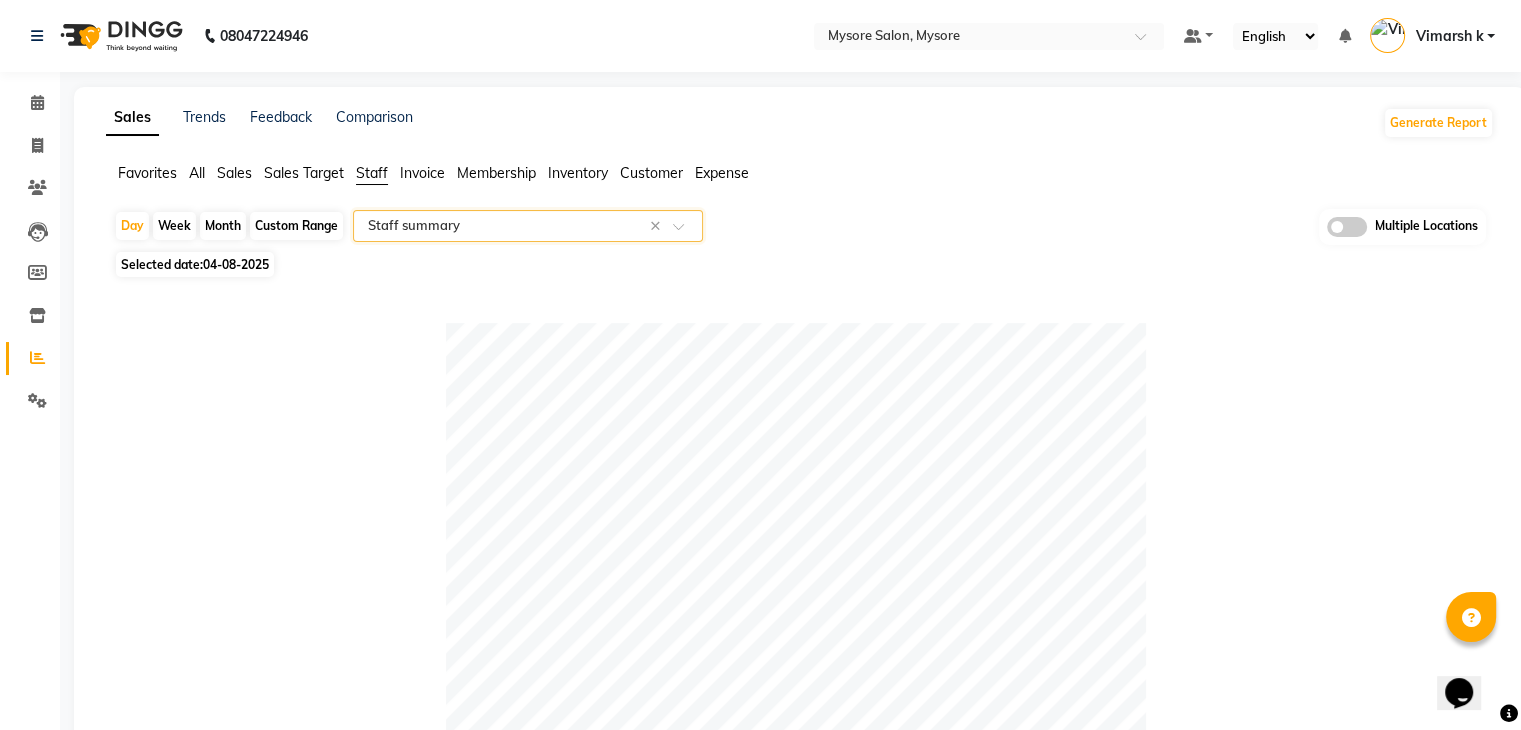 click on "Day   Week   Month   Custom Range  Select Report Type × Staff summary × Multiple Locations" 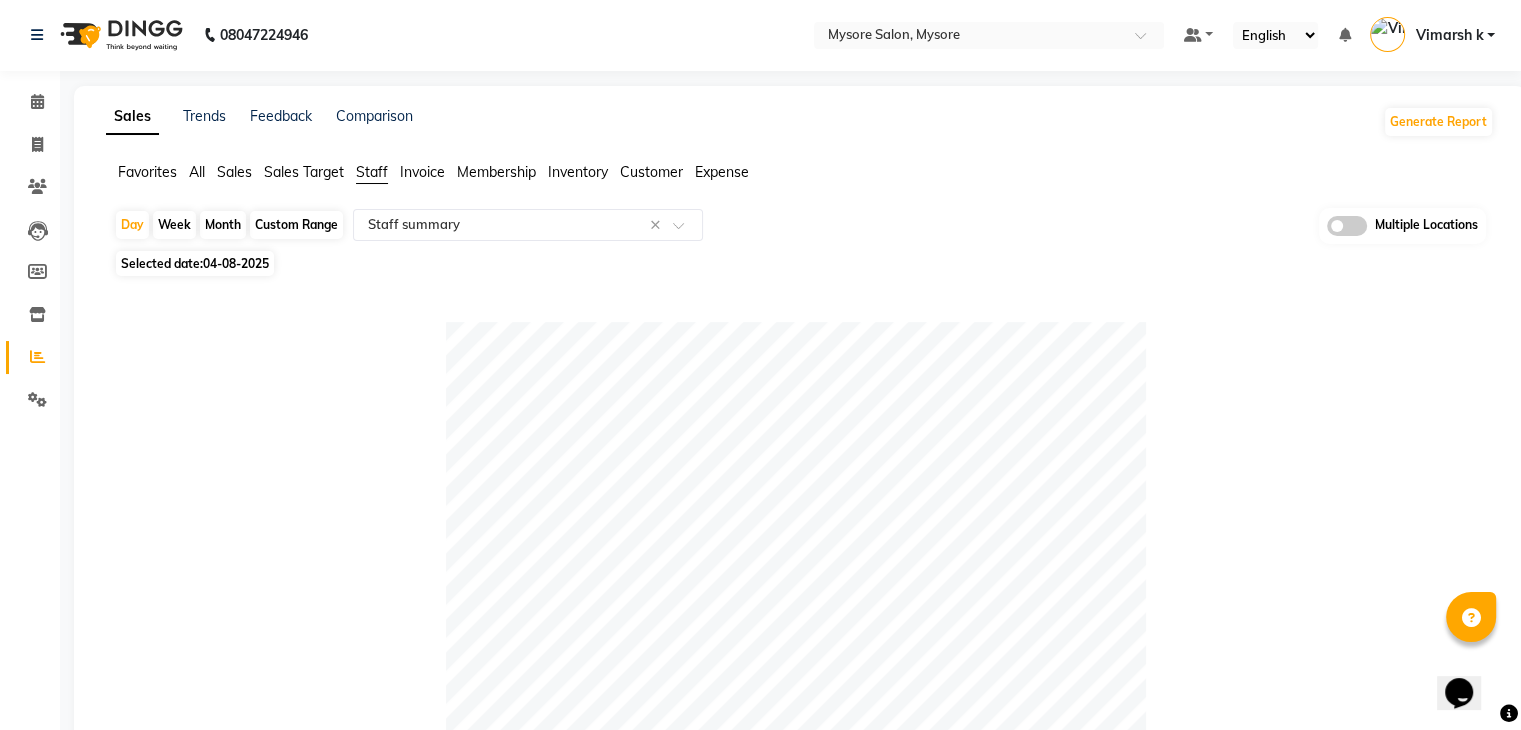 scroll, scrollTop: 0, scrollLeft: 0, axis: both 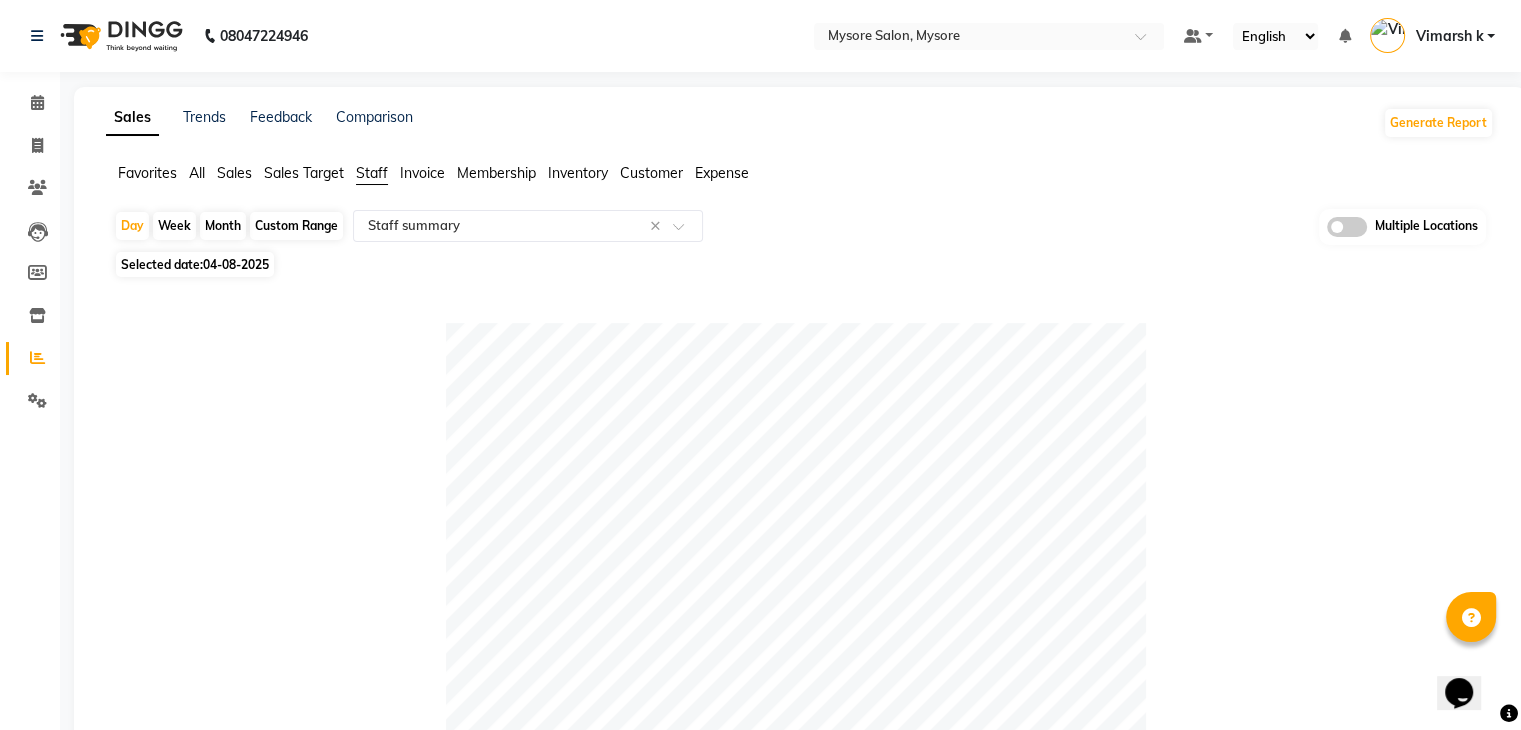 click on "Selected date:  04-08-2025" 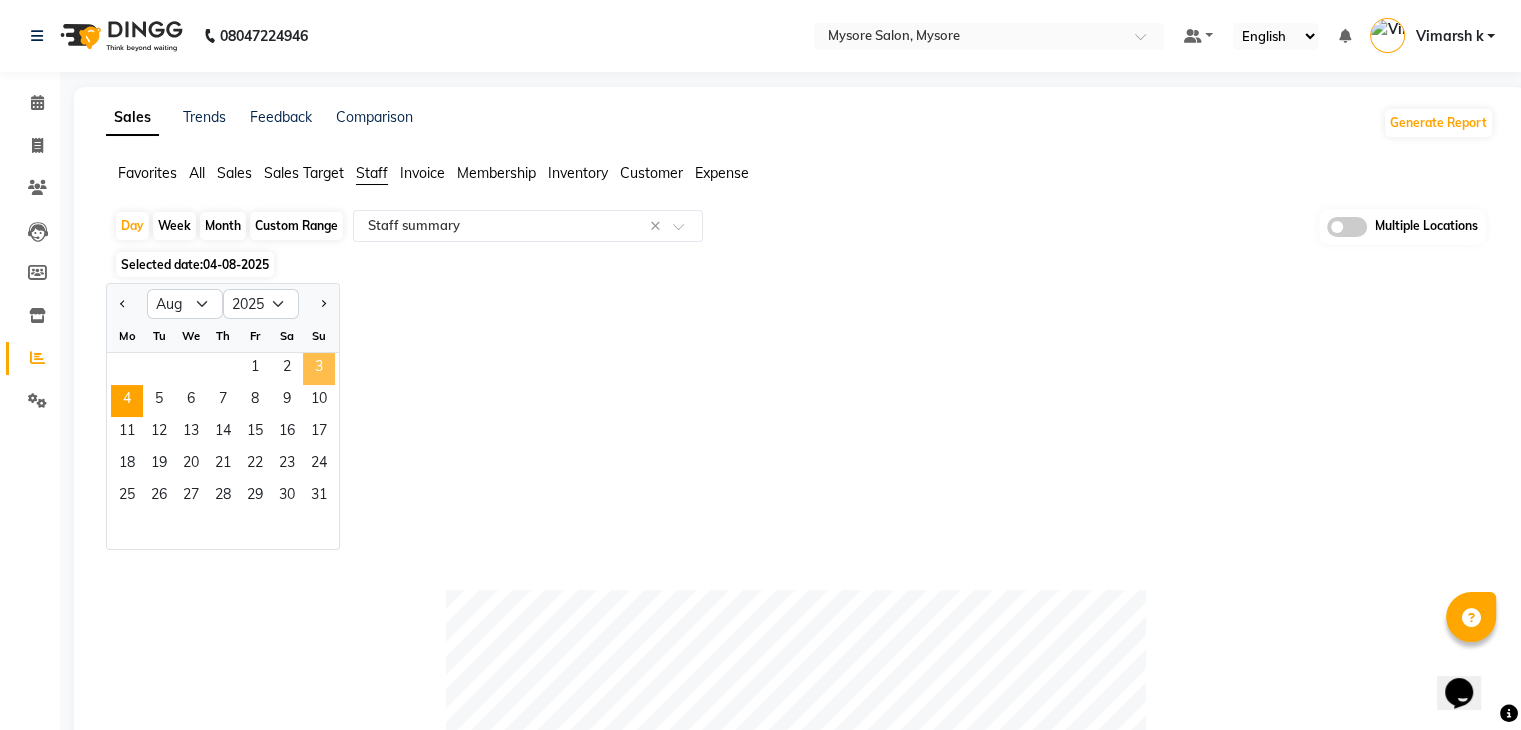 click on "3" 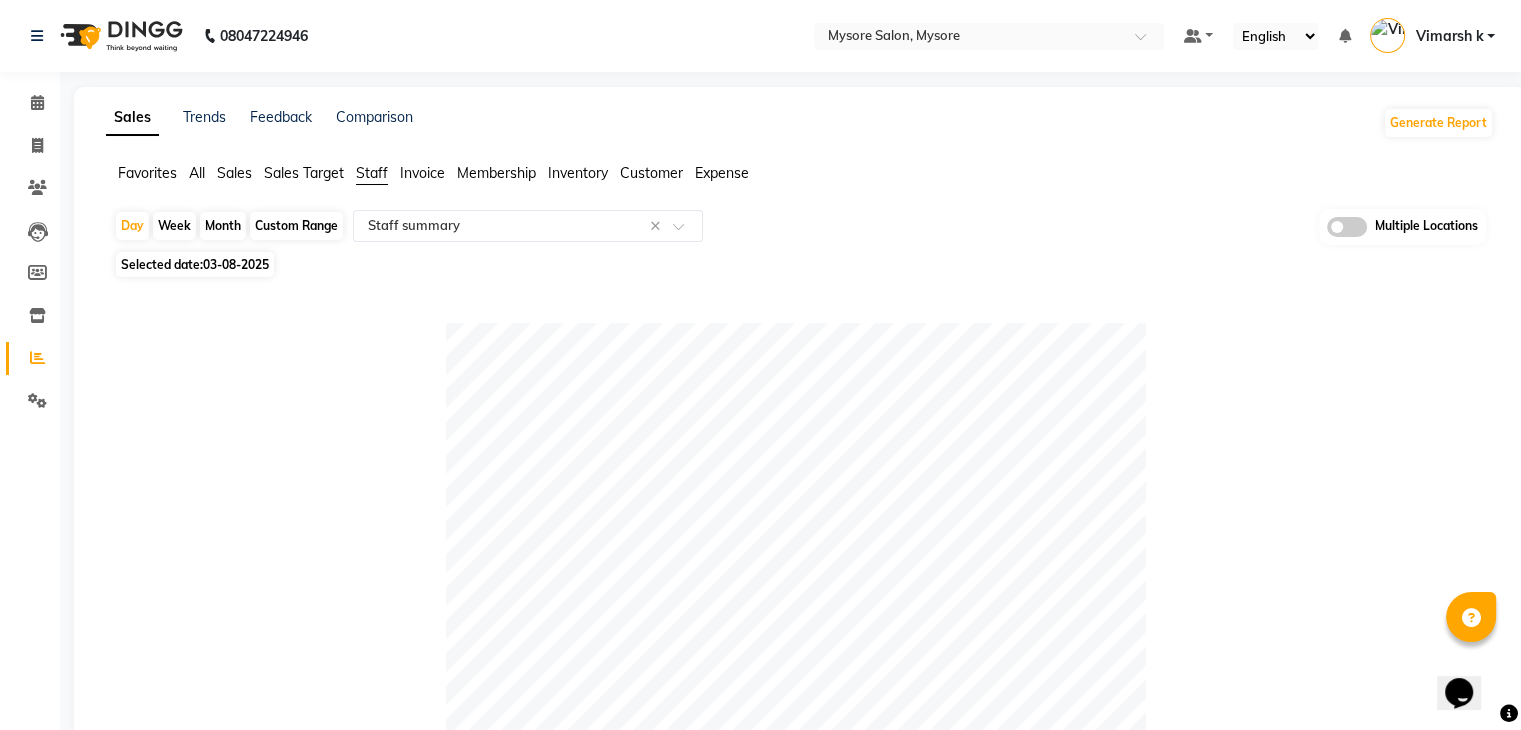 click on "Table View   Pivot View  Pie Chart Bar Chart Select Full Report Filtered Report Select CSV PDF  Export  Show  10 25 50 100  entries Search: Location Stylist Customer Invoices Services Services W/o Tax Memberships Products Packages Vouchers Prepaid Gifts Average Total Total W/o Tax Payment Redemption Redemption Share Emp Code Location Stylist Customer Invoices Services Services W/o Tax Memberships Products Packages Vouchers Prepaid Gifts Average Total Total W/o Tax Payment Redemption Redemption Share Emp Code Total 14 14 ₹31,270.00 ₹26,500.00 ₹0 ₹3,300.00 ₹0 ₹0 ₹0 ₹0 ₹10,909.73 ₹34,570.00 ₹29,296.62 ₹34,570.00 ₹0 ₹0 [CITY] SALON, [CITY] Paul 3 3 ₹9,676.00 ₹8,200.00 ₹0 ₹3,300.00 ₹0 ₹0 ₹0 ₹0 ₹4,325.33 ₹12,976.00 ₹10,996.62 ₹12,976.00 ₹0 ₹0 e1758-75 [CITY] SALON, [CITY] Sumit 4 4 ₹9,204.00 ₹7,800.00 ₹0 ₹0 ₹0 ₹0 ₹0 ₹0 ₹2,301.00 ₹9,204.00 ₹7,800.00 ₹9,204.00 ₹0 ₹0 e1758-58 [CITY] SALON, [CITY] Lakshmi 5 5 ₹6,372.00 ₹5,400.00" 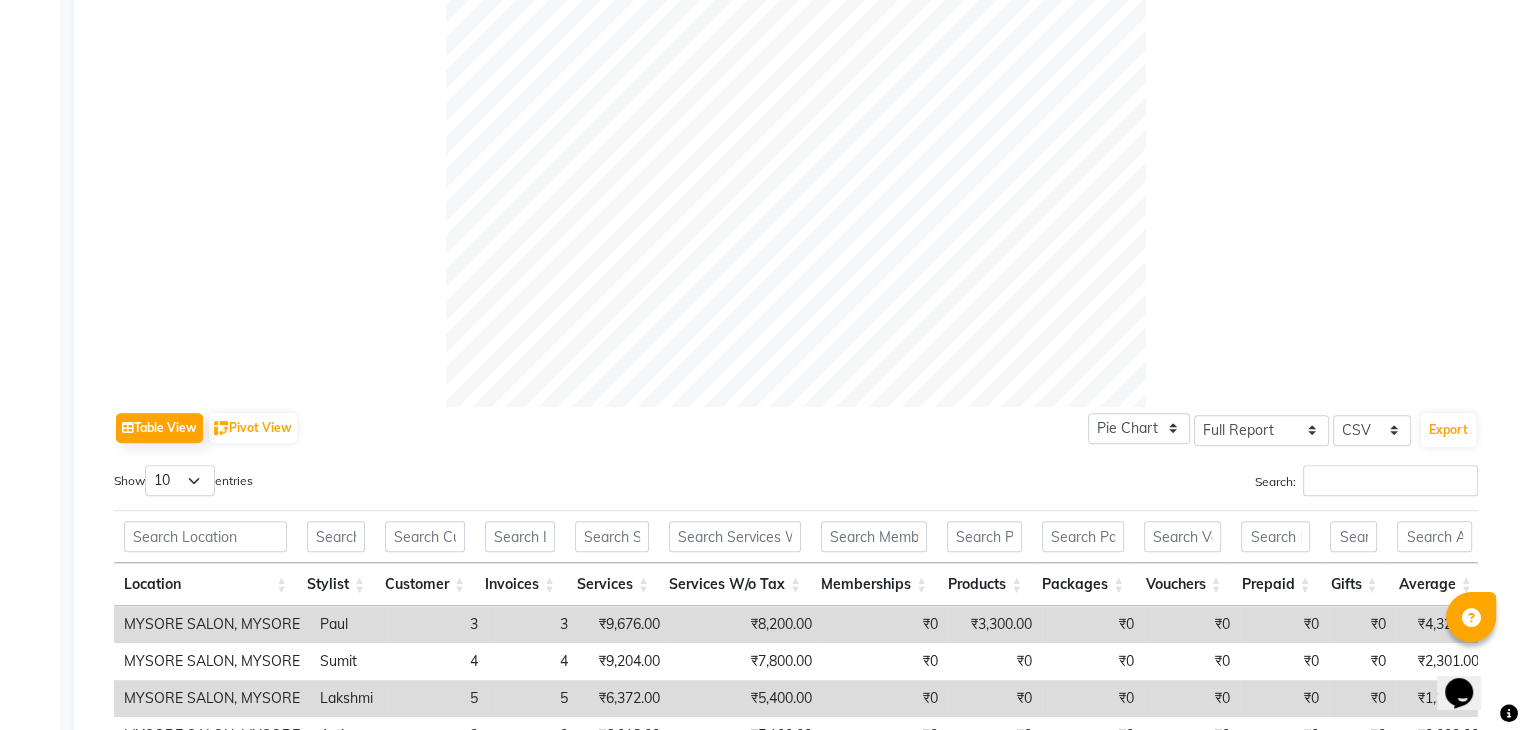 scroll, scrollTop: 820, scrollLeft: 0, axis: vertical 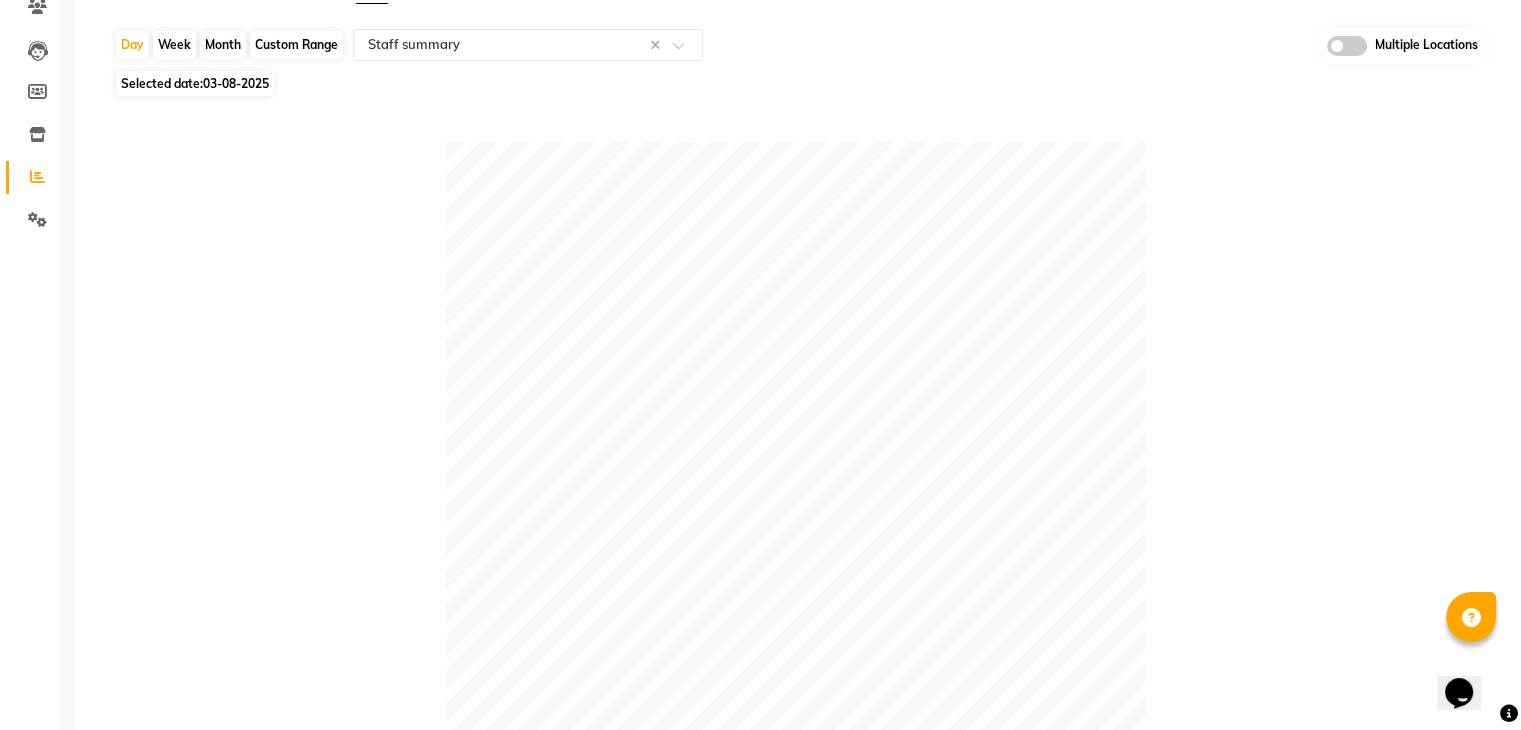 click 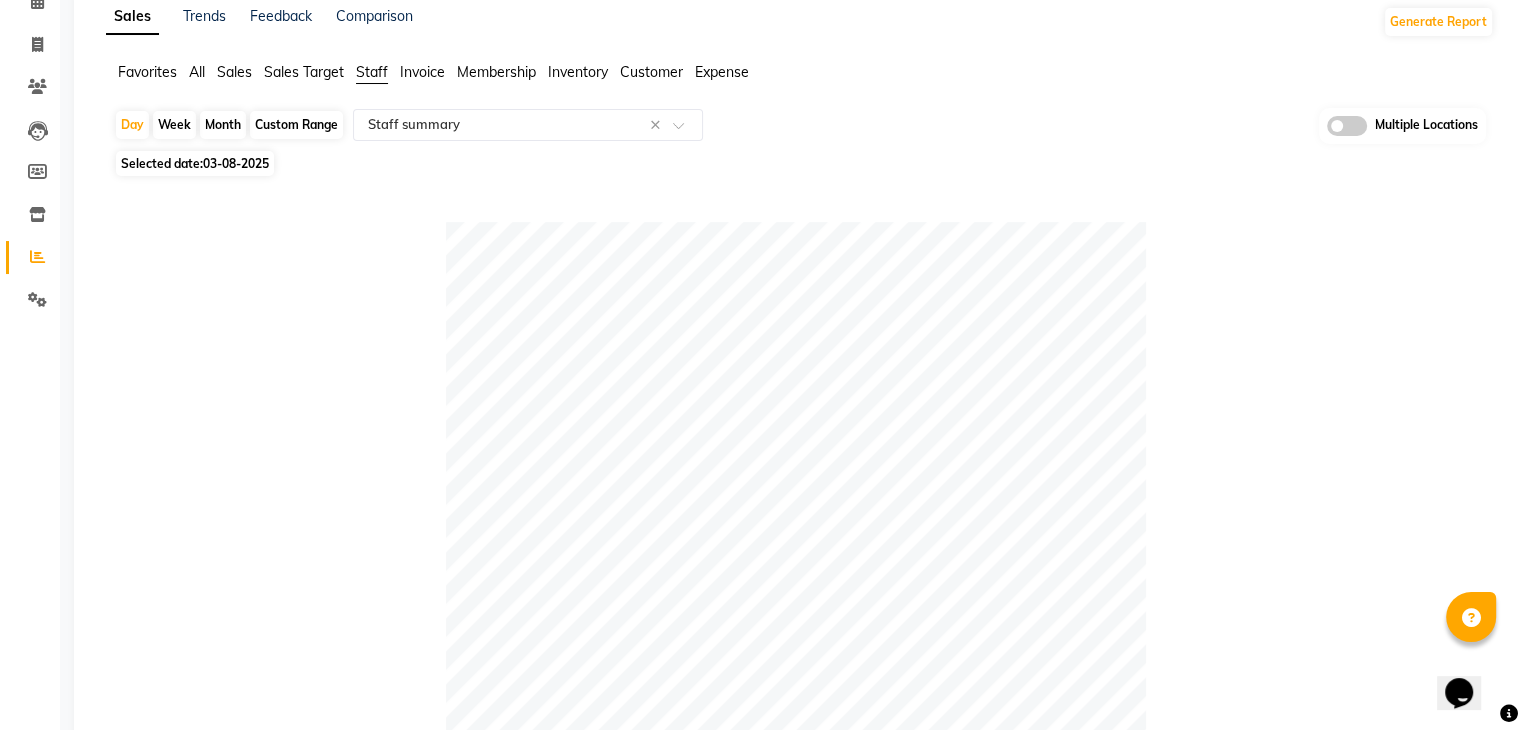 scroll, scrollTop: 0, scrollLeft: 0, axis: both 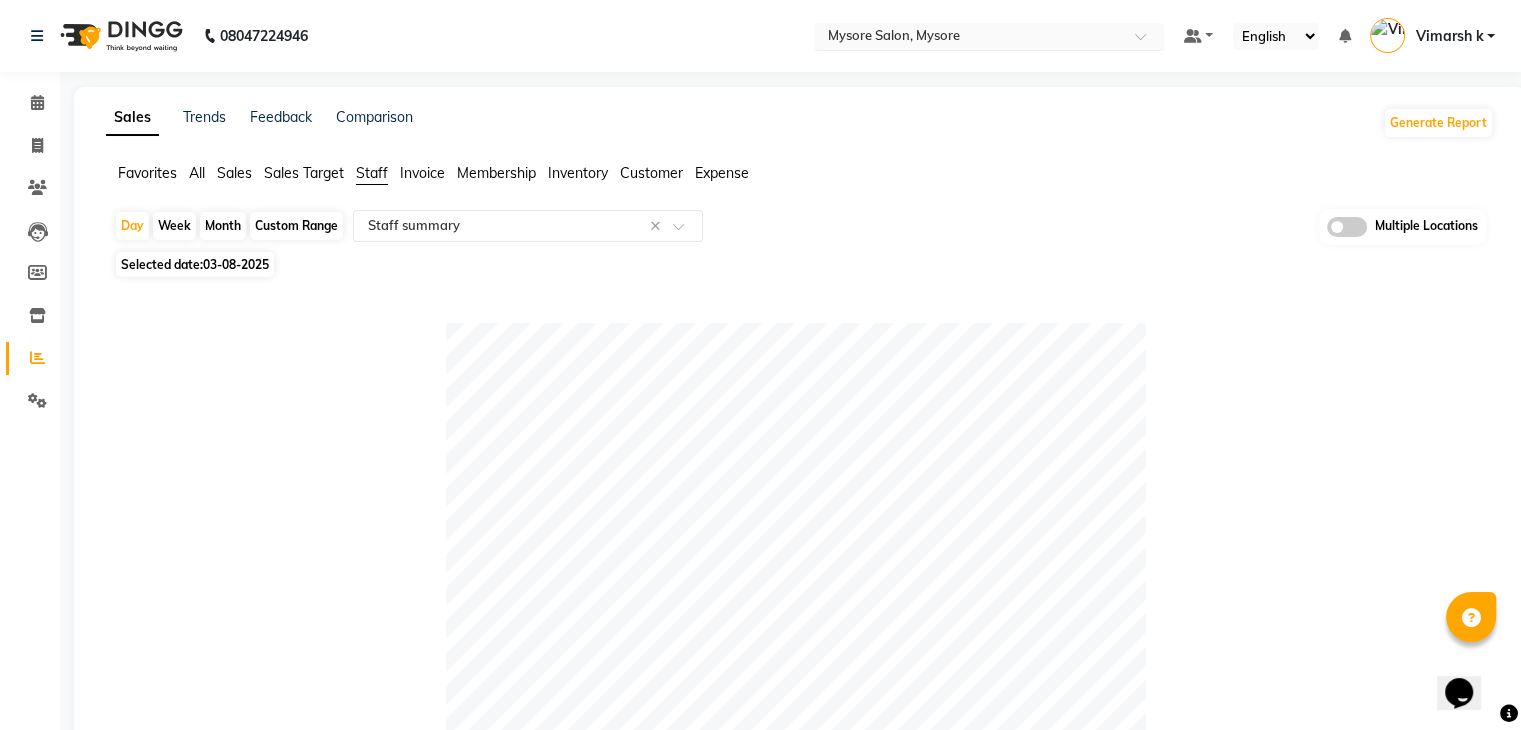 click at bounding box center [969, 38] 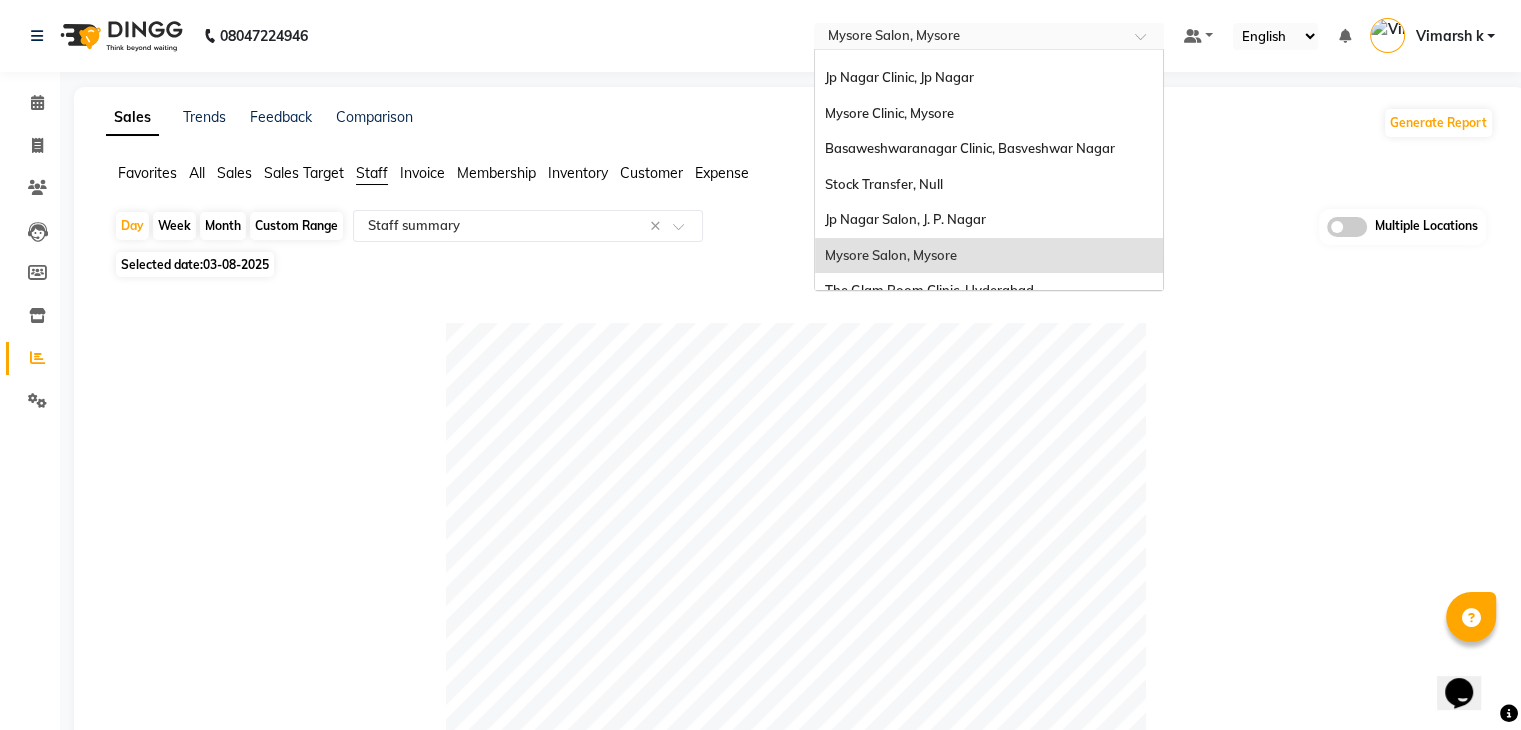 scroll, scrollTop: 0, scrollLeft: 0, axis: both 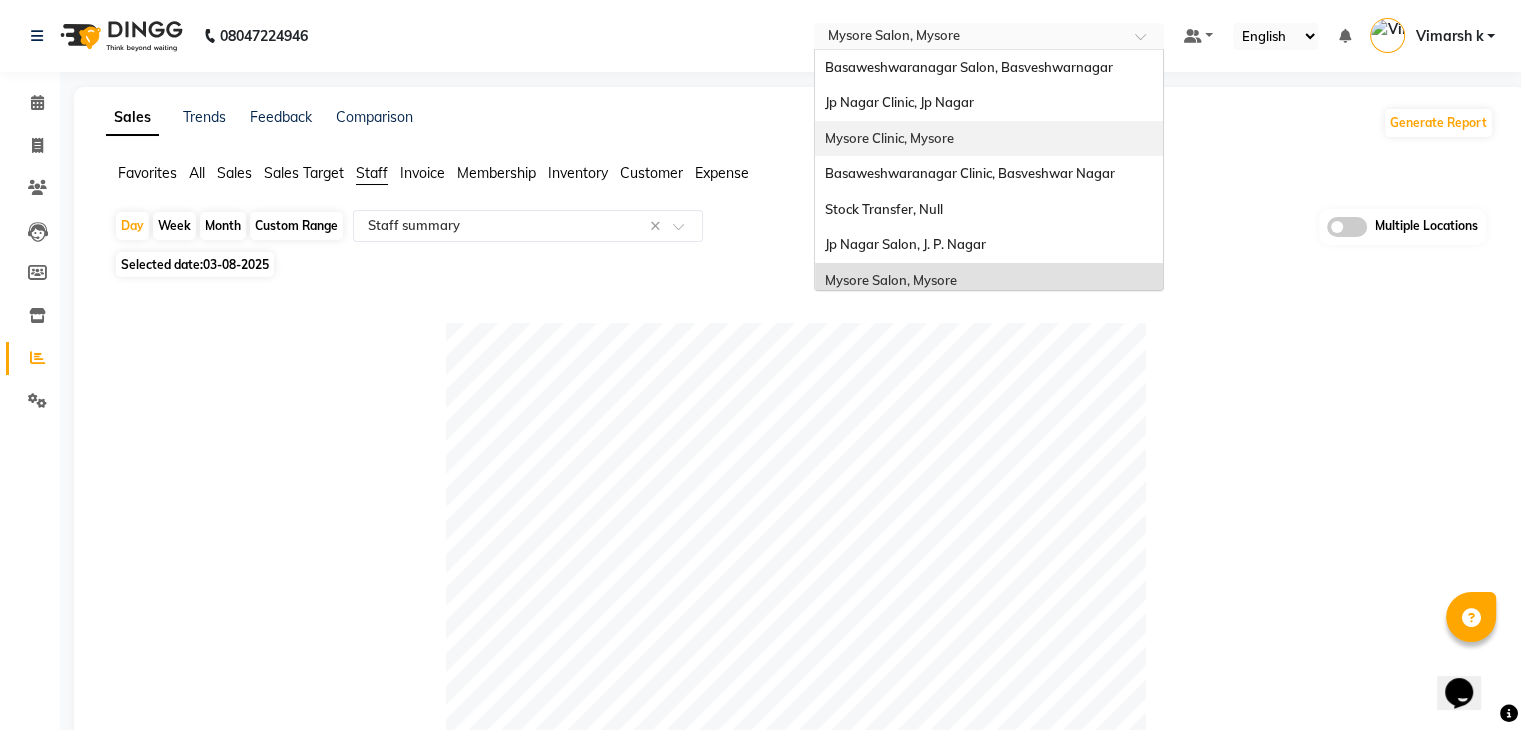 click on "Mysore Clinic, Mysore" at bounding box center [889, 138] 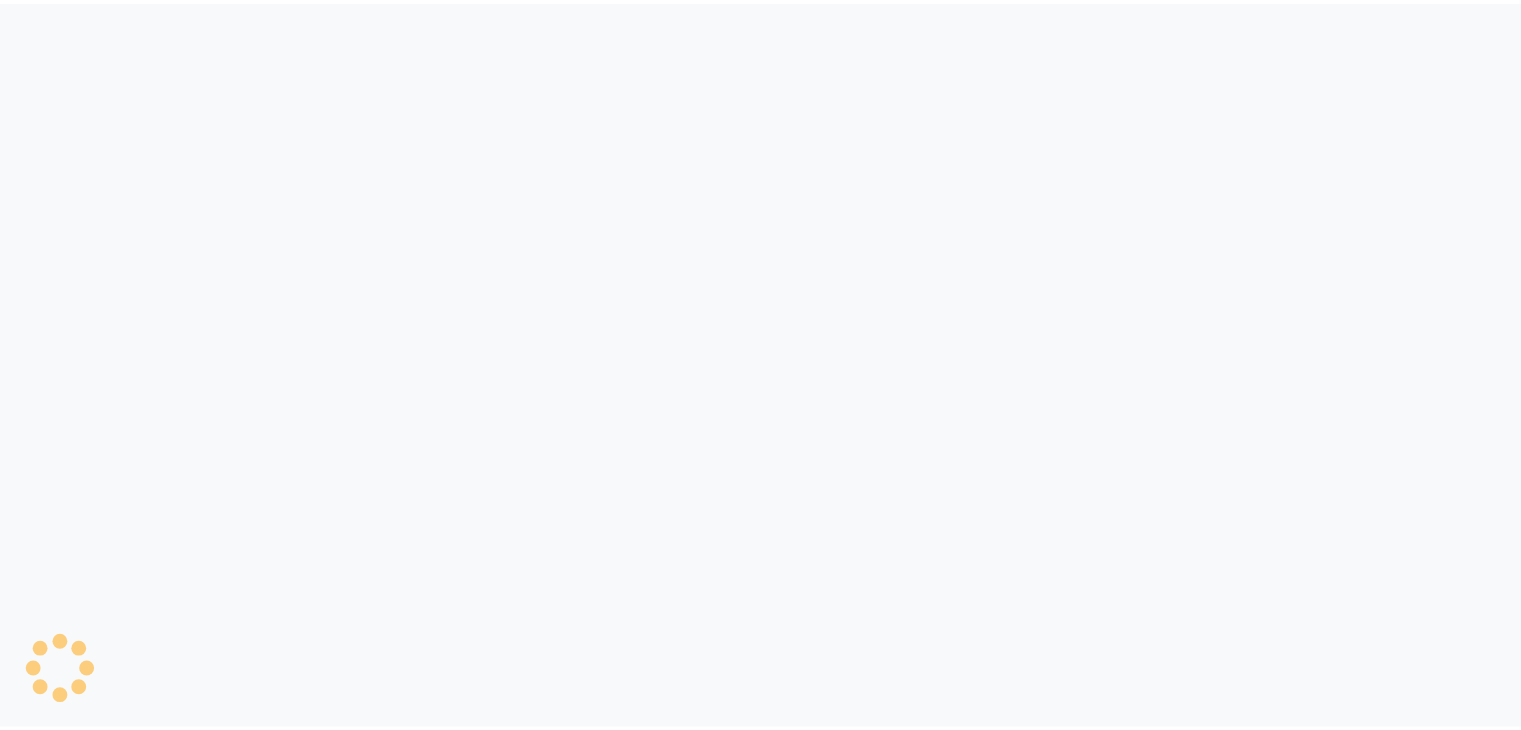 scroll, scrollTop: 0, scrollLeft: 0, axis: both 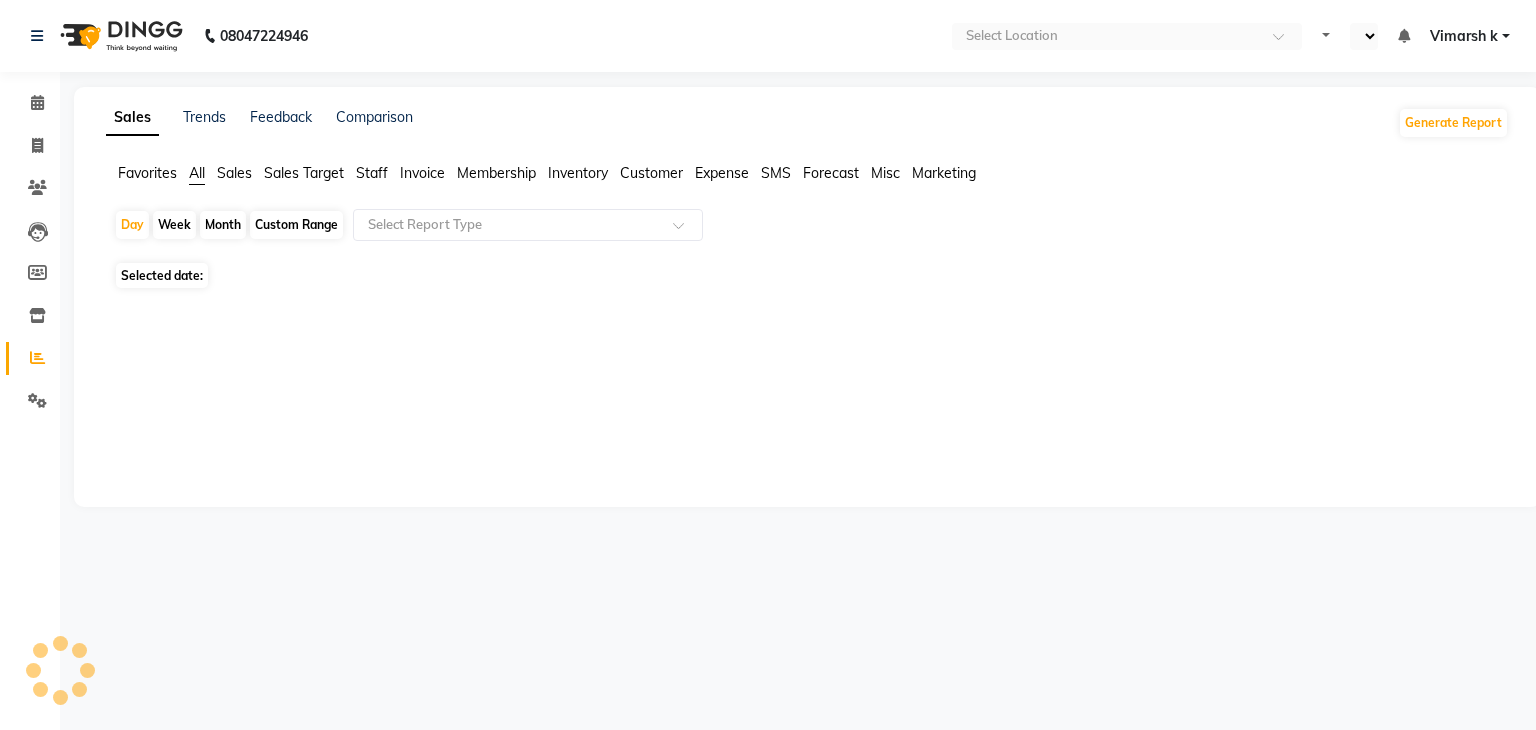 select on "en" 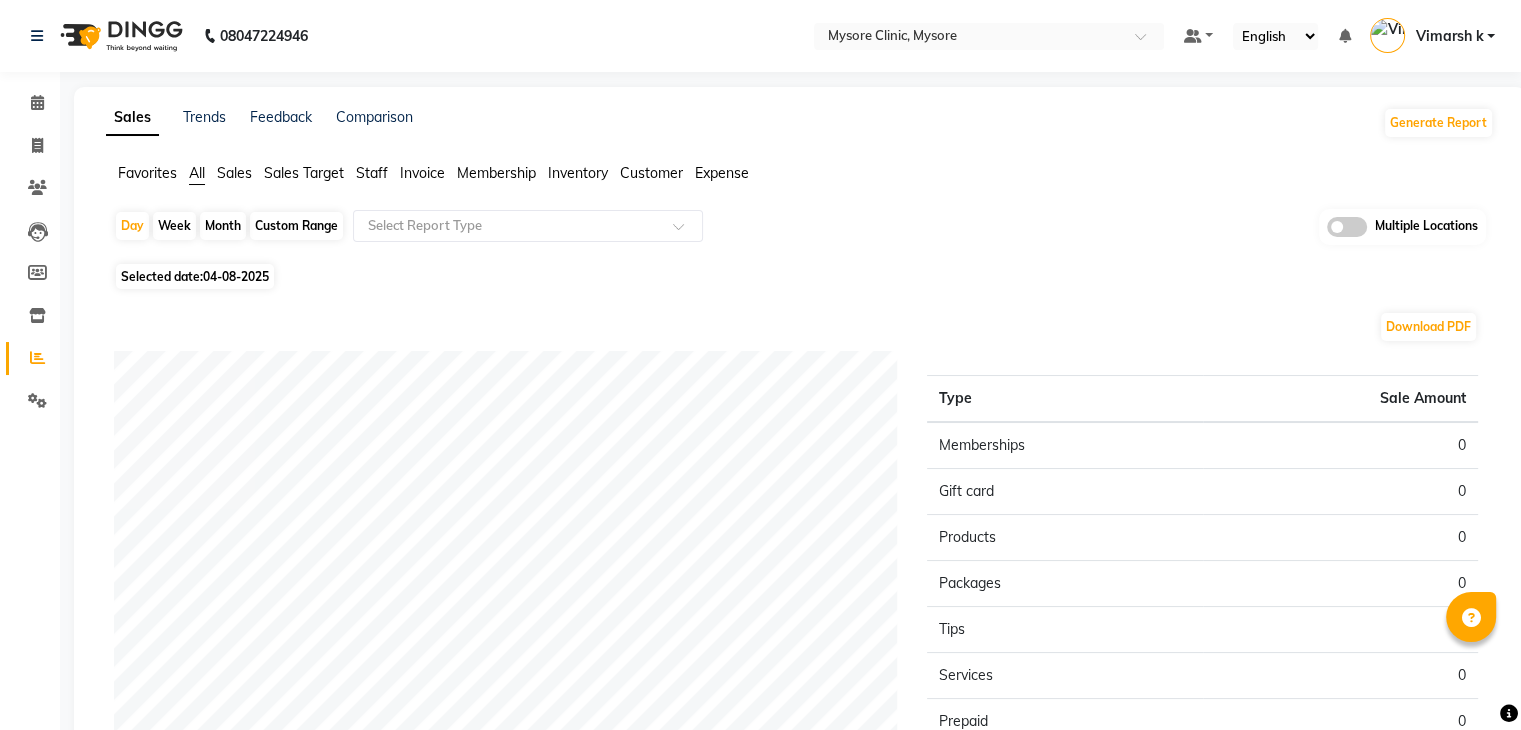 click on "Selected date:  04-08-2025" 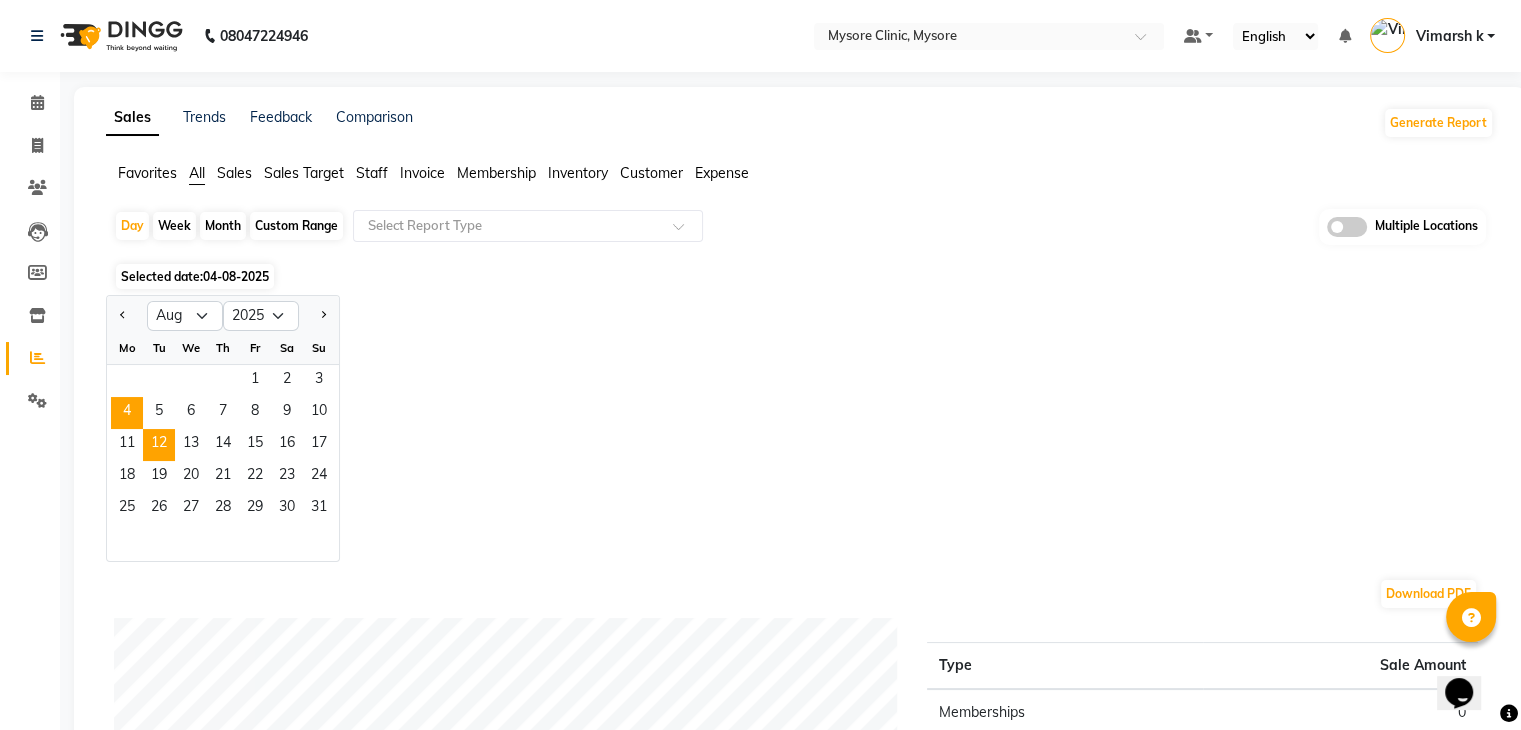 scroll, scrollTop: 0, scrollLeft: 0, axis: both 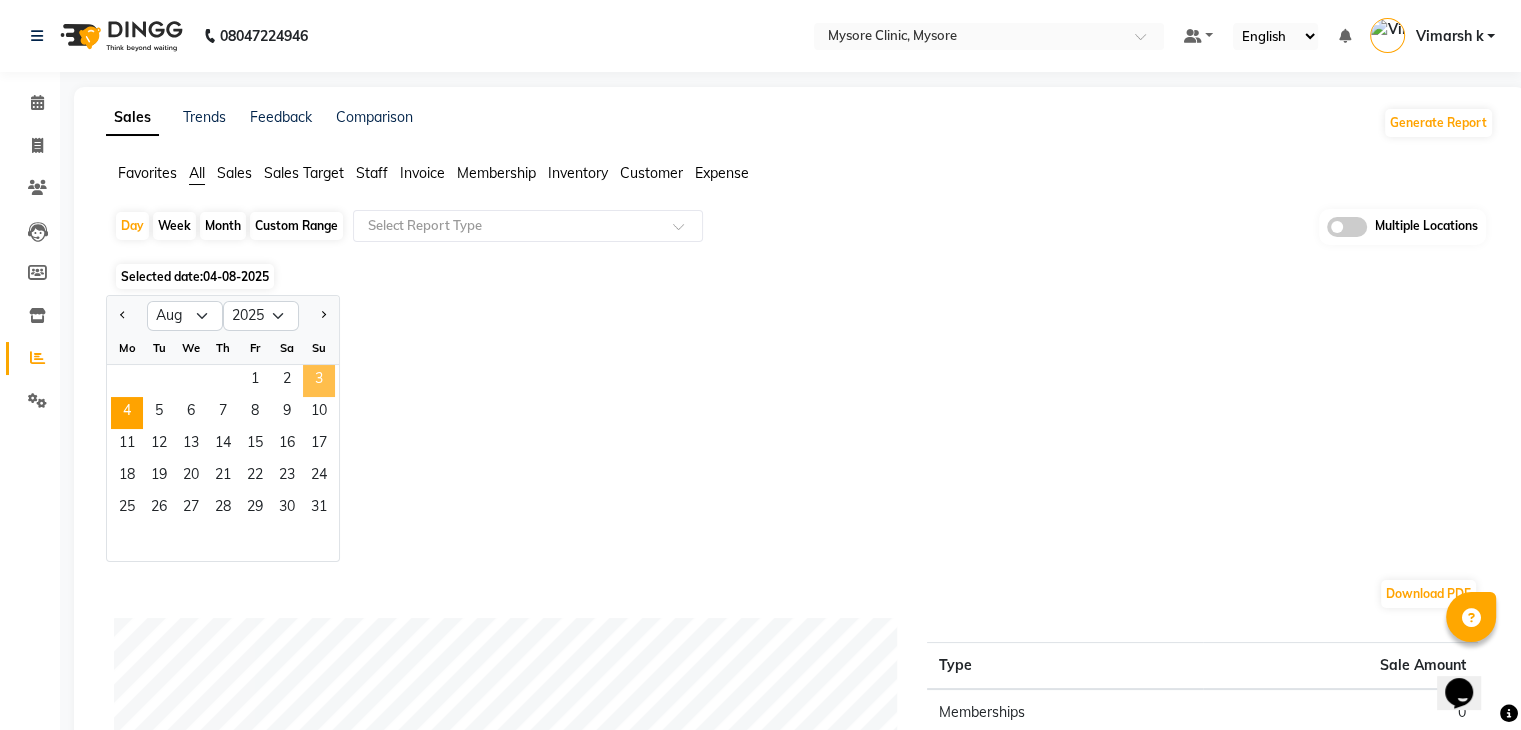 click on "3" 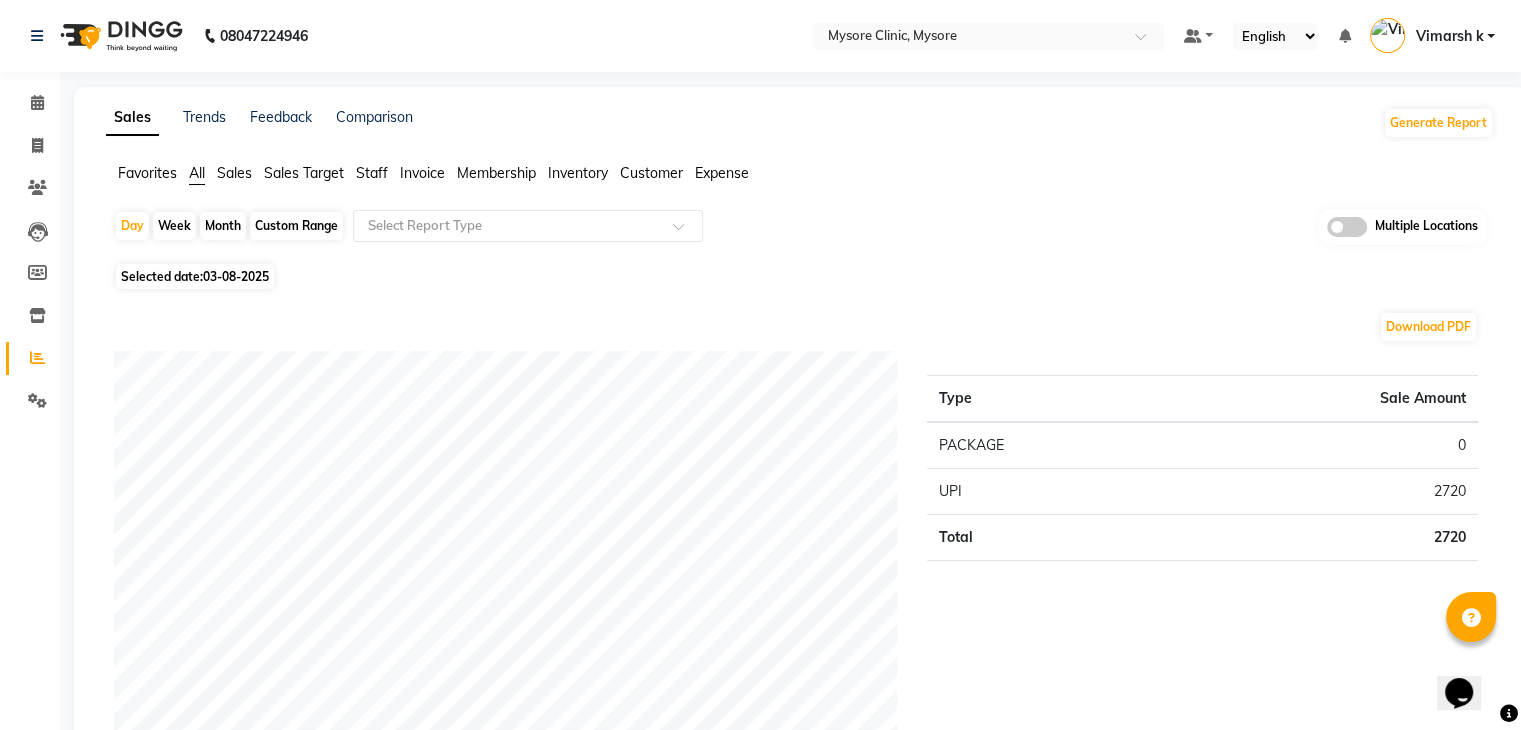 click on "Staff" 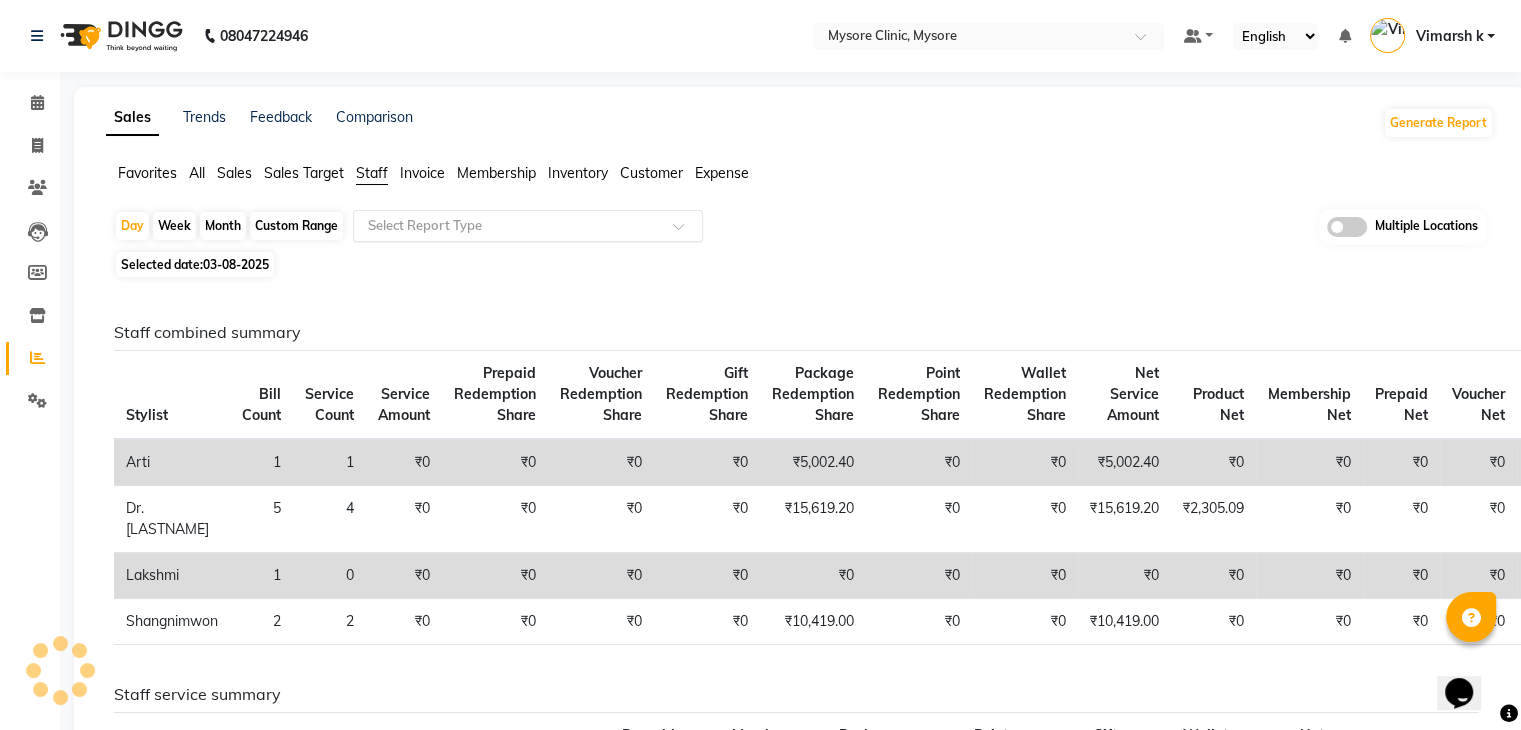 click on "Select Report Type" 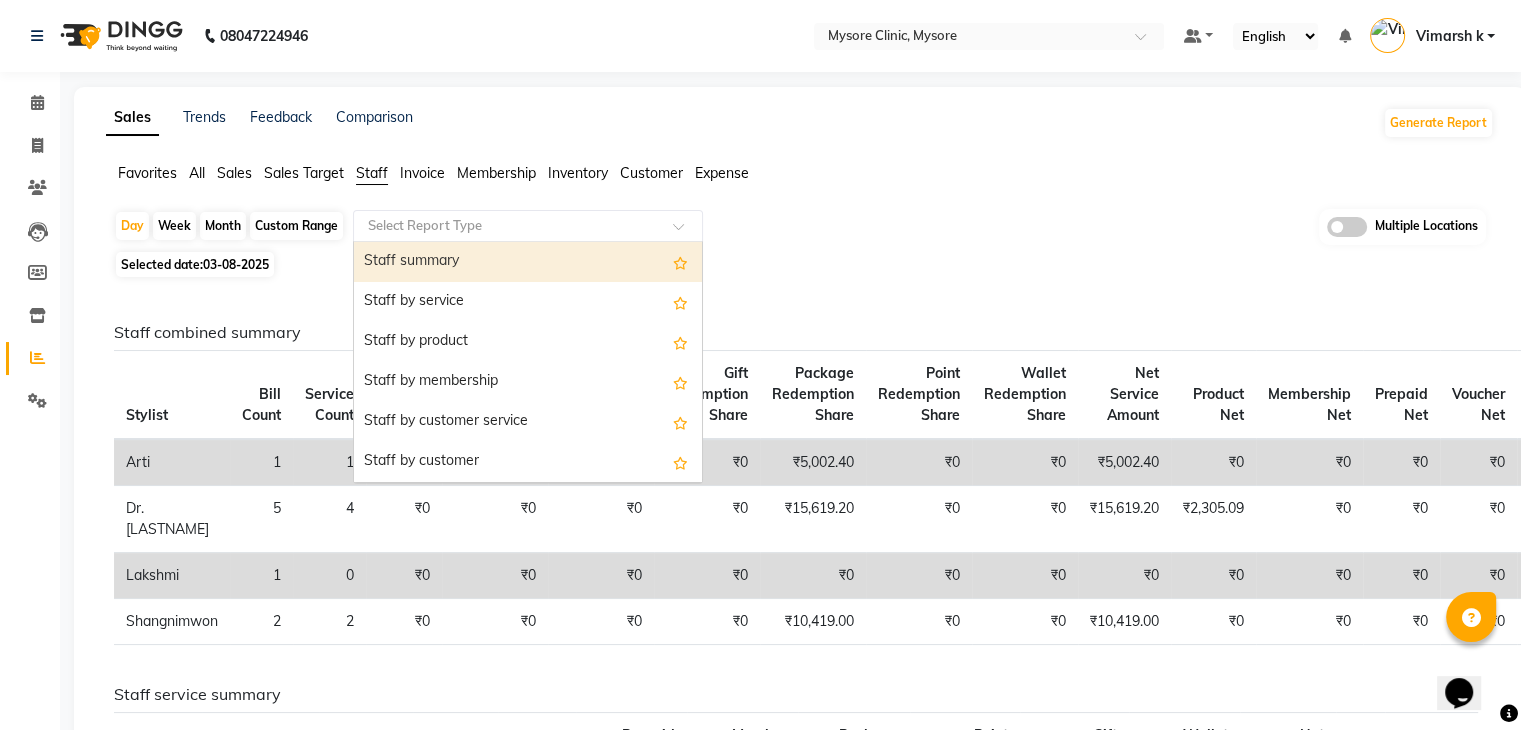 click on "Staff summary" at bounding box center (528, 262) 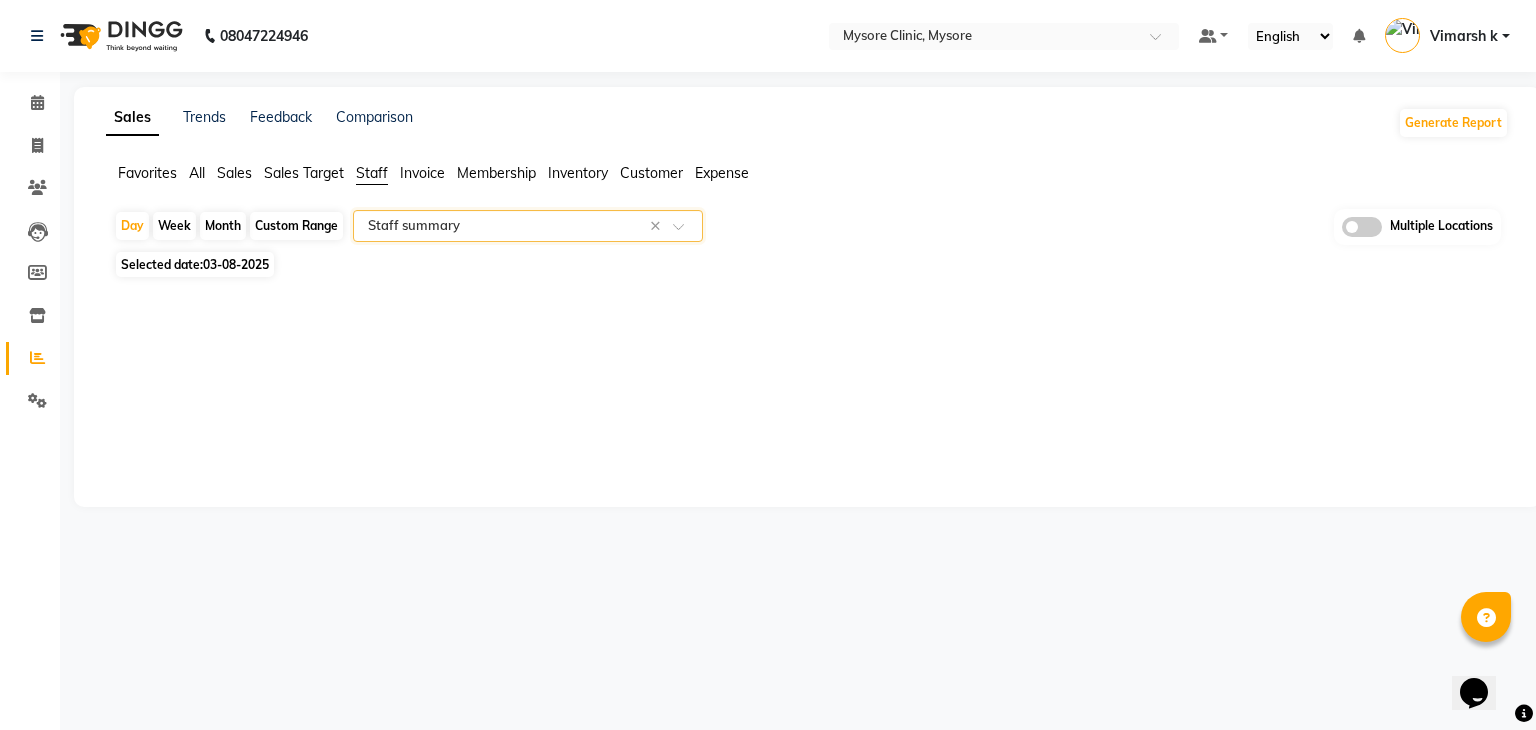 select on "filtered_report" 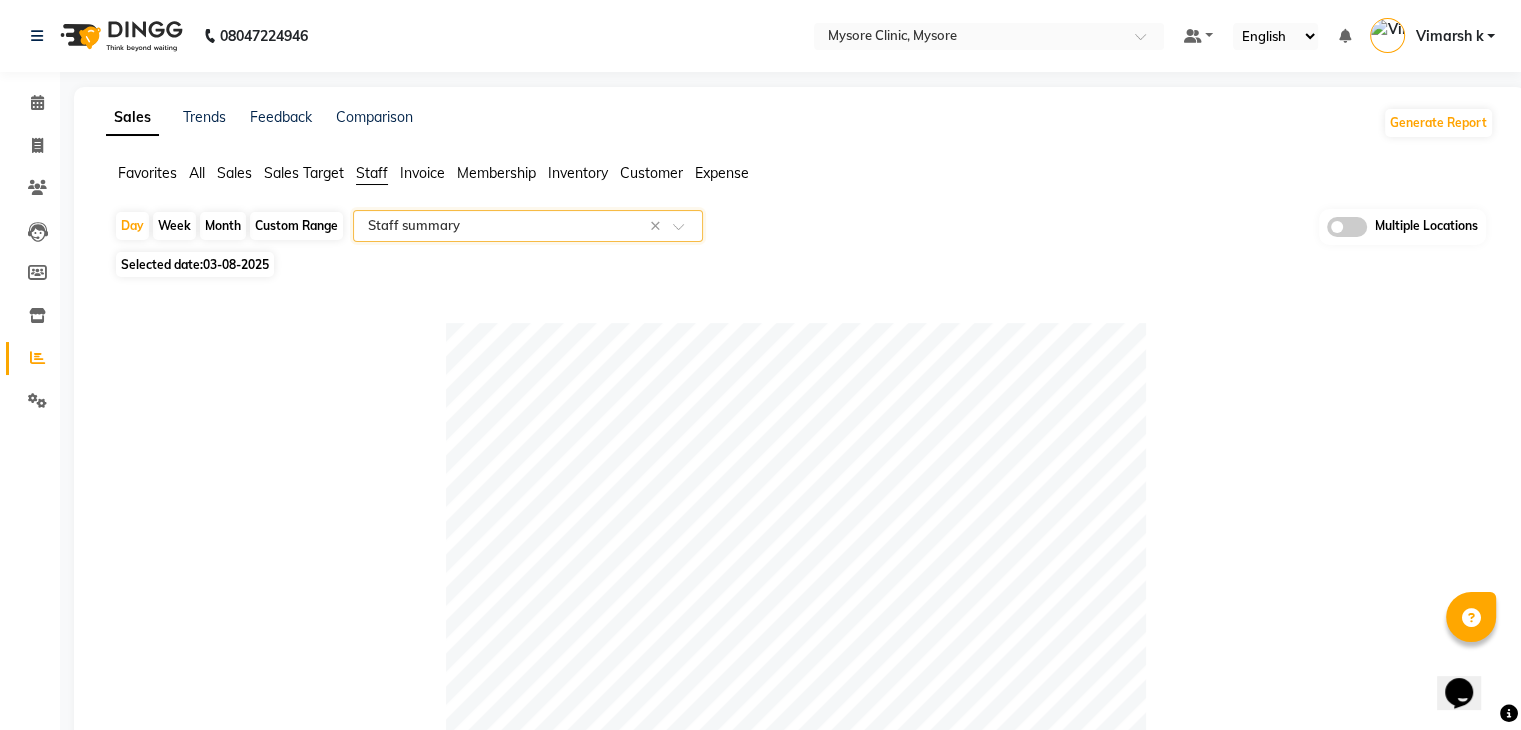 click on "Table View   Pivot View  Pie Chart Bar Chart Select Full Report Filtered Report Select CSV PDF  Export  Show  10 25 50 100  entries Search: Location Stylist Customer Invoices Services Services W/o Tax Memberships Products Packages Vouchers Prepaid Gifts Average Total Total W/o Tax Payment Redemption Redemption Share Emp Code Location Stylist Customer Invoices Services Services W/o Tax Memberships Products Packages Vouchers Prepaid Gifts Average Total Total W/o Tax Payment Redemption Redemption Share Emp Code Total 9 9 ₹31,040.60 ₹31,040.60 ₹0 ₹2,720.00 ₹0 ₹0 ₹0 ₹0 ₹13,879.74 ₹33,760.60 ₹33,345.69 ₹2,720.00 ₹31,040.60 ₹31,040.60 MYSORE CLINIC, Mysore Dr.Apurva 5 5 ₹15,619.20 ₹15,619.20 ₹0 ₹2,720.00 ₹0 ₹0 ₹0 ₹0 ₹3,667.84 ₹18,339.20 ₹17,924.29 ₹2,720.00 ₹15,619.20 ₹15,619.20 e3288-04 MYSORE CLINIC, Mysore Arti 1 1 ₹5,002.40 ₹5,002.40 ₹0 ₹0 ₹0 ₹0 ₹0 ₹0 ₹5,002.40 ₹5,002.40 ₹5,002.40 ₹0 ₹5,002.40 ₹5,002.40 e3288-08 Lakshmi 1 1 2" 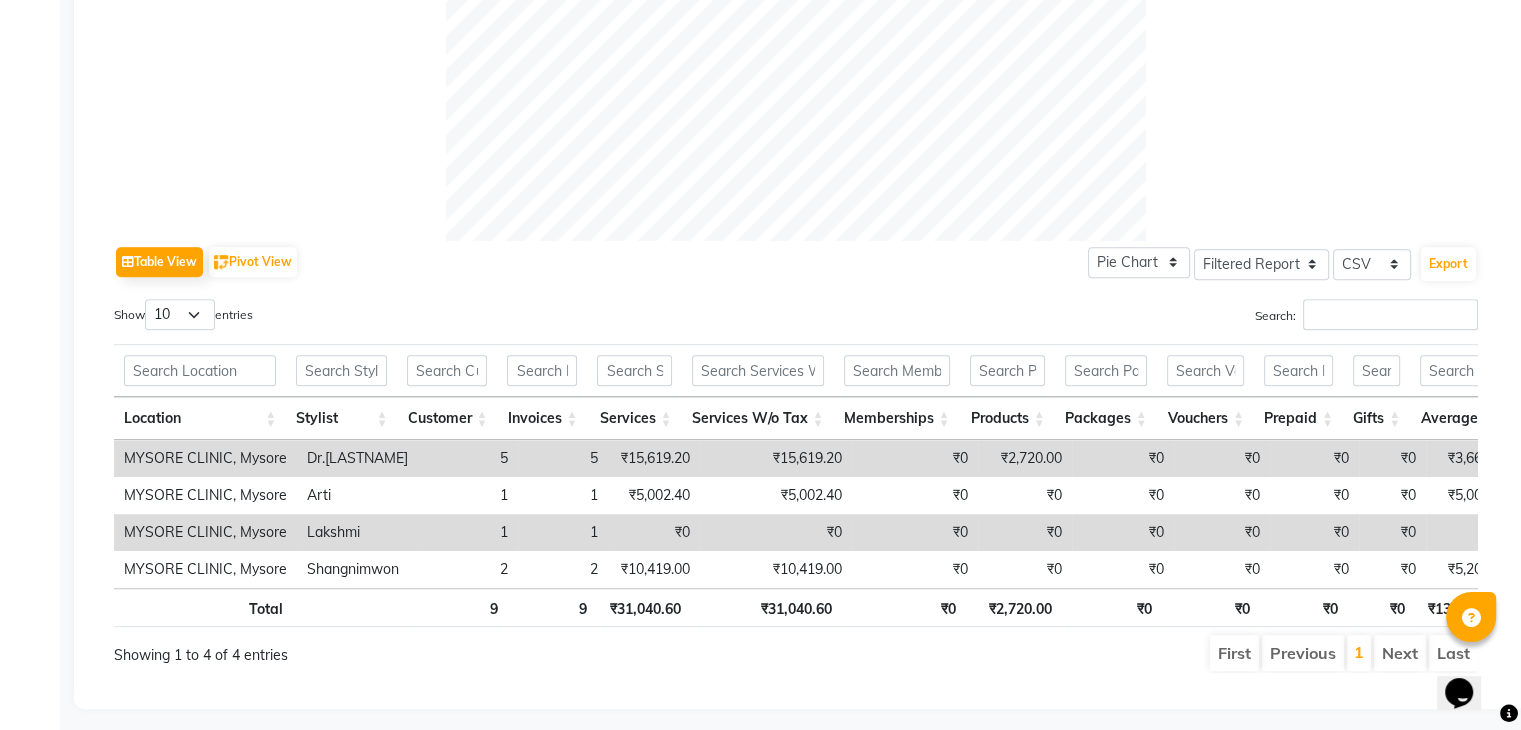 scroll, scrollTop: 820, scrollLeft: 0, axis: vertical 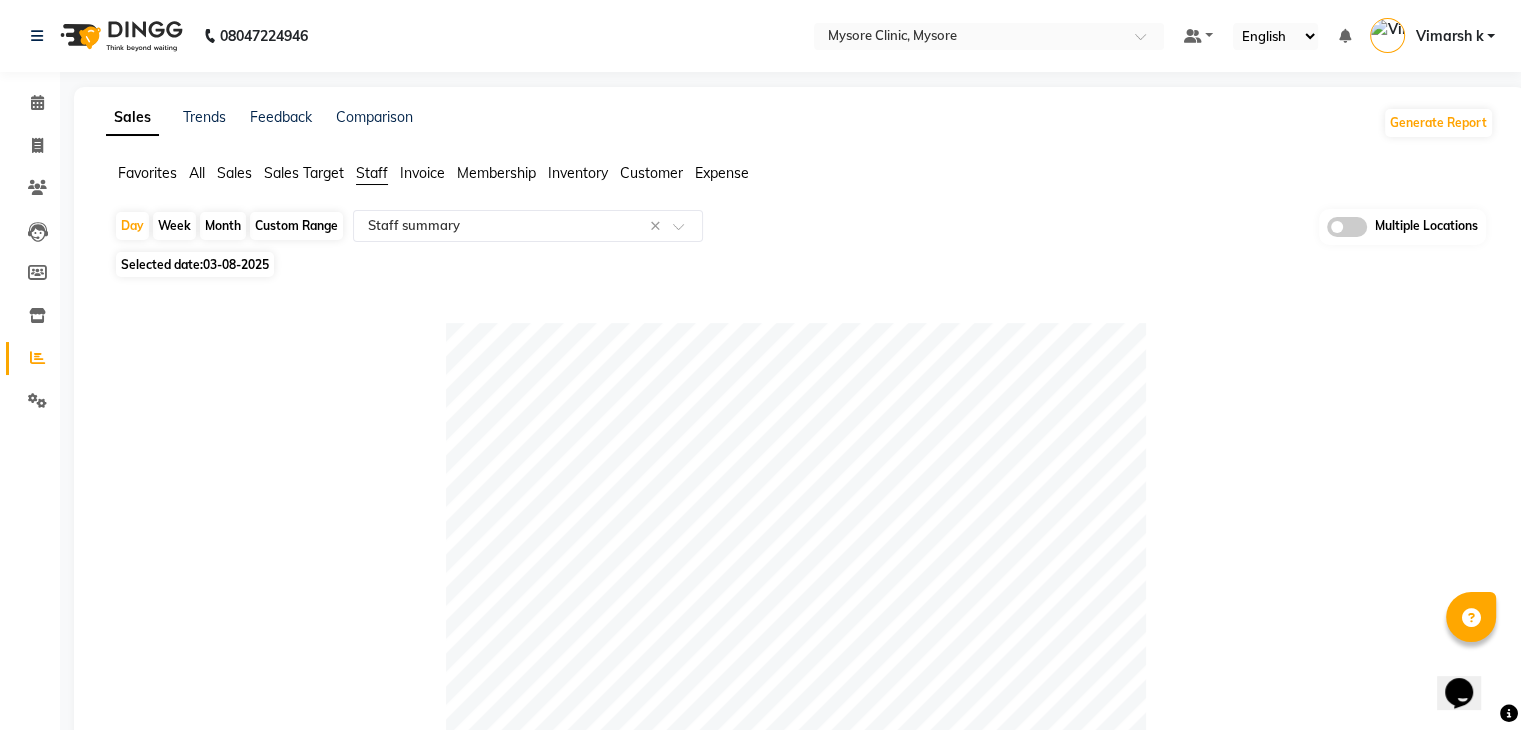 click on "All" 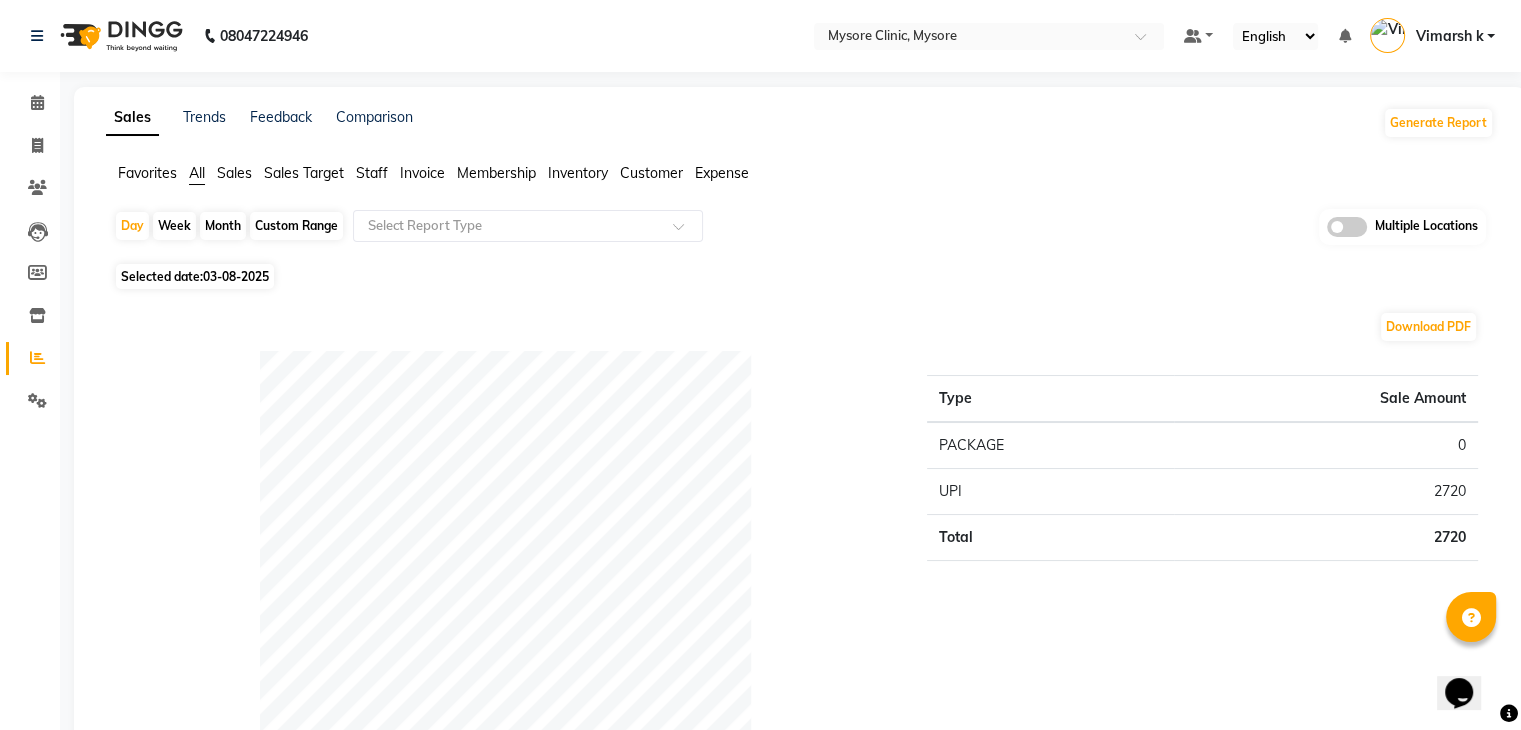 click on "Day   Week   Month   Custom Range  Select Report Type Multiple Locations Selected date:  03-08-2025  Download PDF Payment mode Type Sale Amount PACKAGE 0 UPI 2720 Total 2720 Staff summary Type Sale Amount Dr.Apurva 18339 Arti 5002 Lakshmi 0 Shangnimwon 10419 Total 33760 Sales summary Type Sale Amount Gift card 0 Prepaid 0 Vouchers 0 Memberships 0 Packages 0 Tips 0 Services 31040 Products 2720 Fee 0 Total 33760 Service by category Type Sale Amount SKIN WHITENING 15619 CLINC TREATMENT 11430 LASER HAIR REDUCATION 3991 Total 31040 Service sales Type Sale Amount IV THERAPHY 15619 CARBON LASER 11430 LHR FULL FACE 3991 SKIN CONSULTATION 0 Total 31040 ★ Mark as Favorite  Choose how you'd like to save "" report to favorites  Save to Personal Favorites:   Only you can see this report in your favorites tab. Share with Organization:   Everyone in your organization can see this report in their favorites tab.  Save to Favorites" 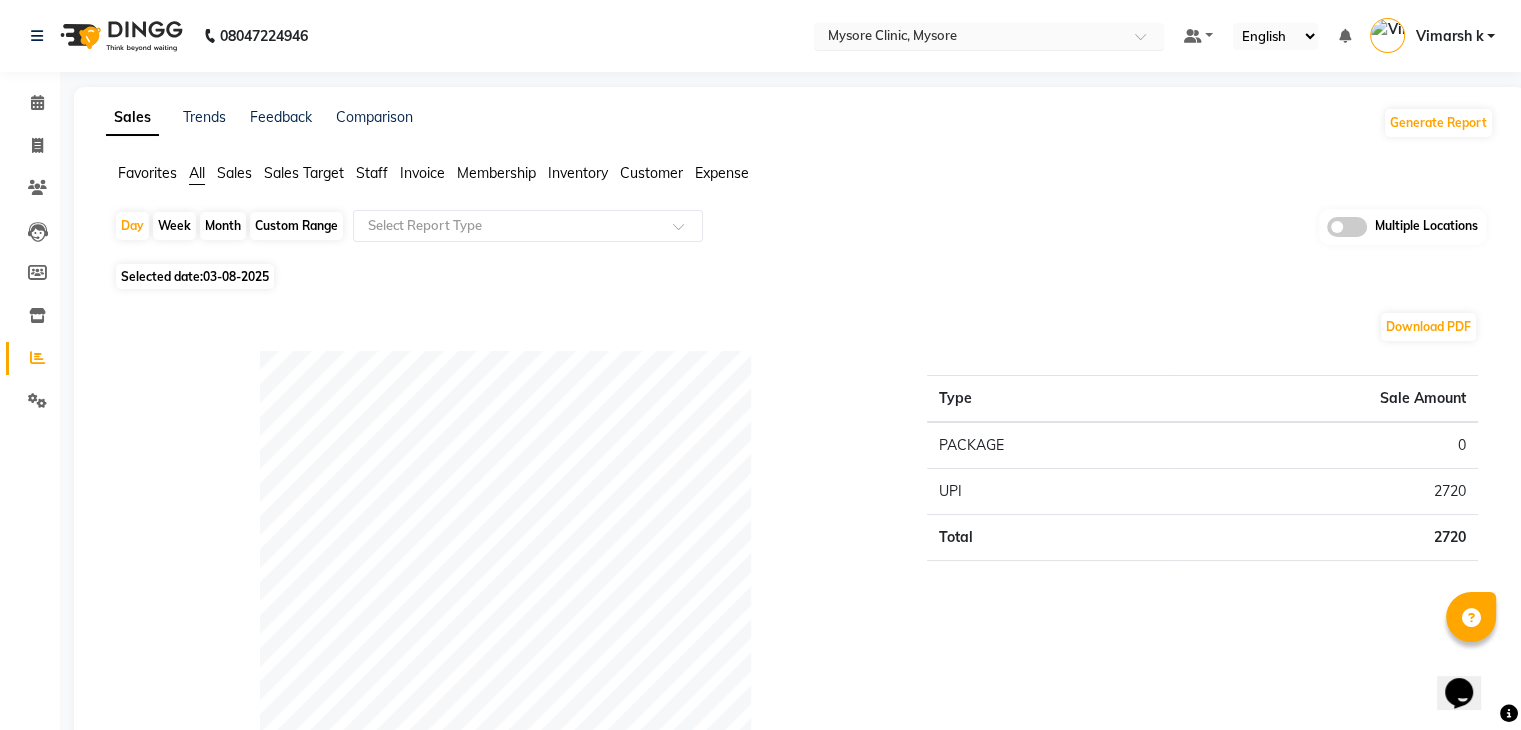 click at bounding box center [969, 38] 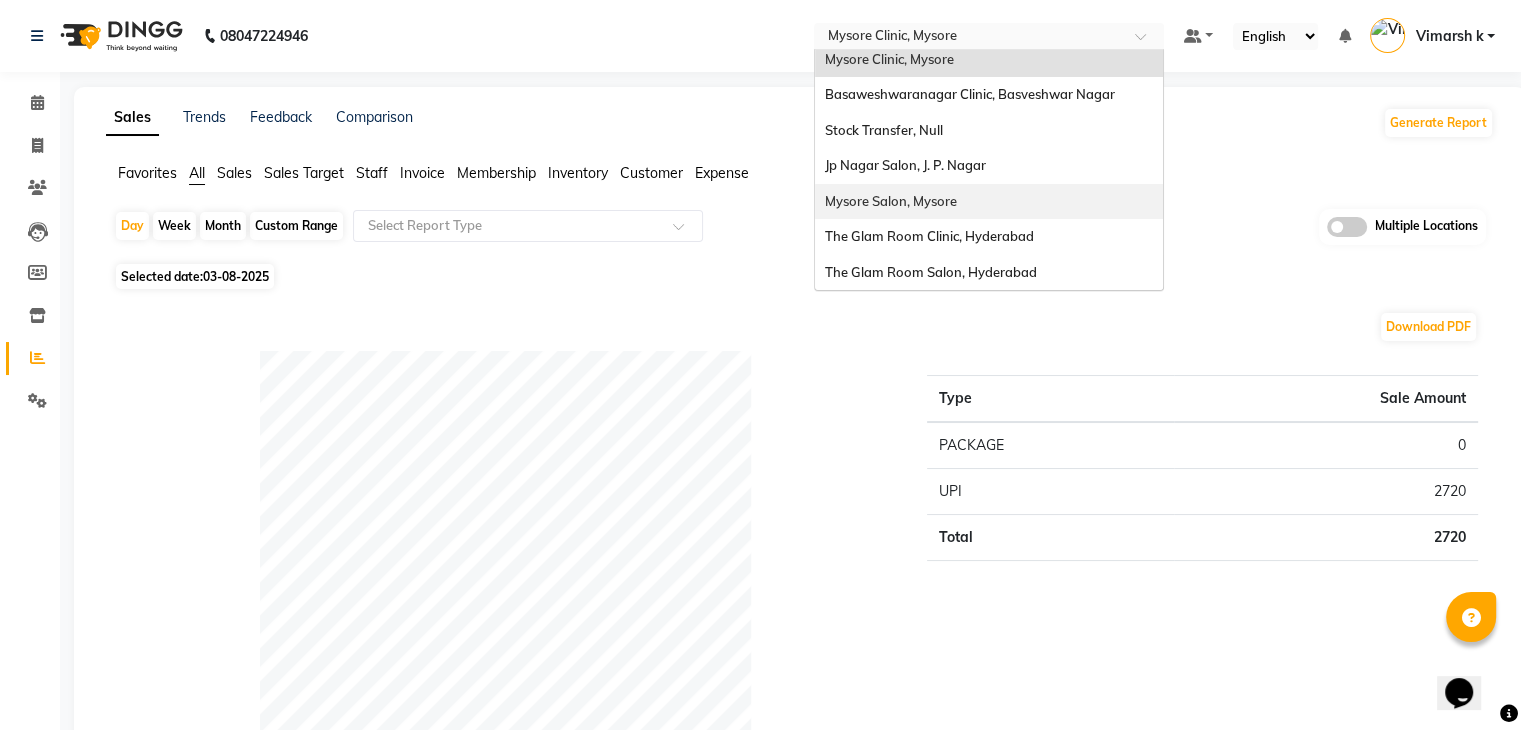 click on "Mysore Salon, Mysore" at bounding box center [891, 201] 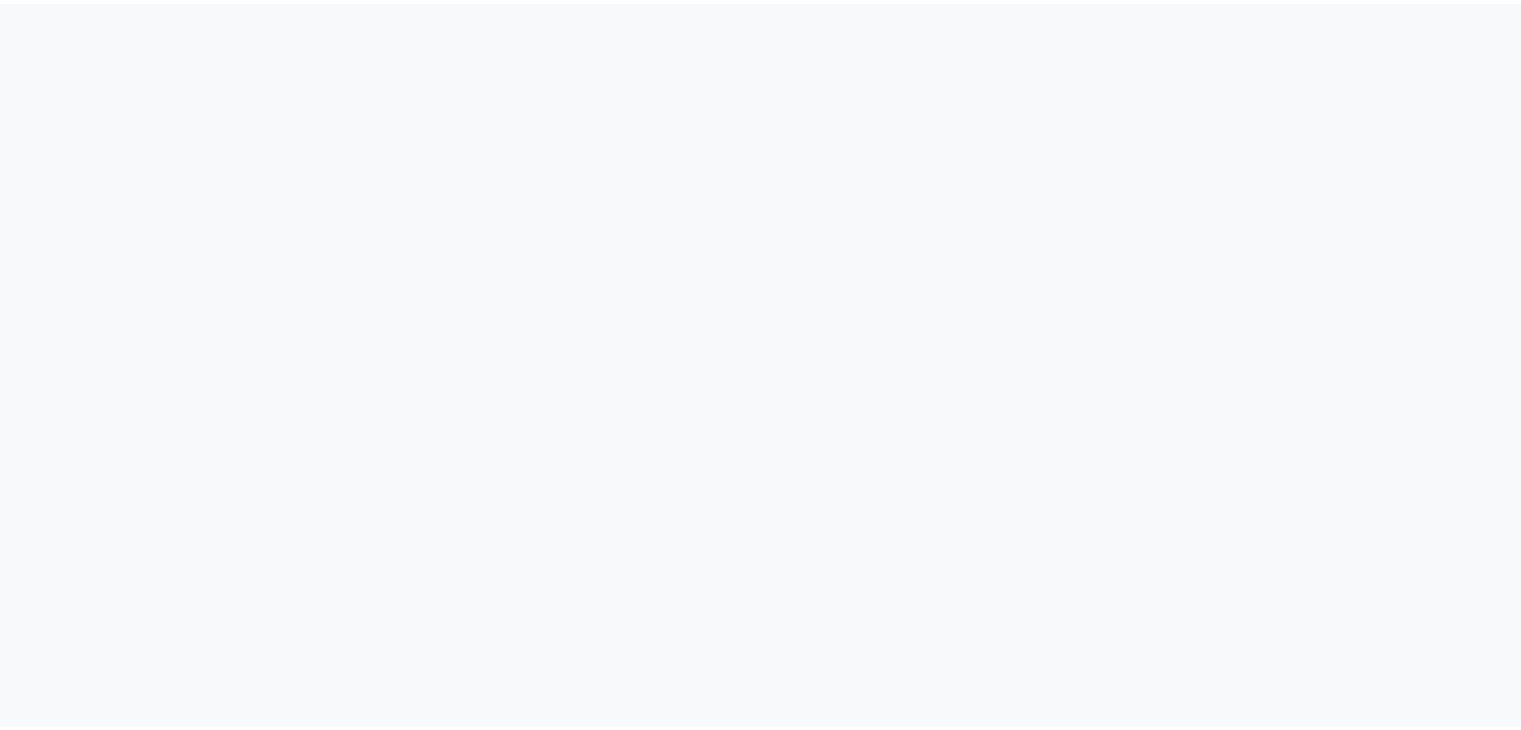 scroll, scrollTop: 0, scrollLeft: 0, axis: both 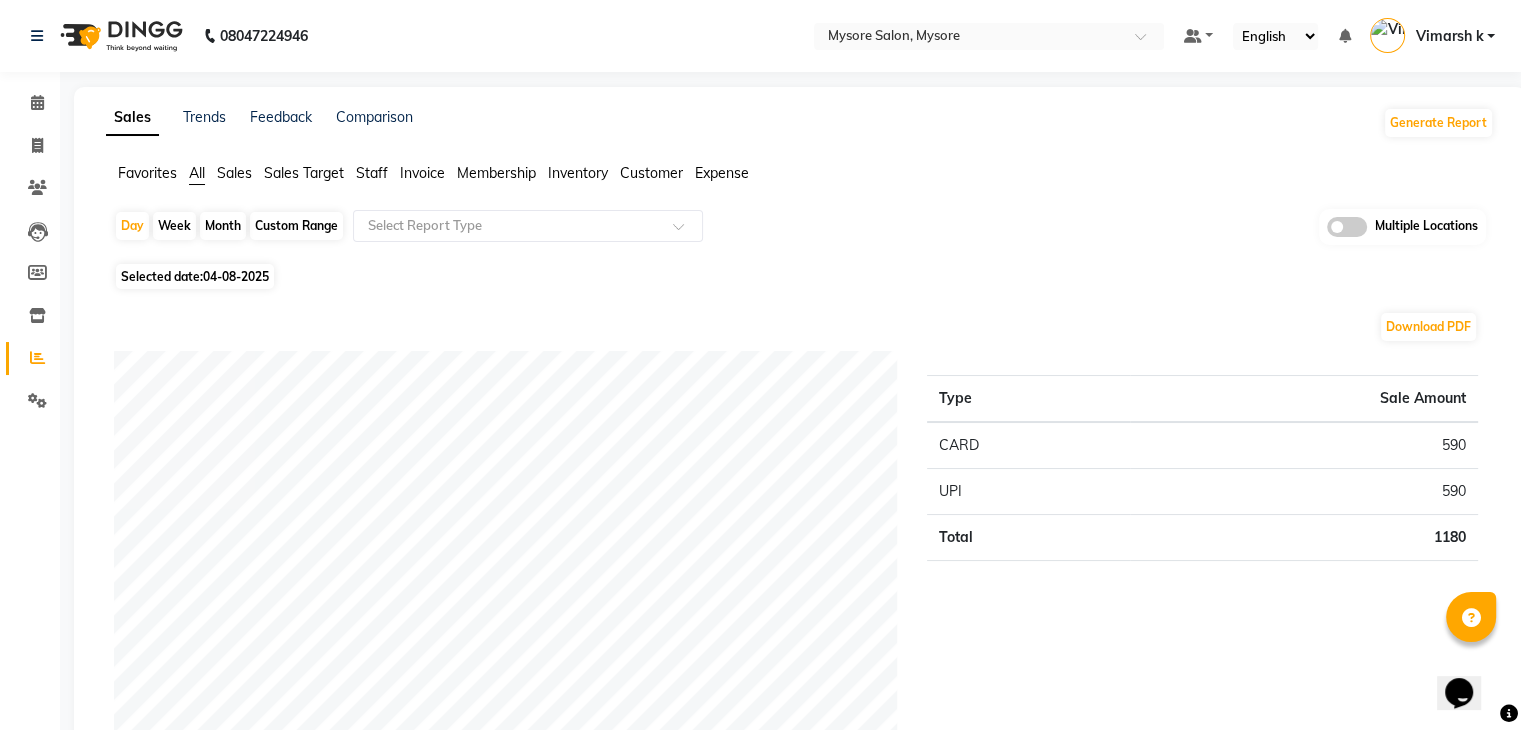 click on "Selected date:  04-08-2025" 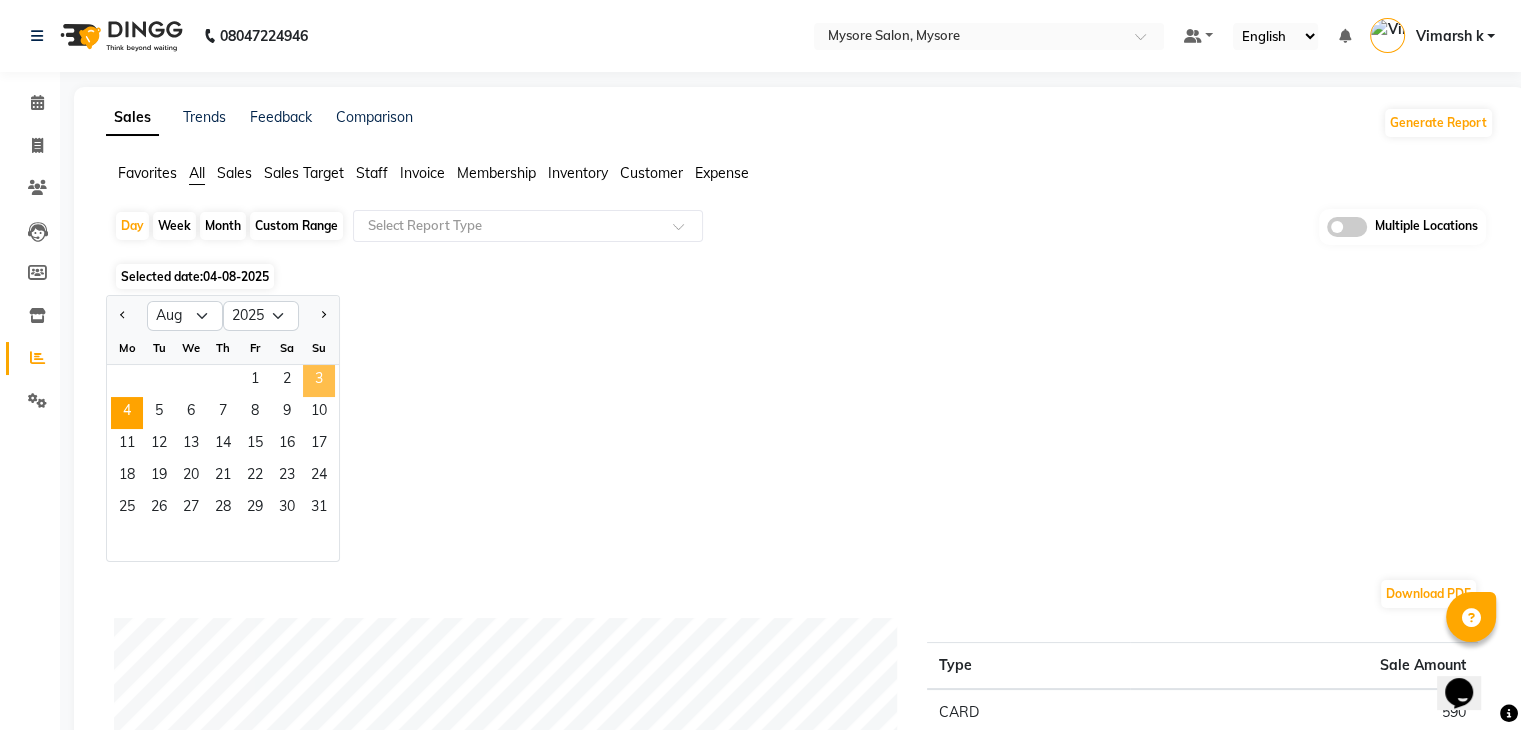 click on "3" 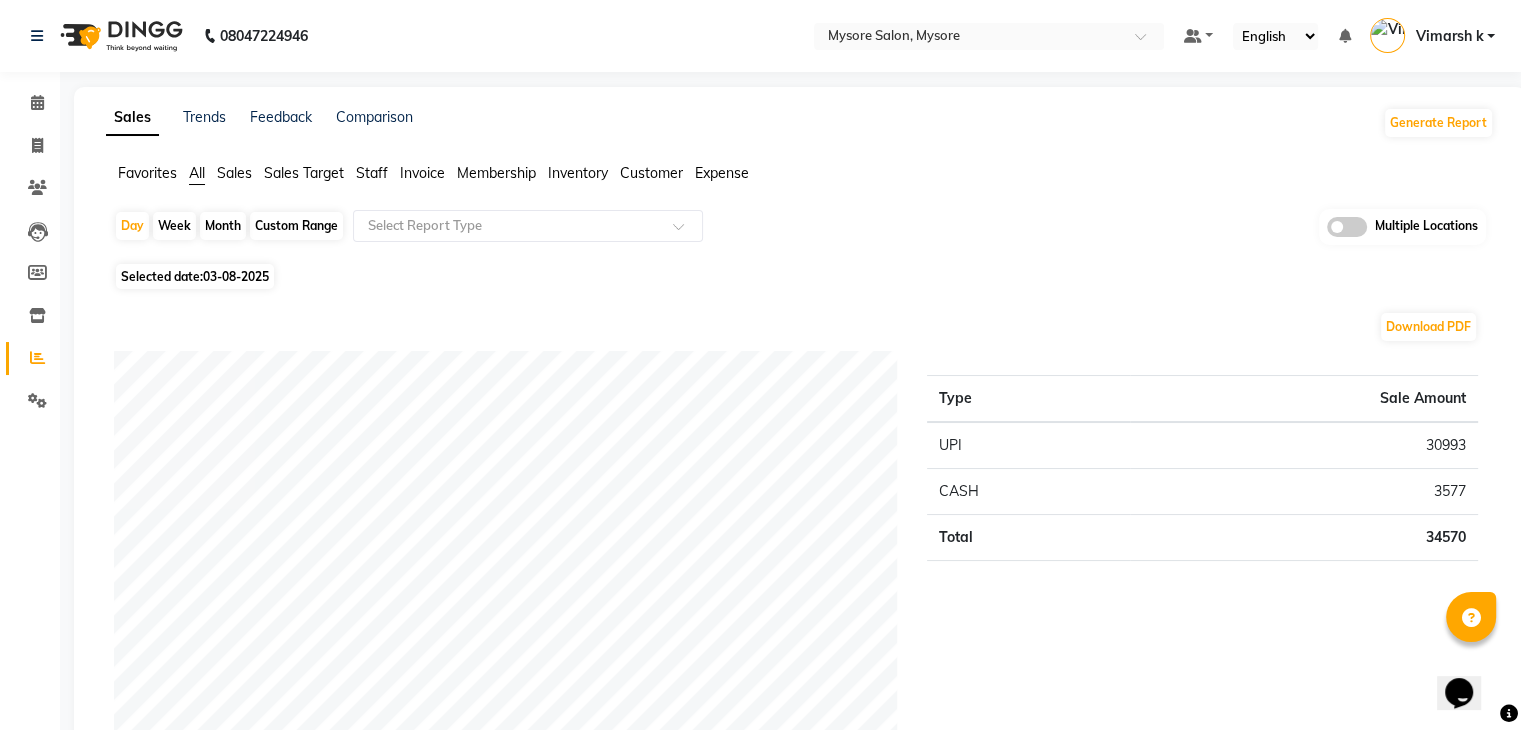 click on "Selected date:  03-08-2025" 